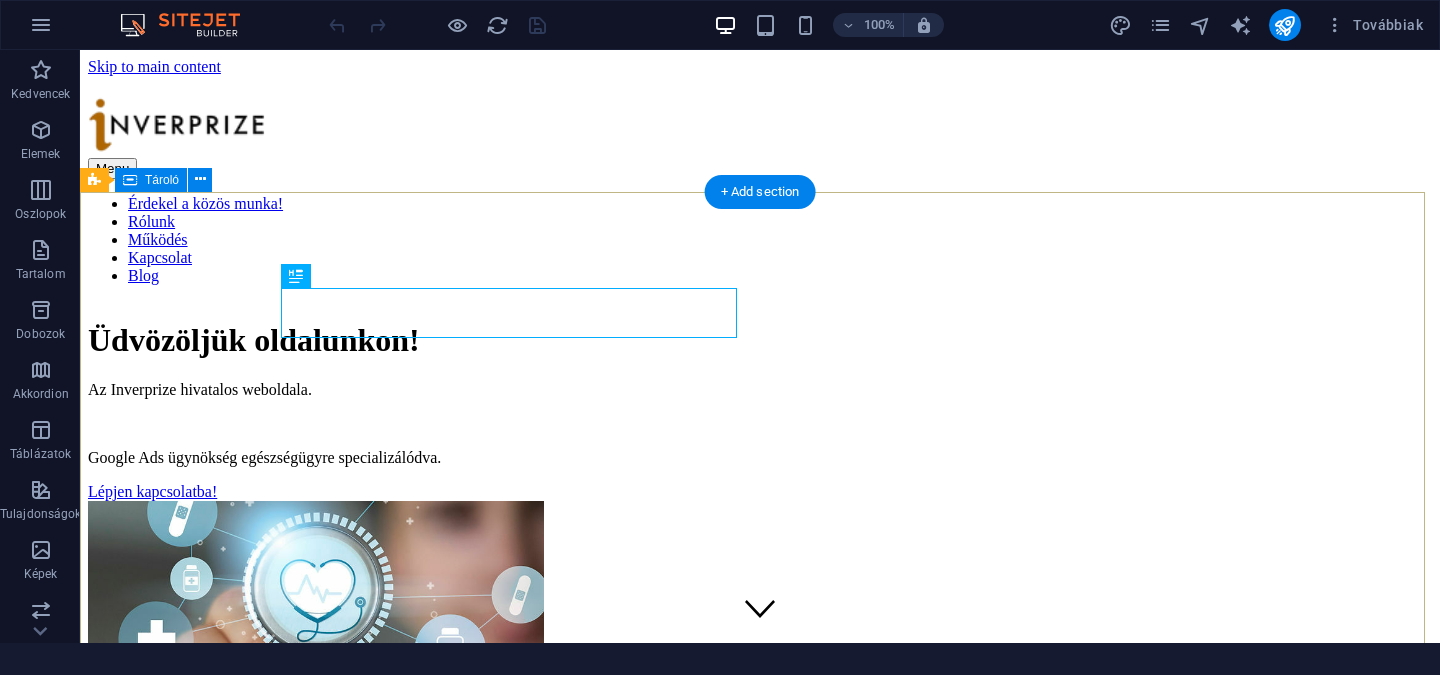 scroll, scrollTop: 0, scrollLeft: 0, axis: both 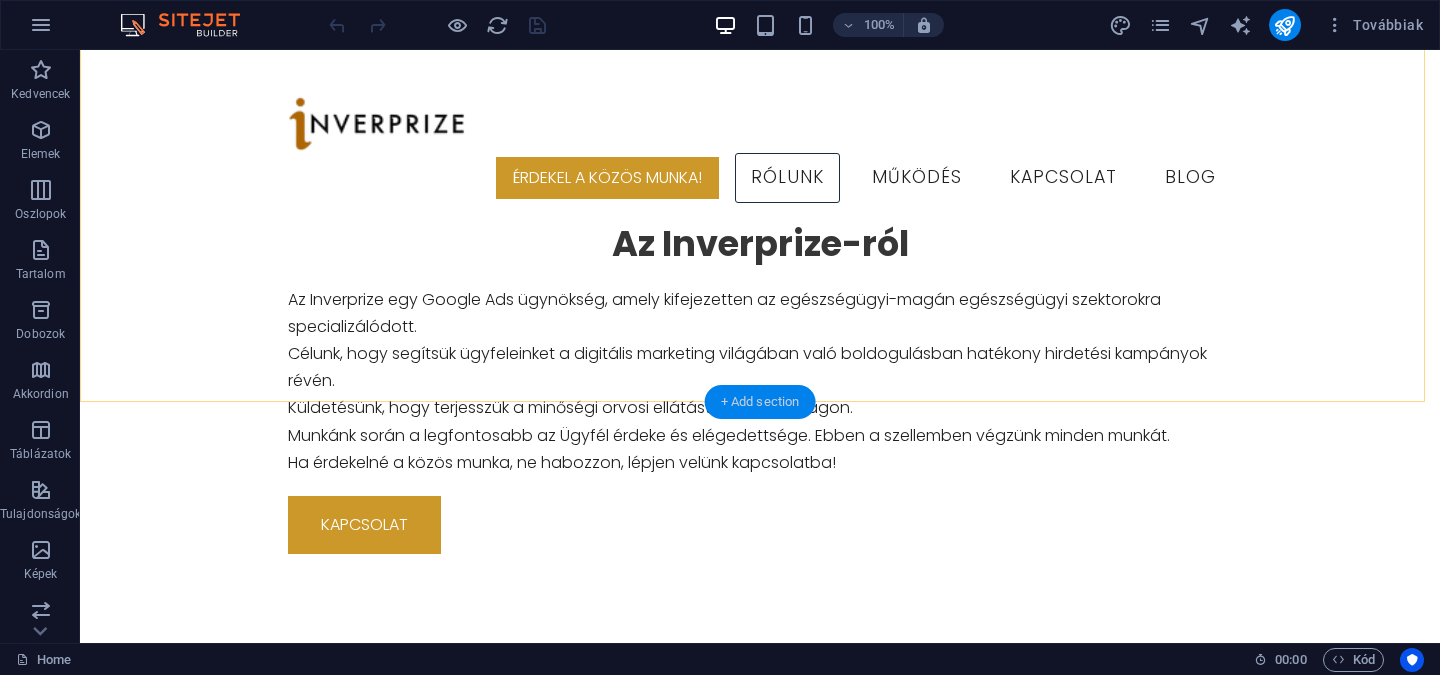 click on "+ Add section" at bounding box center [760, 402] 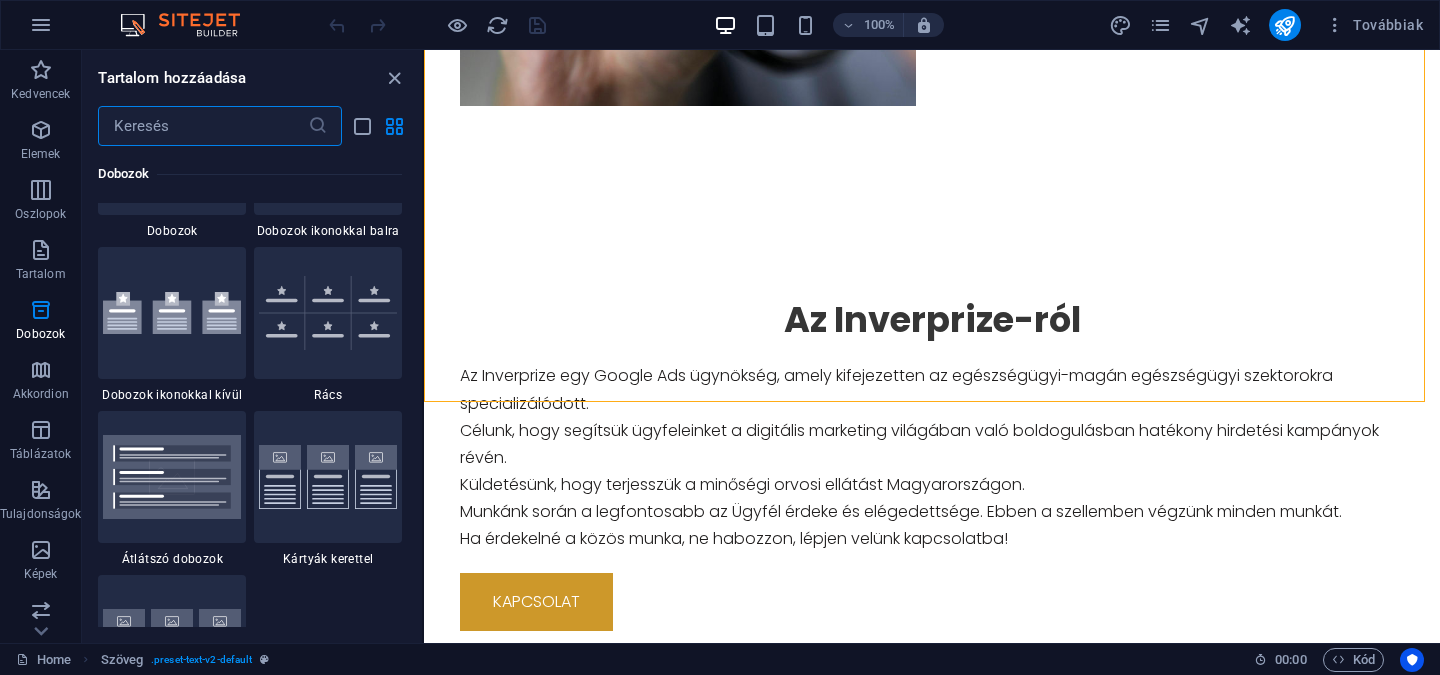 scroll, scrollTop: 6127, scrollLeft: 0, axis: vertical 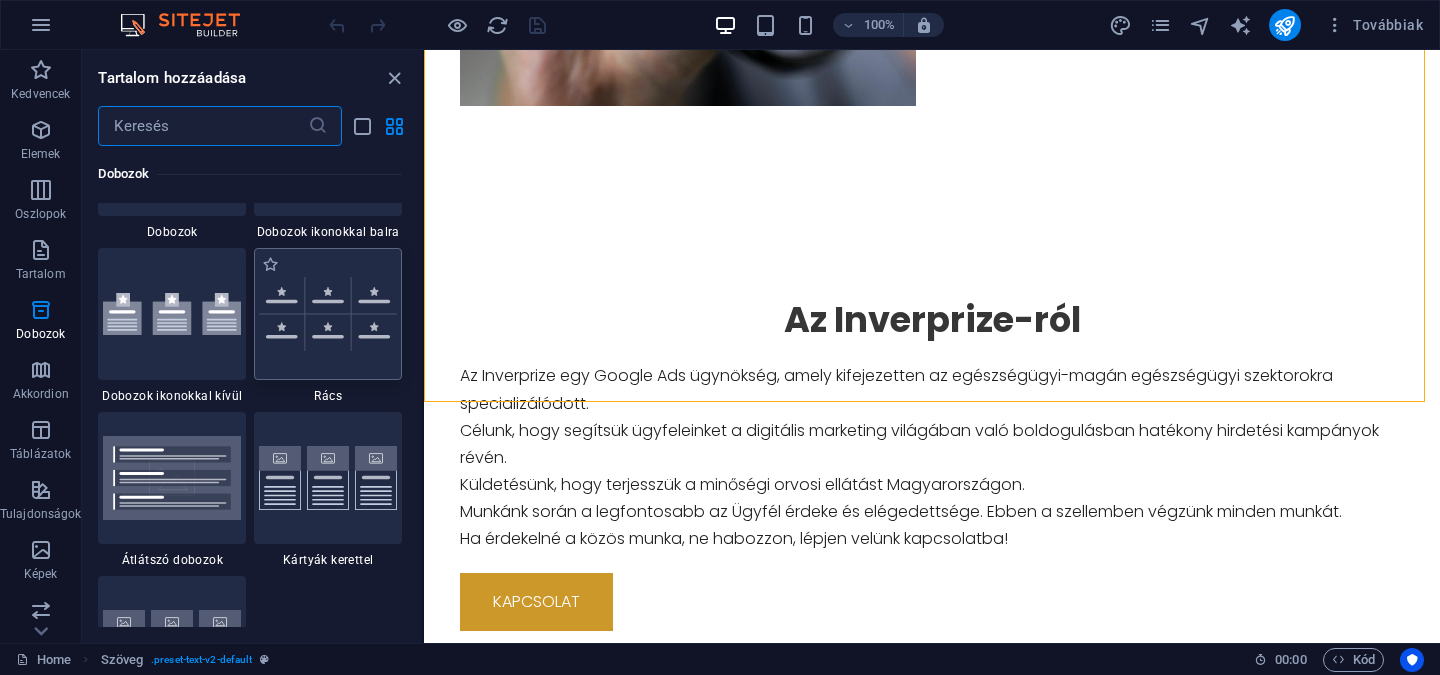 click at bounding box center [328, 314] 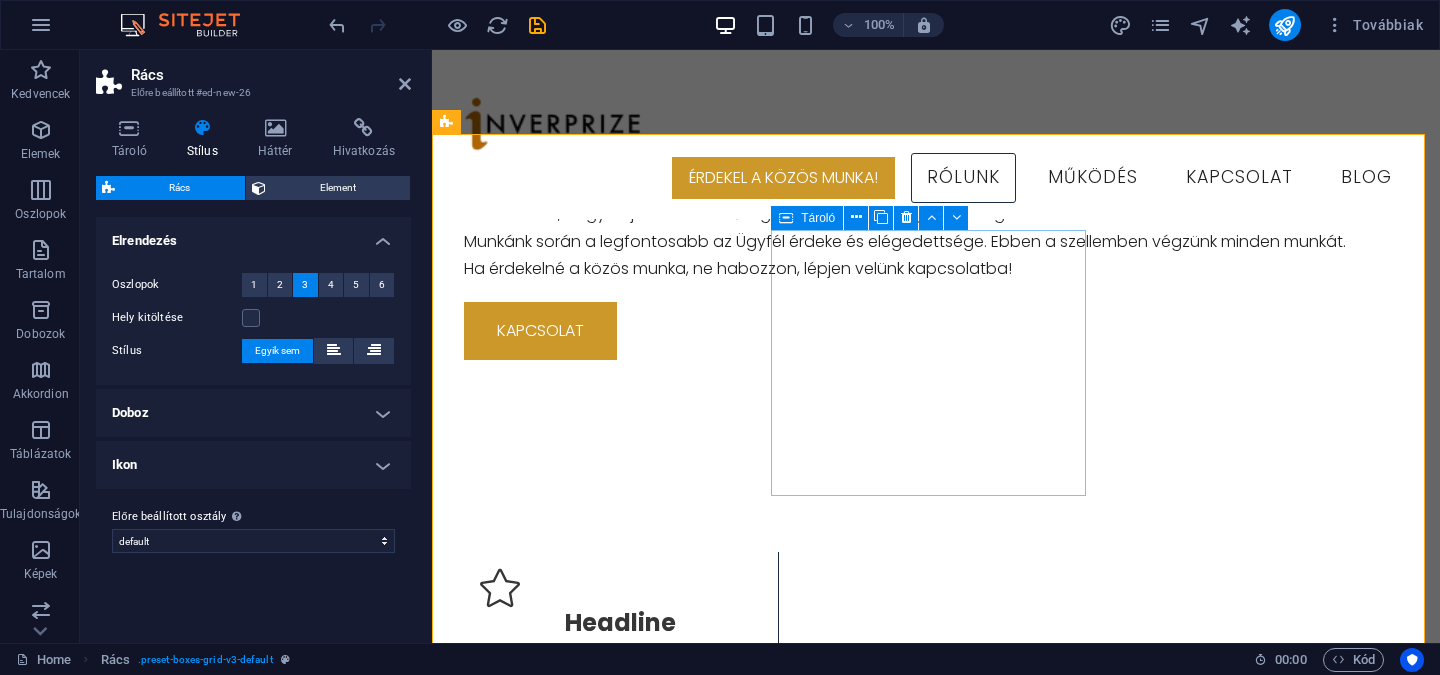 scroll, scrollTop: 956, scrollLeft: 0, axis: vertical 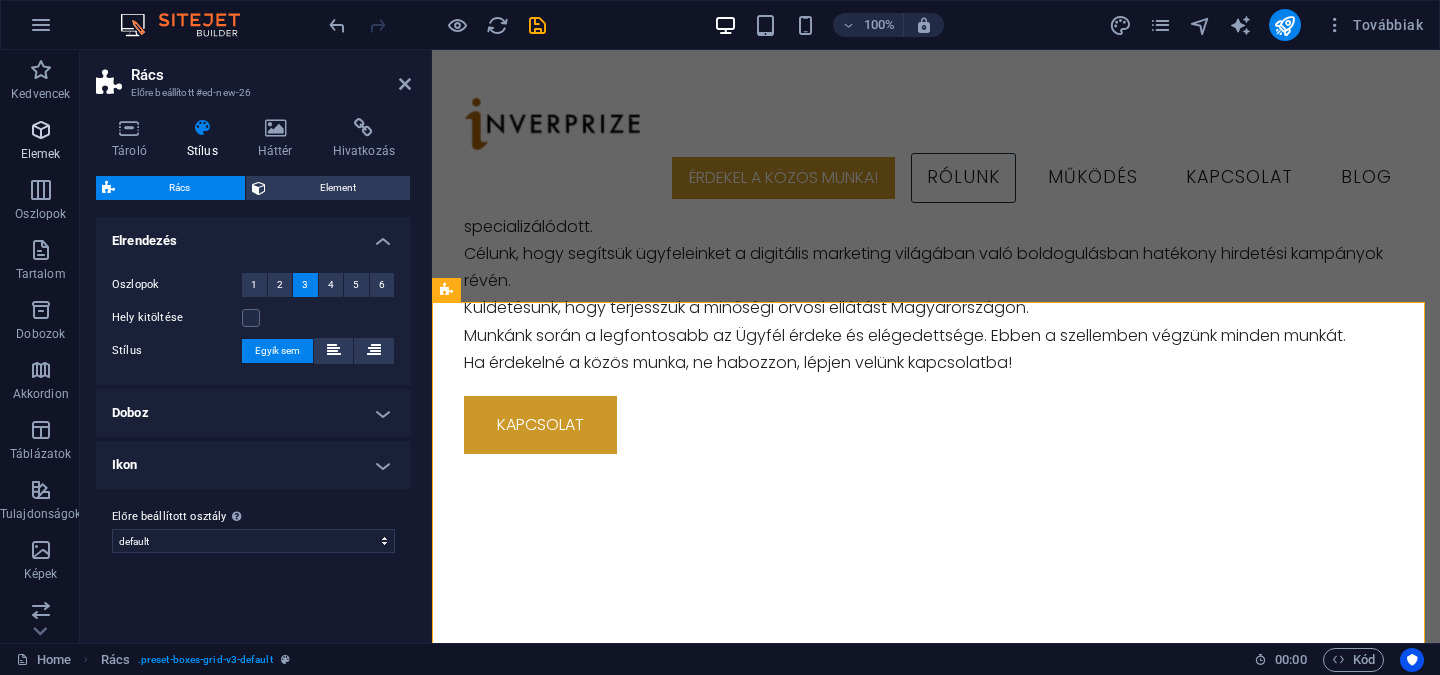 click on "Elemek" at bounding box center (40, 142) 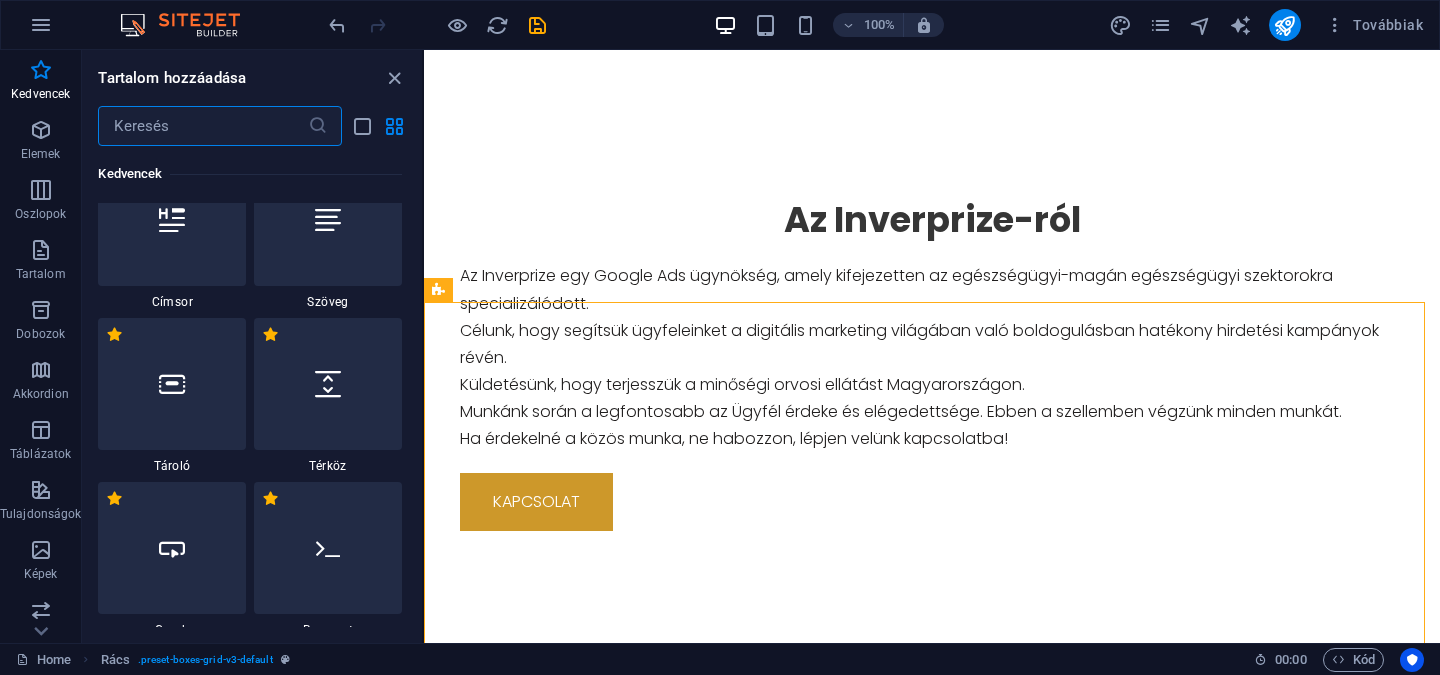 scroll, scrollTop: 41, scrollLeft: 0, axis: vertical 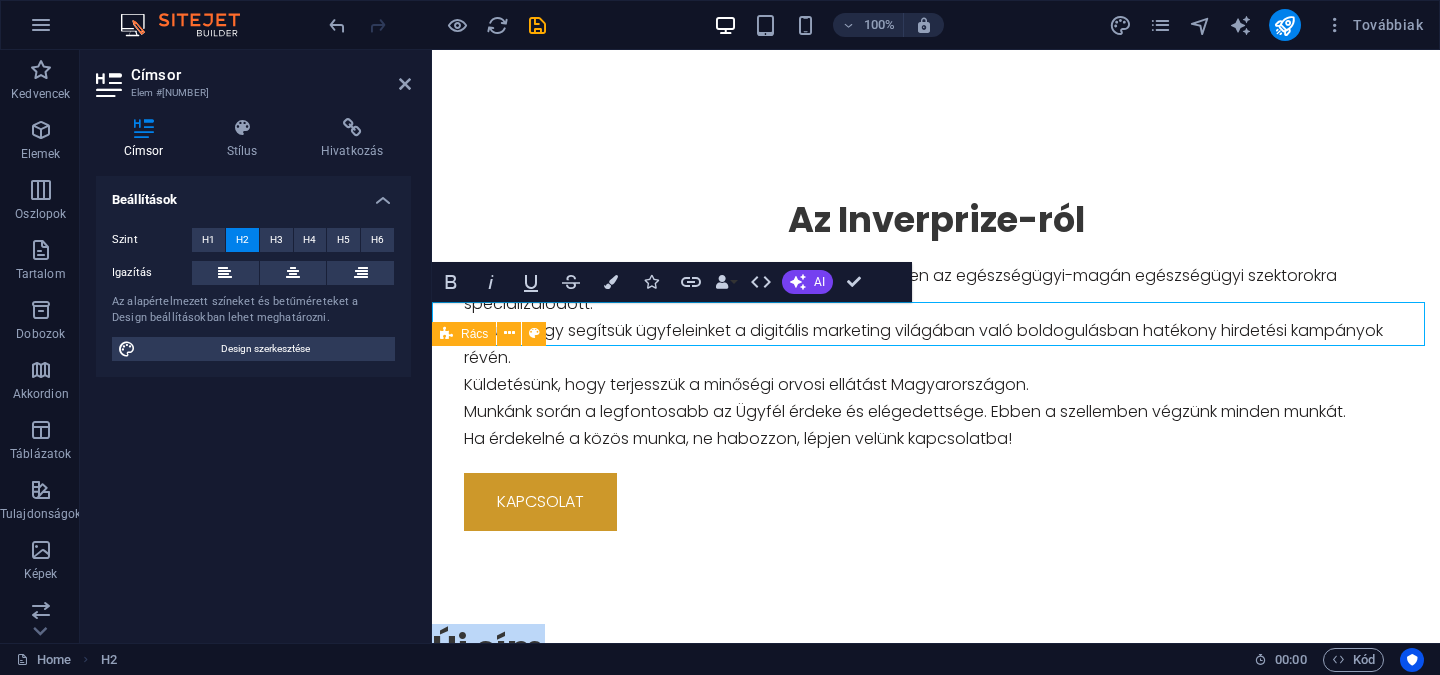 click on "Headline Lorem ipsum dolor sit amet, consectetuer adipiscing elit. Aenean commodo ligula eget dolor. Lorem ipsum dolor sit amet, consectetuer adipiscing elit leget dolor. Headline Lorem ipsum dolor sit amet, consectetuer adipiscing elit. Aenean commodo ligula eget dolor. Lorem ipsum dolor sit amet, consectetuer adipiscing elit leget dolor. Headline Lorem ipsum dolor sit amet, consectetuer adipiscing elit. Aenean commodo ligula eget dolor. Lorem ipsum dolor sit amet, consectetuer adipiscing elit leget dolor. Headline Lorem ipsum dolor sit amet, consectetuer adipiscing elit. Aenean commodo ligula eget dolor. Lorem ipsum dolor sit amet, consectetuer adipiscing elit leget dolor. Headline Lorem ipsum dolor sit amet, consectetuer adipiscing elit. Aenean commodo ligula eget dolor. Lorem ipsum dolor sit amet, consectetuer adipiscing elit leget dolor. Headline" at bounding box center [936, 1564] 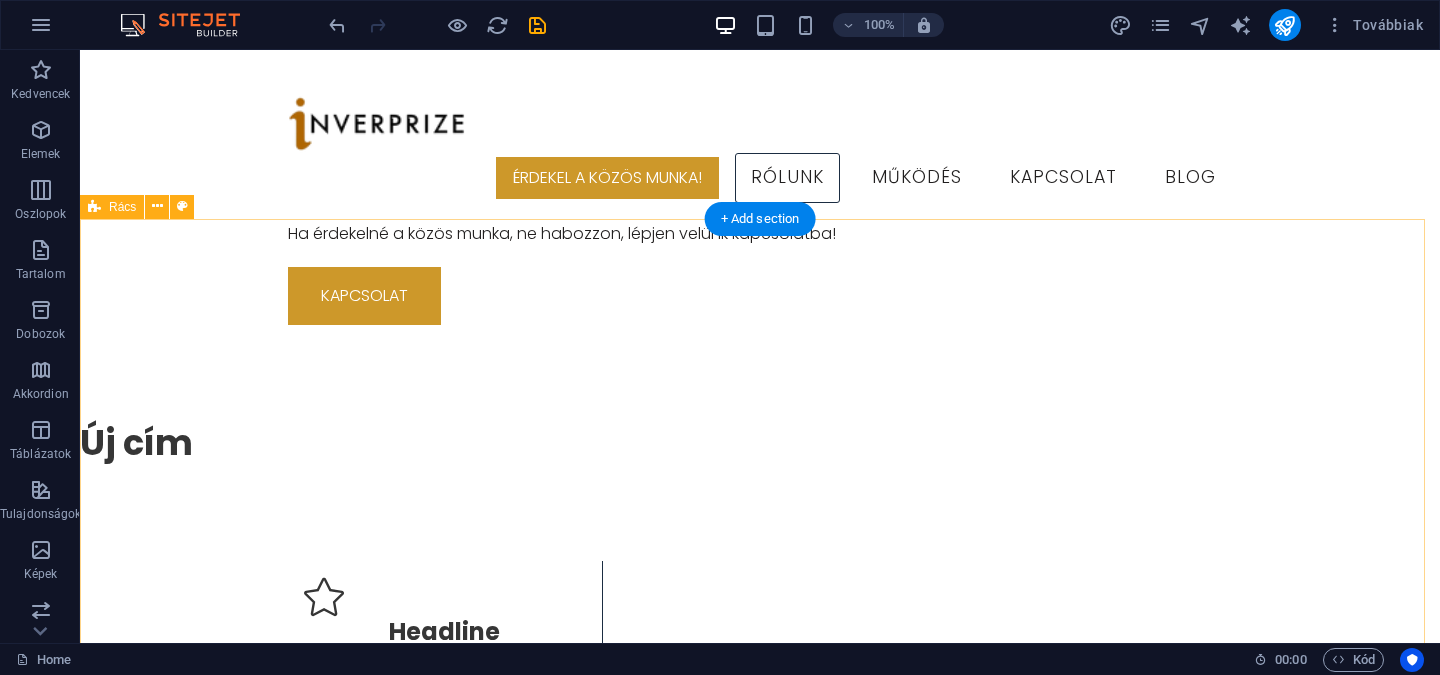 scroll, scrollTop: 1083, scrollLeft: 0, axis: vertical 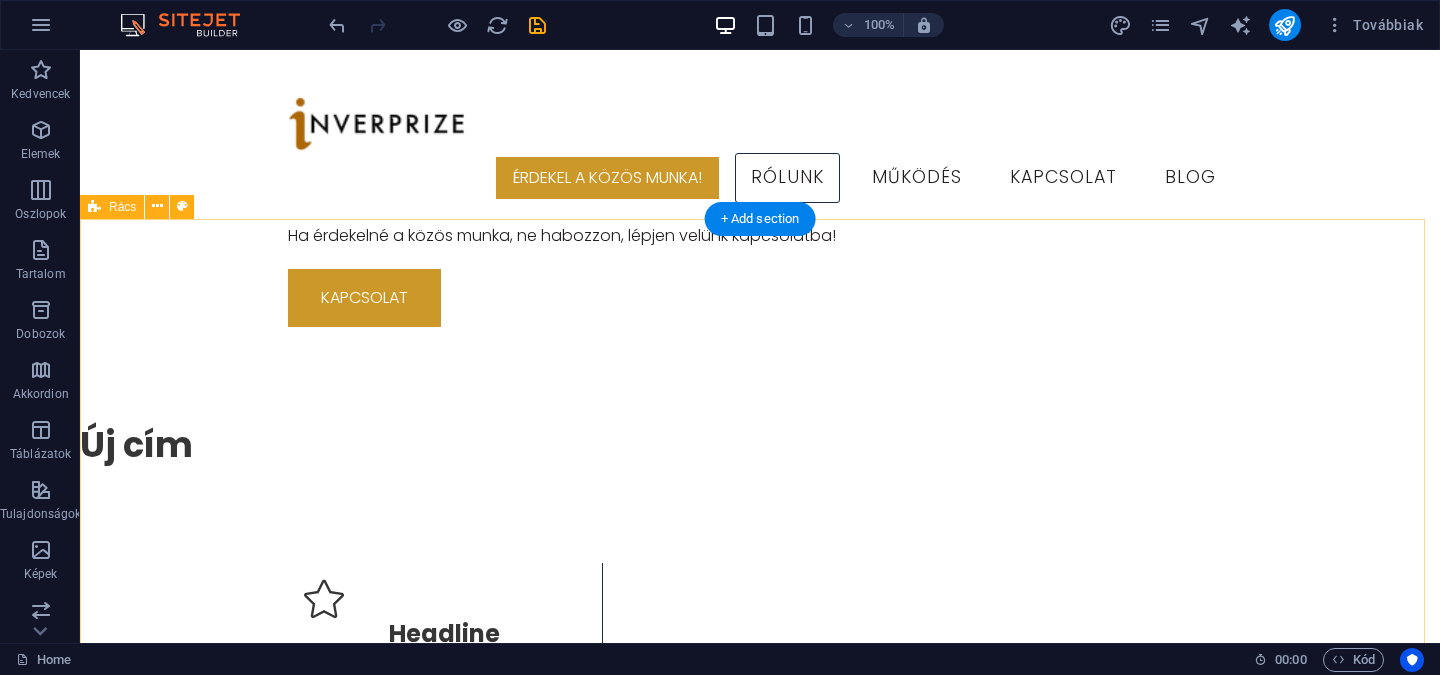 click on "Headline Lorem ipsum dolor sit amet, consectetuer adipiscing elit. Aenean commodo ligula eget dolor. Lorem ipsum dolor sit amet, consectetuer adipiscing elit leget dolor. Headline Lorem ipsum dolor sit amet, consectetuer adipiscing elit. Aenean commodo ligula eget dolor. Lorem ipsum dolor sit amet, consectetuer adipiscing elit leget dolor. Headline Lorem ipsum dolor sit amet, consectetuer adipiscing elit. Aenean commodo ligula eget dolor. Lorem ipsum dolor sit amet, consectetuer adipiscing elit leget dolor. Headline Lorem ipsum dolor sit amet, consectetuer adipiscing elit. Aenean commodo ligula eget dolor. Lorem ipsum dolor sit amet, consectetuer adipiscing elit leget dolor. Headline Lorem ipsum dolor sit amet, consectetuer adipiscing elit. Aenean commodo ligula eget dolor. Lorem ipsum dolor sit amet, consectetuer adipiscing elit leget dolor. Headline" at bounding box center [760, 1360] 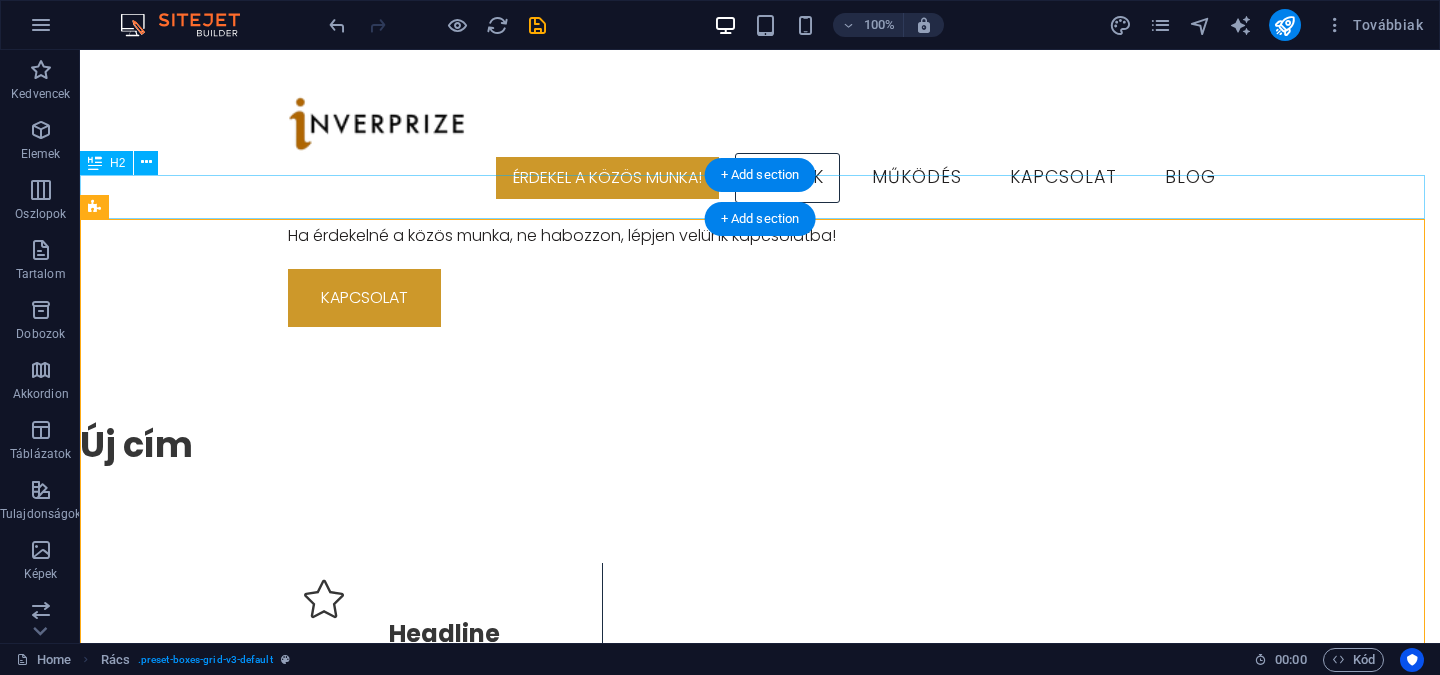 click on "Új cím" at bounding box center (760, 445) 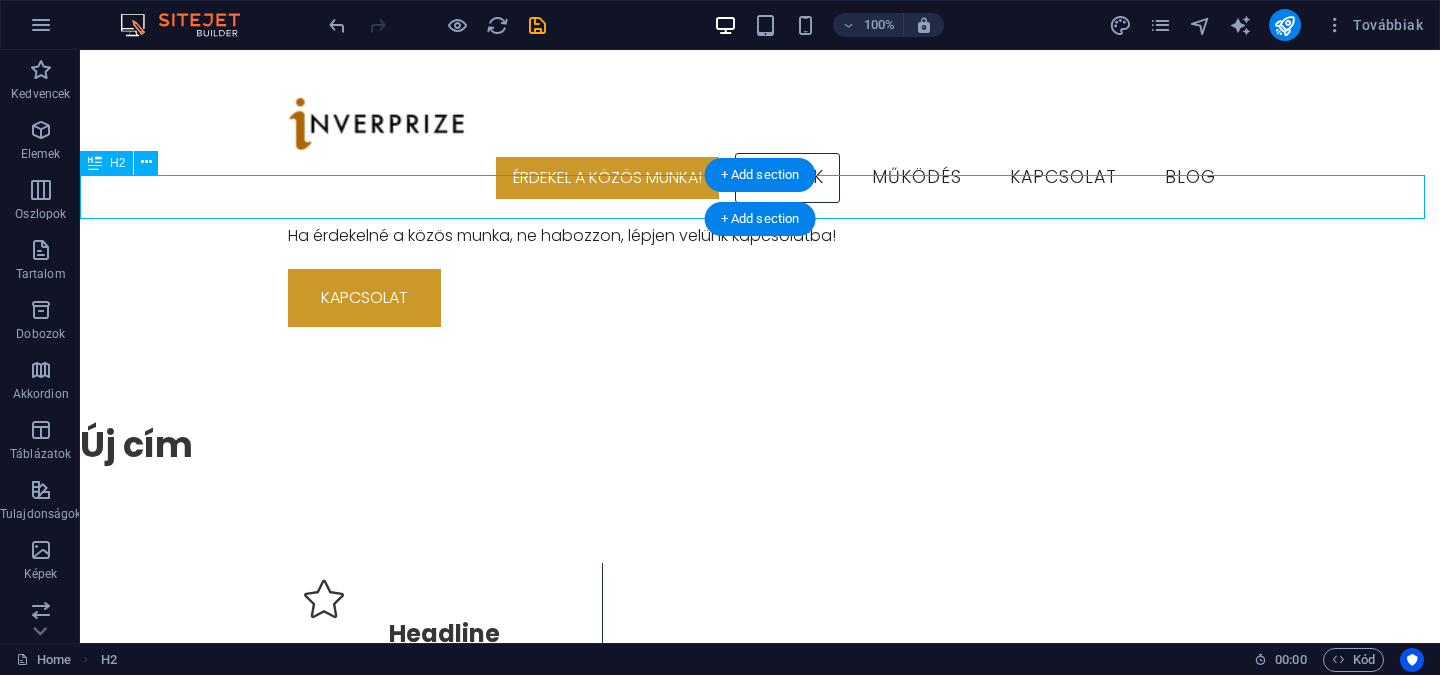 click on "Új cím" at bounding box center (760, 445) 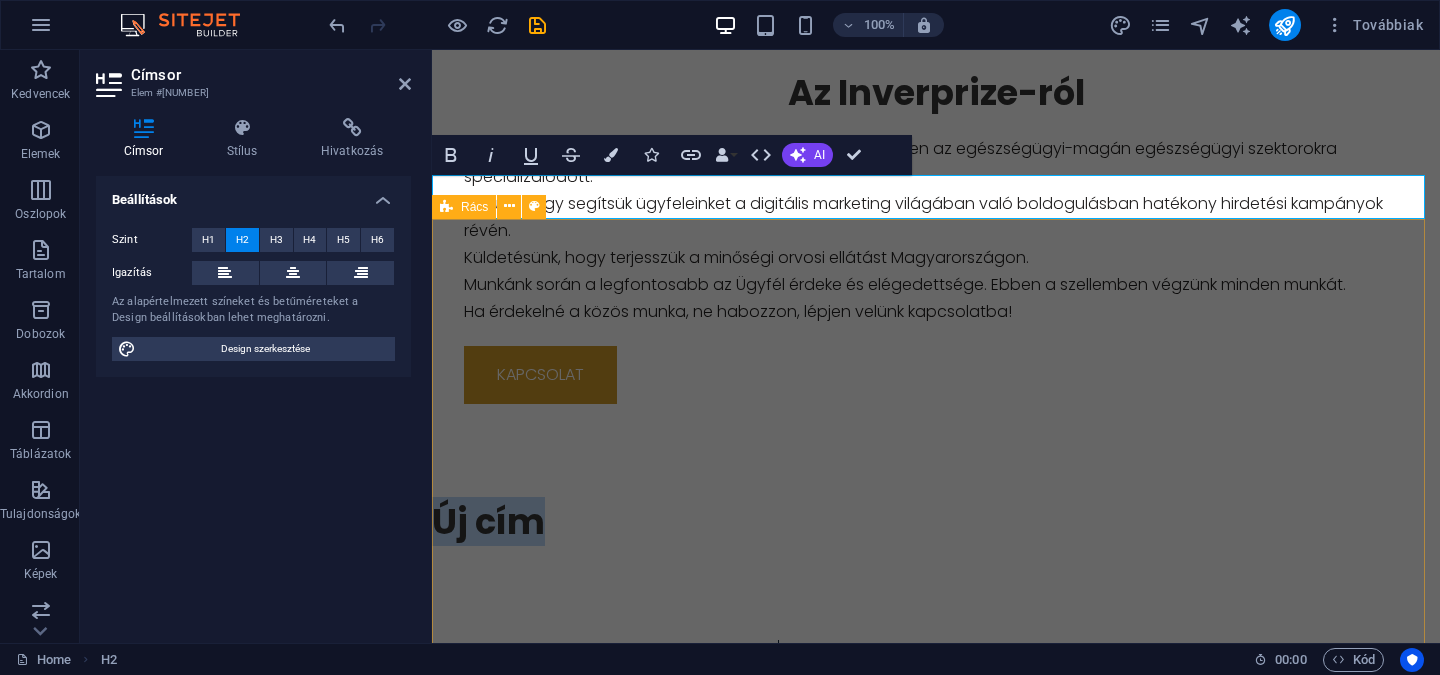 type 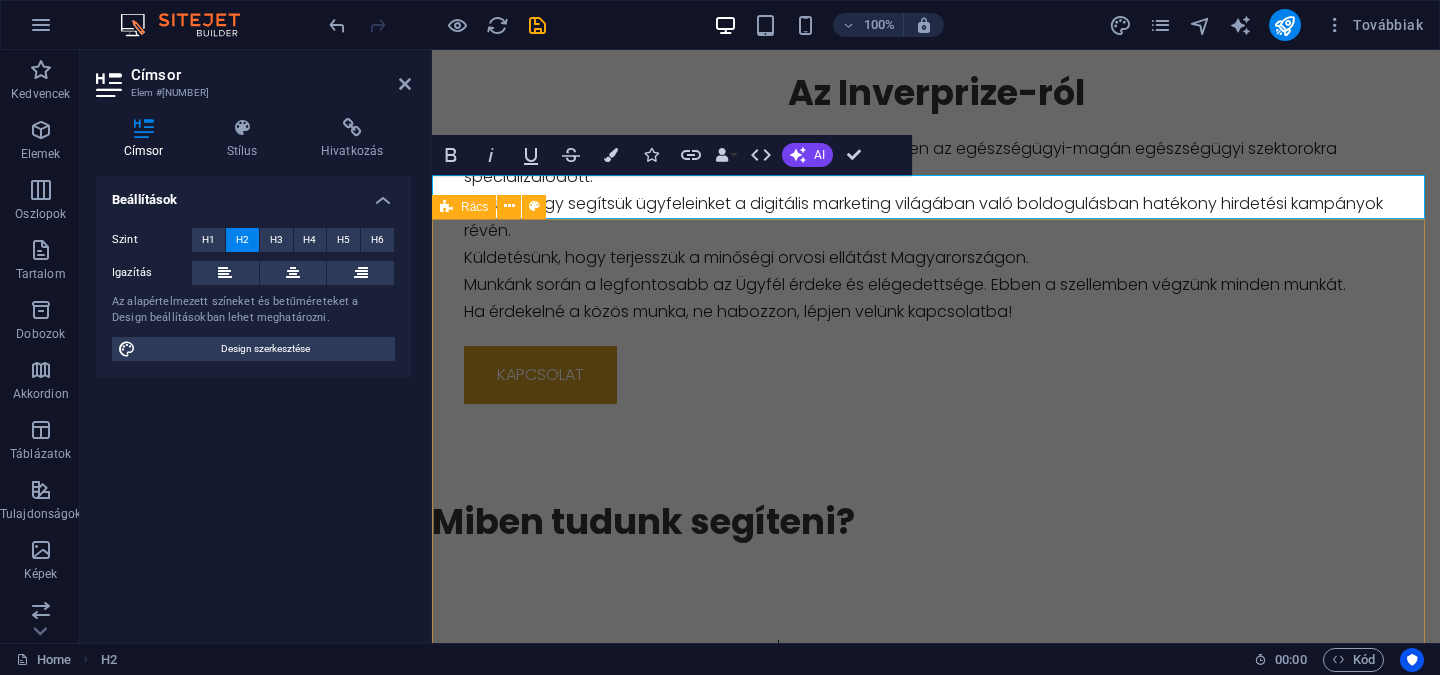 click on "Headline Lorem ipsum dolor sit amet, consectetuer adipiscing elit. Aenean commodo ligula eget dolor. Lorem ipsum dolor sit amet, consectetuer adipiscing elit leget dolor. Headline Lorem ipsum dolor sit amet, consectetuer adipiscing elit. Aenean commodo ligula eget dolor. Lorem ipsum dolor sit amet, consectetuer adipiscing elit leget dolor. Headline Lorem ipsum dolor sit amet, consectetuer adipiscing elit. Aenean commodo ligula eget dolor. Lorem ipsum dolor sit amet, consectetuer adipiscing elit leget dolor. Headline Lorem ipsum dolor sit amet, consectetuer adipiscing elit. Aenean commodo ligula eget dolor. Lorem ipsum dolor sit amet, consectetuer adipiscing elit leget dolor. Headline Lorem ipsum dolor sit amet, consectetuer adipiscing elit. Aenean commodo ligula eget dolor. Lorem ipsum dolor sit amet, consectetuer adipiscing elit leget dolor. Headline" at bounding box center [936, 1437] 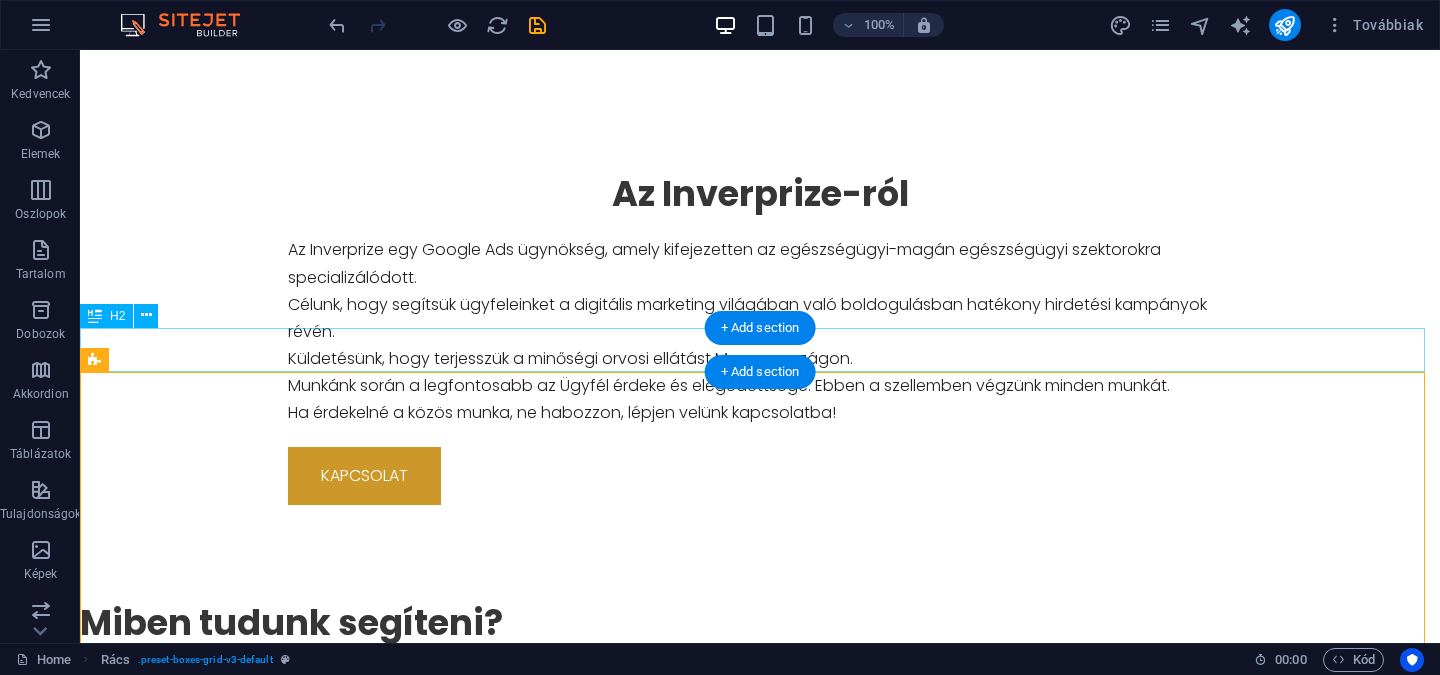 scroll, scrollTop: 983, scrollLeft: 0, axis: vertical 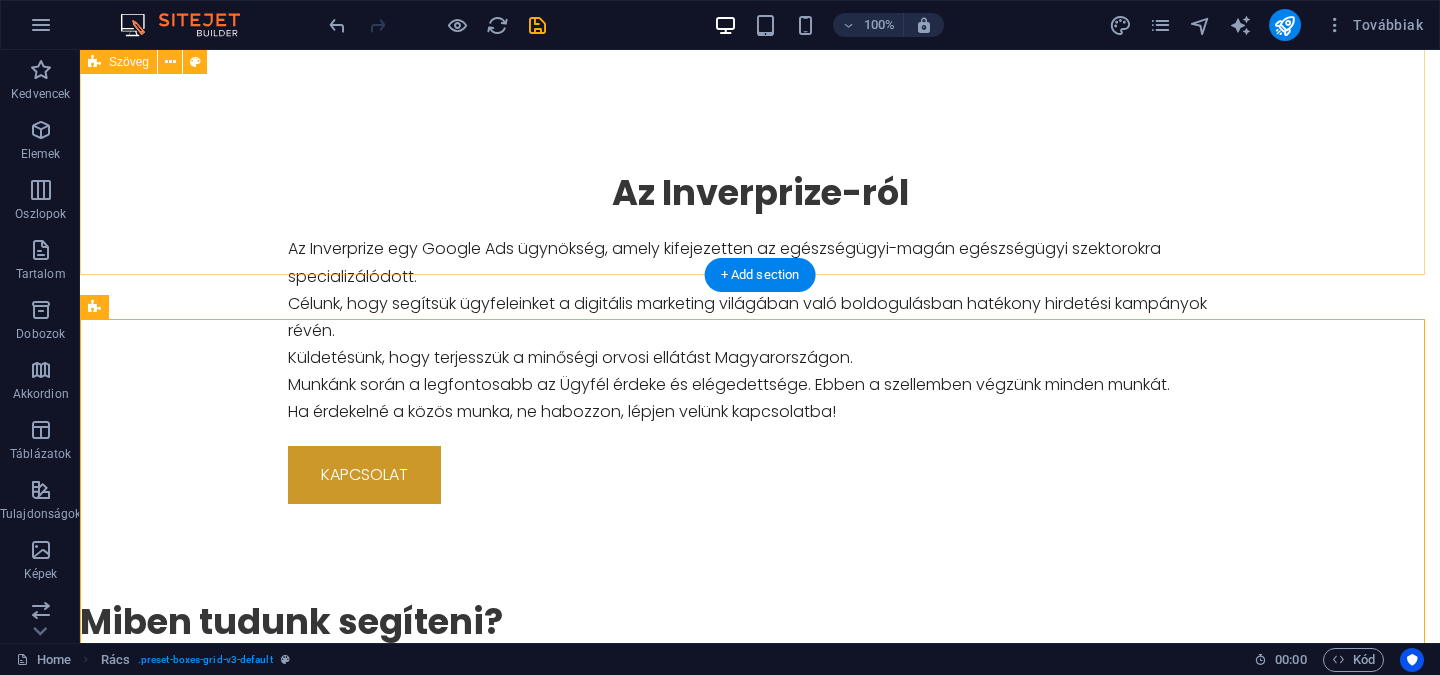 click on "Miben tudunk segíteni?" at bounding box center (760, 622) 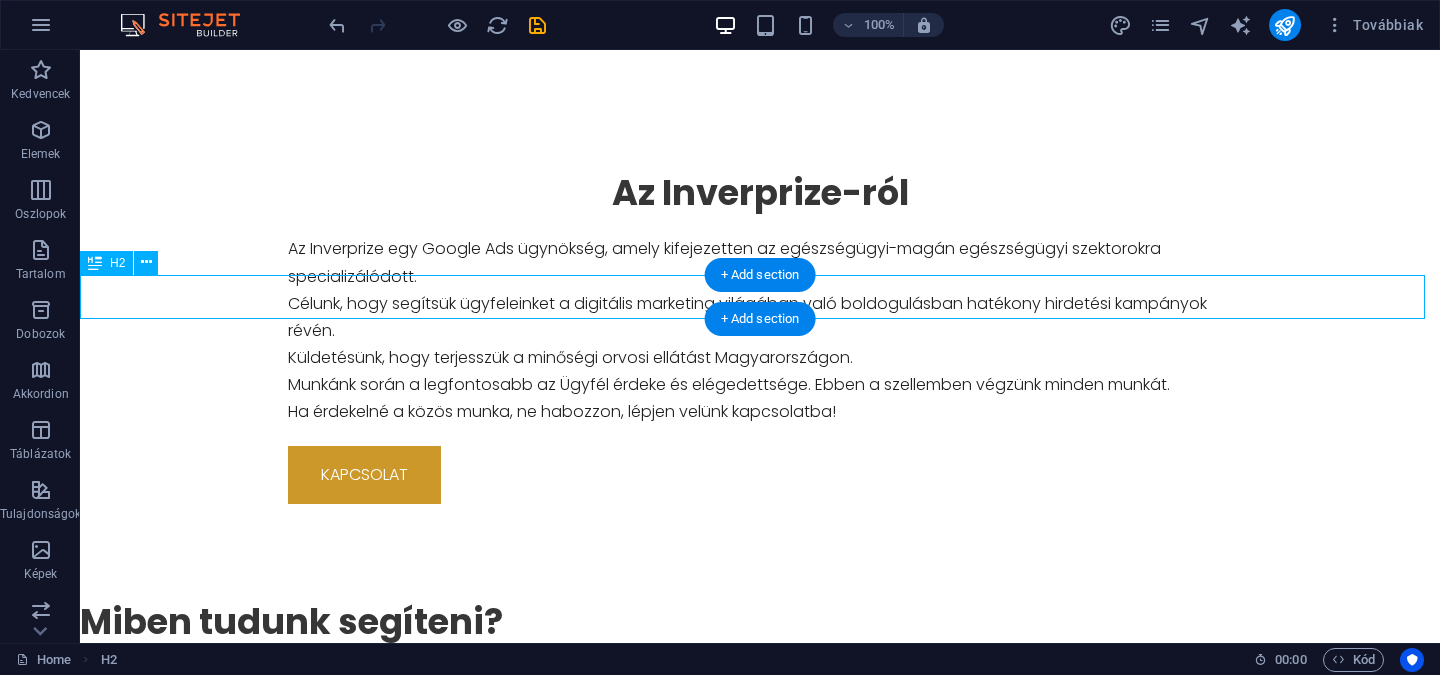 click on "Miben tudunk segíteni?" at bounding box center (760, 622) 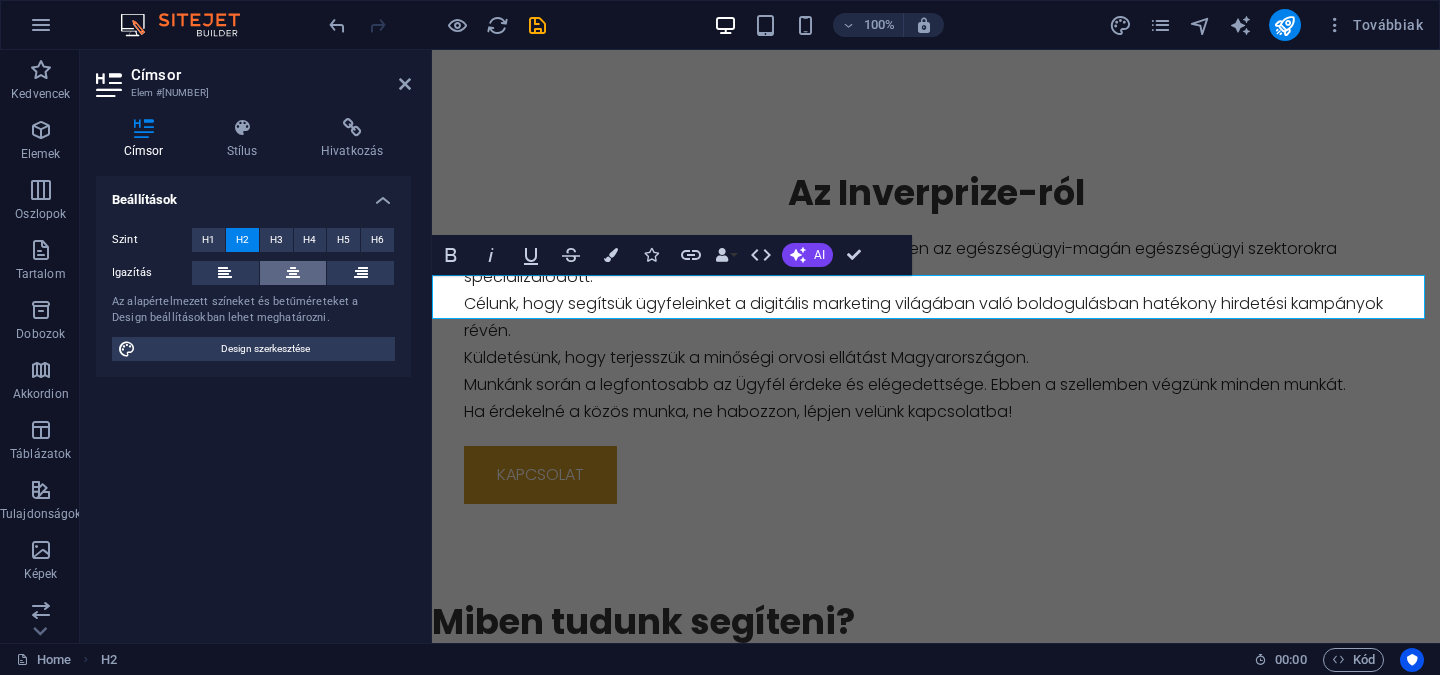 click at bounding box center (293, 273) 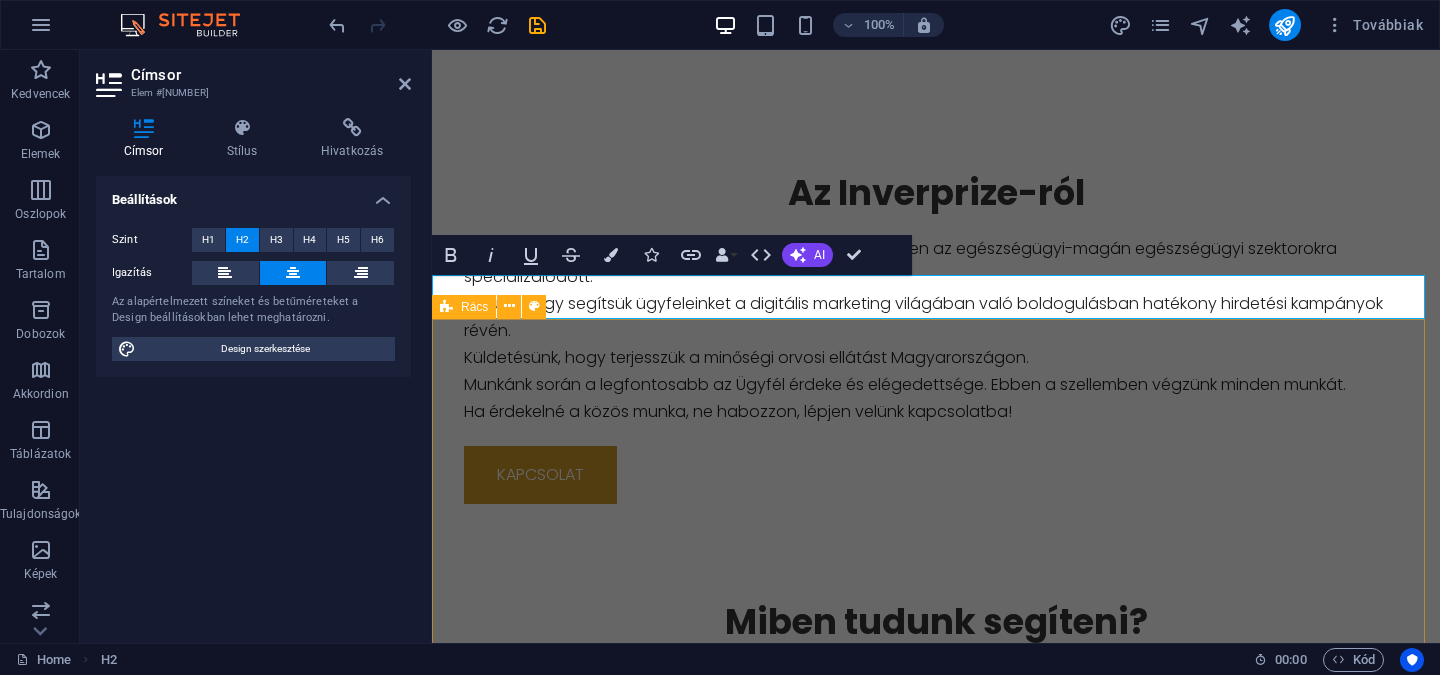 click on "Headline Lorem ipsum dolor sit amet, consectetuer adipiscing elit. Aenean commodo ligula eget dolor. Lorem ipsum dolor sit amet, consectetuer adipiscing elit leget dolor. Headline Lorem ipsum dolor sit amet, consectetuer adipiscing elit. Aenean commodo ligula eget dolor. Lorem ipsum dolor sit amet, consectetuer adipiscing elit leget dolor. Headline Lorem ipsum dolor sit amet, consectetuer adipiscing elit. Aenean commodo ligula eget dolor. Lorem ipsum dolor sit amet, consectetuer adipiscing elit leget dolor. Headline Lorem ipsum dolor sit amet, consectetuer adipiscing elit. Aenean commodo ligula eget dolor. Lorem ipsum dolor sit amet, consectetuer adipiscing elit leget dolor. Headline Lorem ipsum dolor sit amet, consectetuer adipiscing elit. Aenean commodo ligula eget dolor. Lorem ipsum dolor sit amet, consectetuer adipiscing elit leget dolor. Headline" at bounding box center (936, 1537) 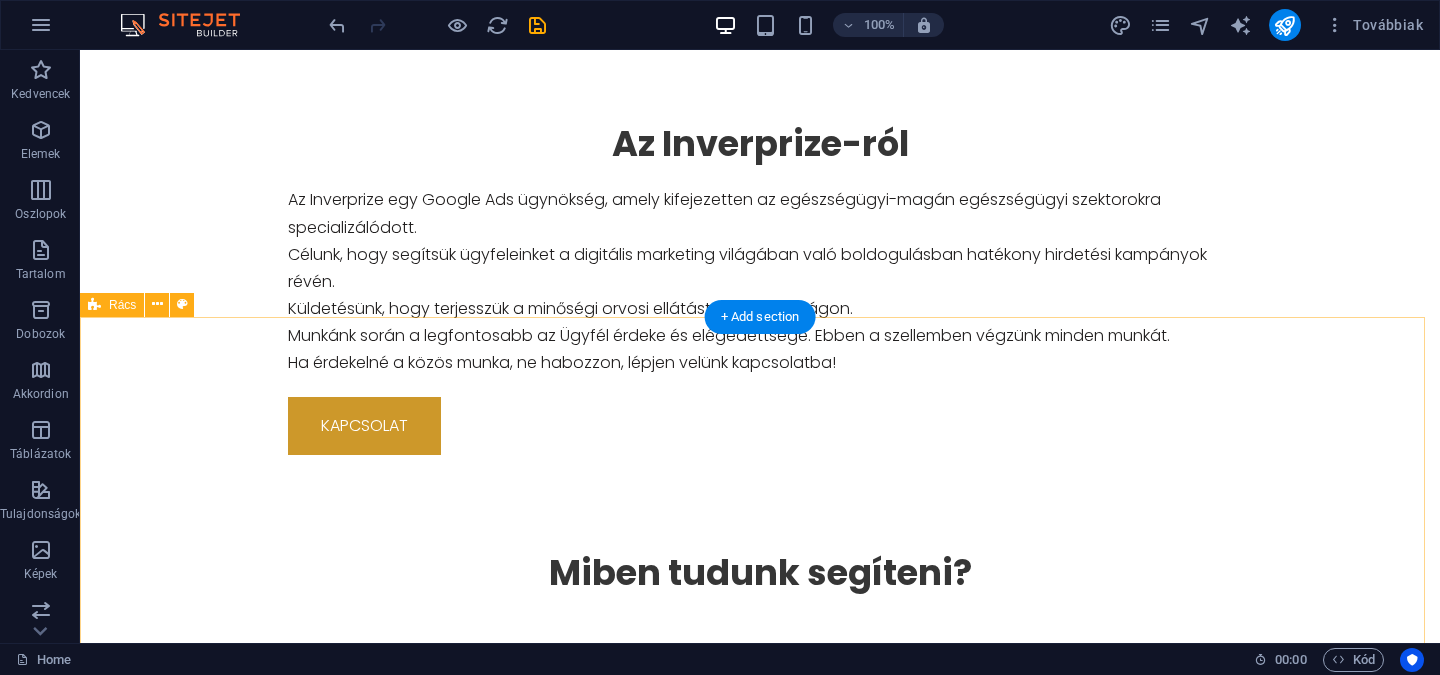 scroll, scrollTop: 1083, scrollLeft: 0, axis: vertical 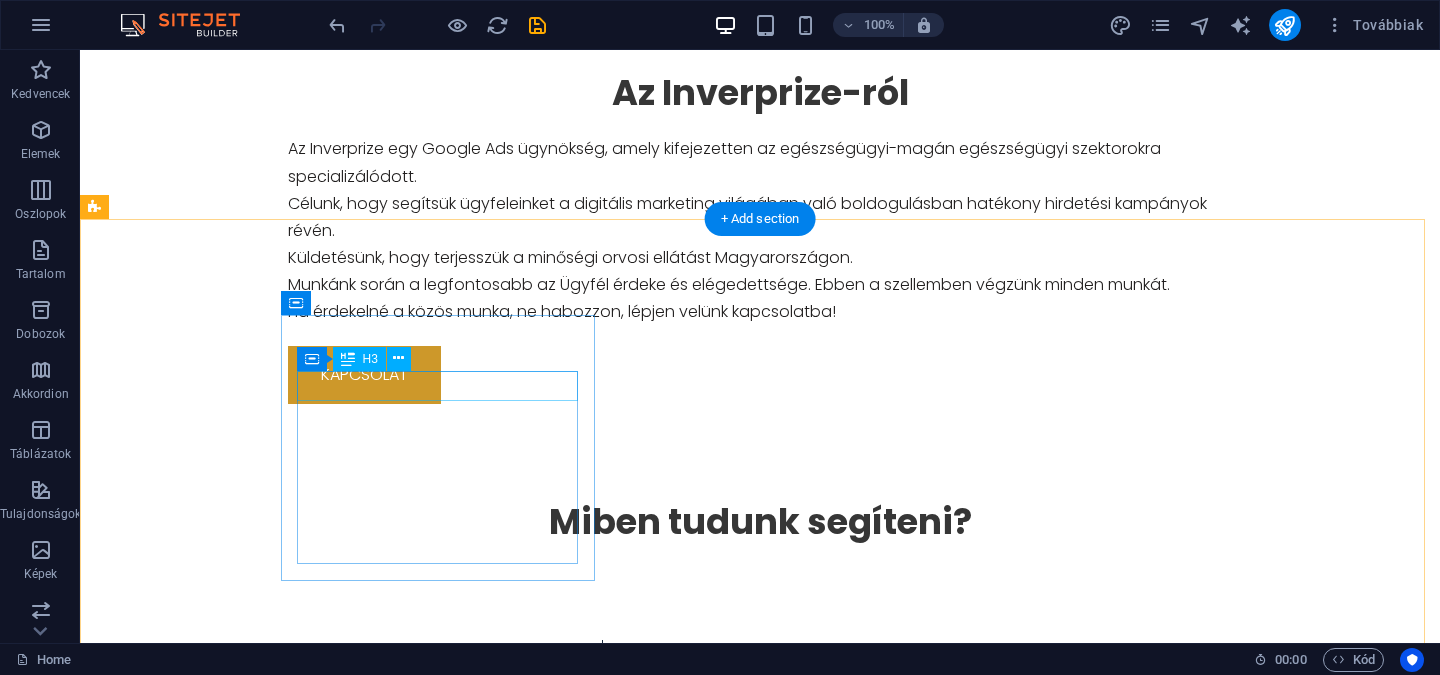 click on "Headline" at bounding box center [445, 711] 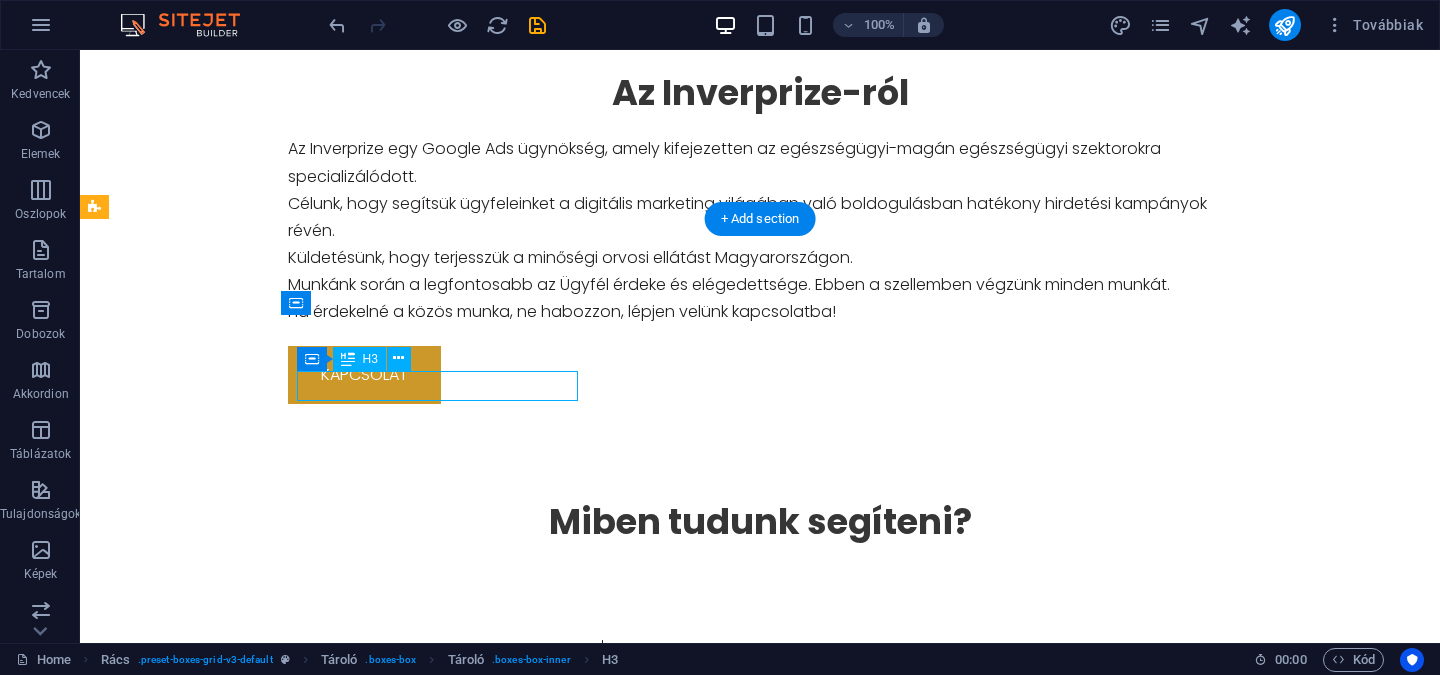 click on "Headline" at bounding box center (445, 711) 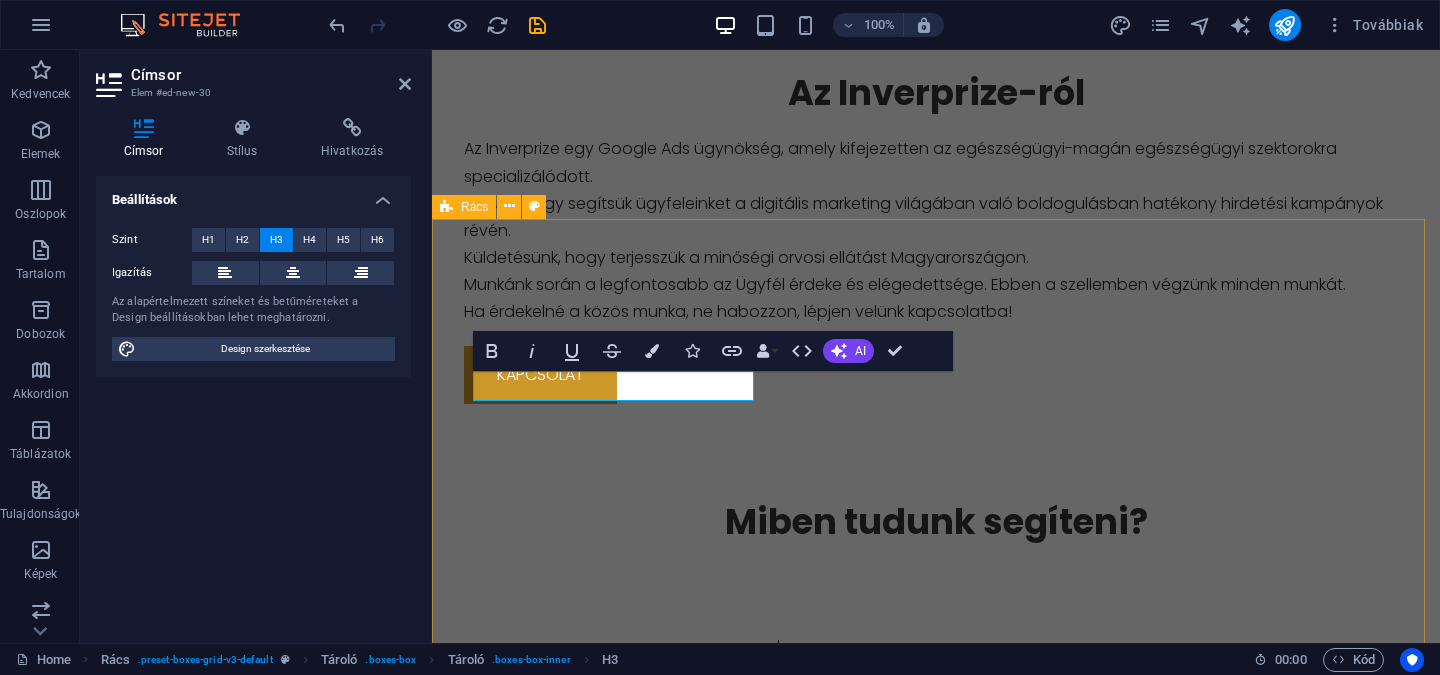 type 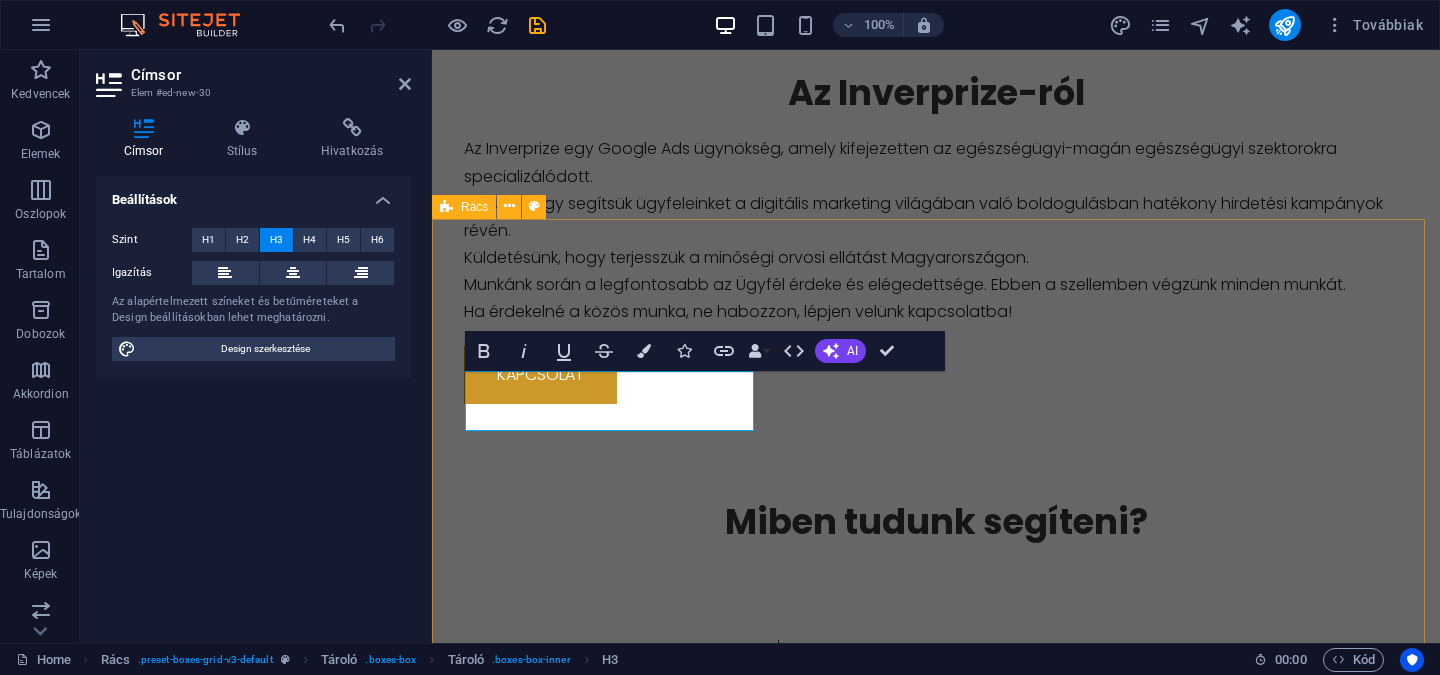 scroll, scrollTop: 0, scrollLeft: 17, axis: horizontal 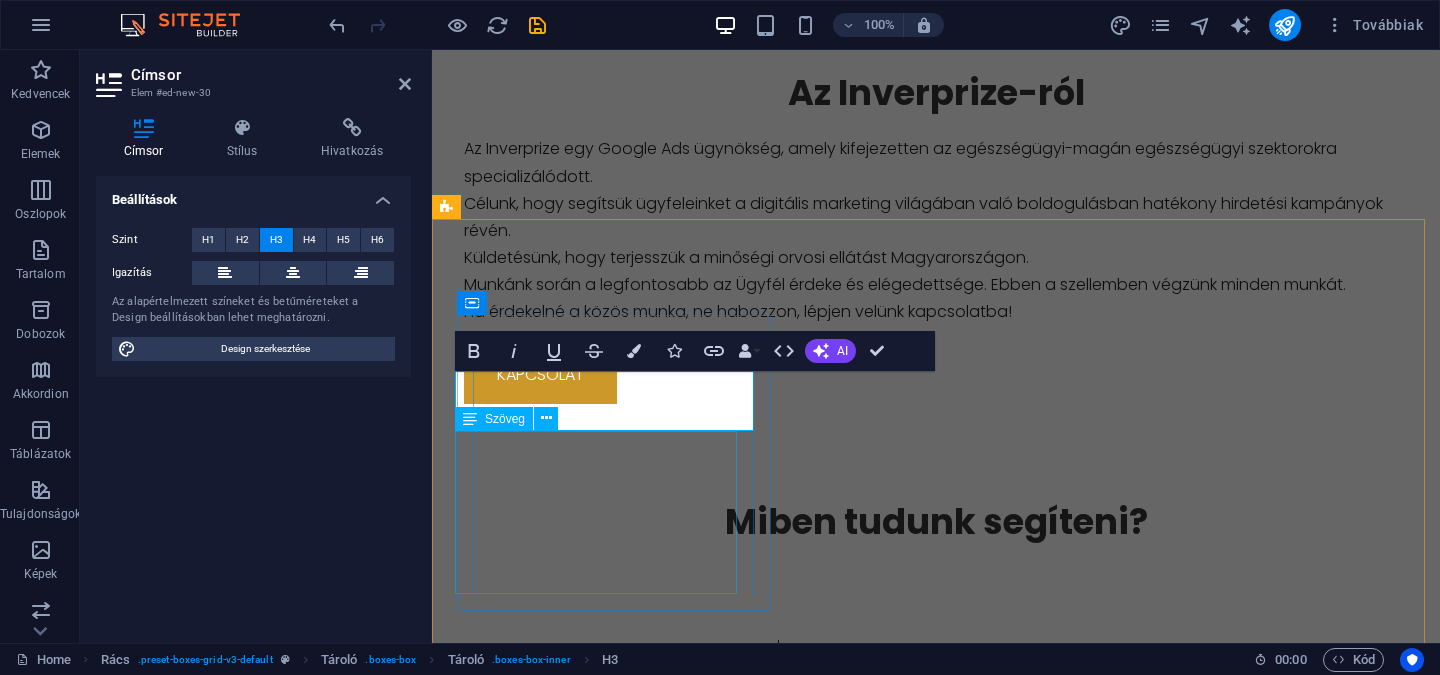 click on "Lorem ipsum dolor sit amet, consectetuer adipiscing elit. Aenean commodo ligula eget dolor. Lorem ipsum dolor sit amet, consectetuer adipiscing elit leget dolor." at bounding box center (621, 867) 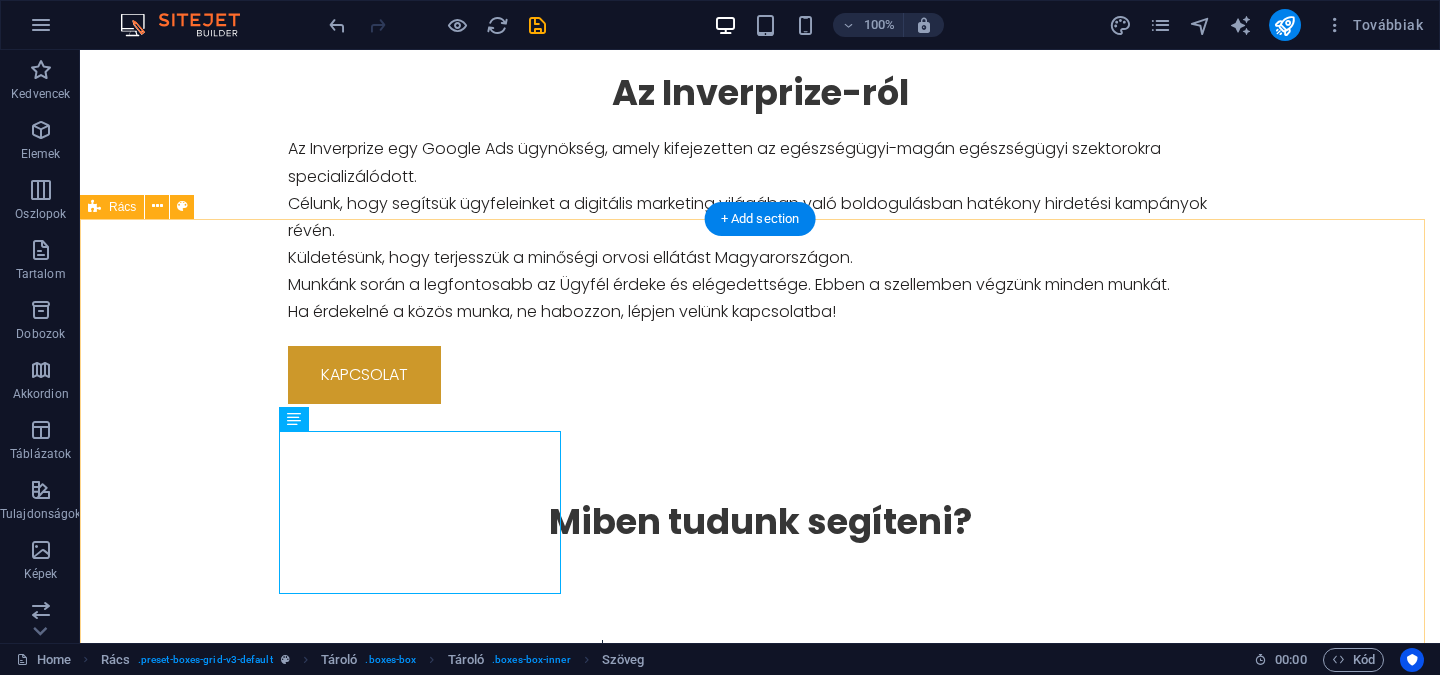 click on "Google Ads kampánymenedzsment Lorem ipsum dolor sit amet, consectetuer adipiscing elit. Aenean commodo ligula eget dolor. Lorem ipsum dolor sit amet, consectetuer adipiscing elit leget dolor. Headline Lorem ipsum dolor sit amet, consectetuer adipiscing elit. Aenean commodo ligula eget dolor. Lorem ipsum dolor sit amet, consectetuer adipiscing elit leget dolor. Headline Lorem ipsum dolor sit amet, consectetuer adipiscing elit. Aenean commodo ligula eget dolor. Lorem ipsum dolor sit amet, consectetuer adipiscing elit leget dolor. Headline Lorem ipsum dolor sit amet, consectetuer adipiscing elit. Aenean commodo ligula eget dolor. Lorem ipsum dolor sit amet, consectetuer adipiscing elit leget dolor. Headline Lorem ipsum dolor sit amet, consectetuer adipiscing elit. Aenean commodo ligula eget dolor. Lorem ipsum dolor sit amet, consectetuer adipiscing elit leget dolor. Headline" at bounding box center [760, 1452] 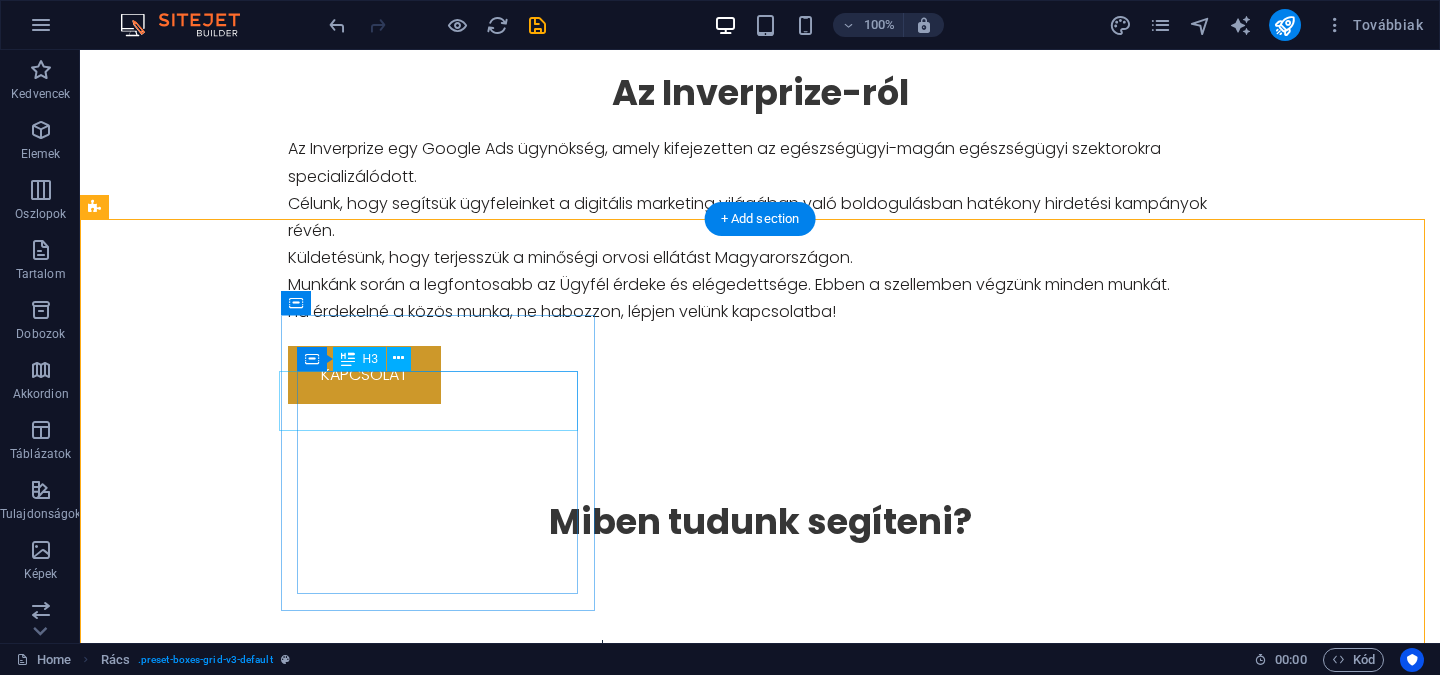 click on "Google Ads kampánymenedzsment" at bounding box center (445, 726) 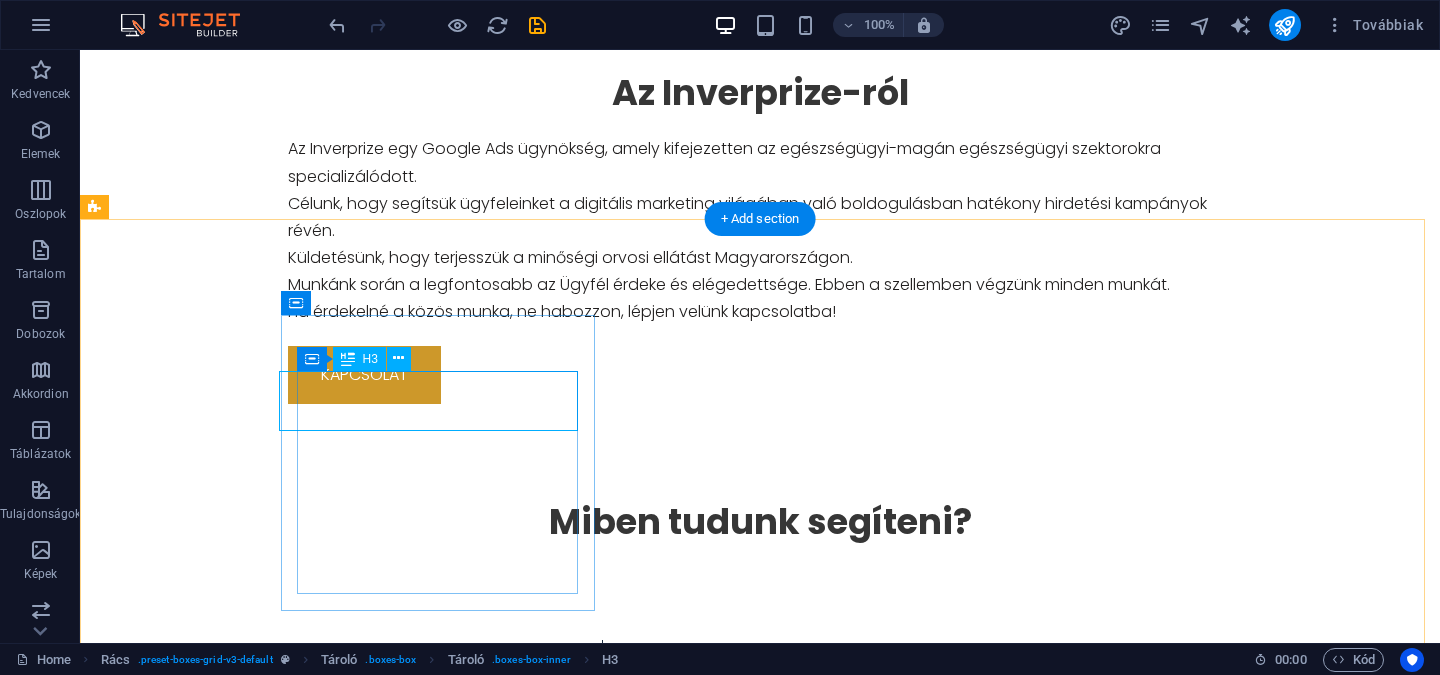 click on "Google Ads kampánymenedzsment" at bounding box center [445, 726] 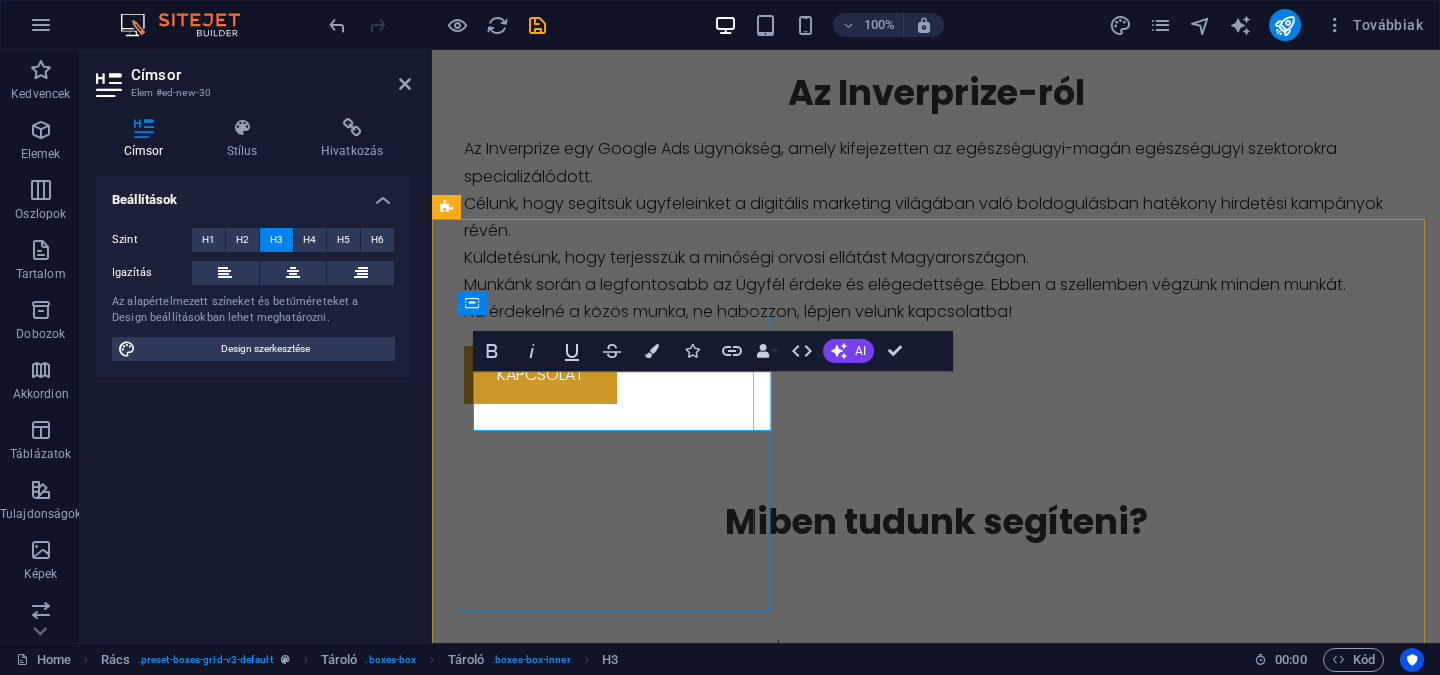 click on "Google Ads kampánymenedzsment" at bounding box center (621, 741) 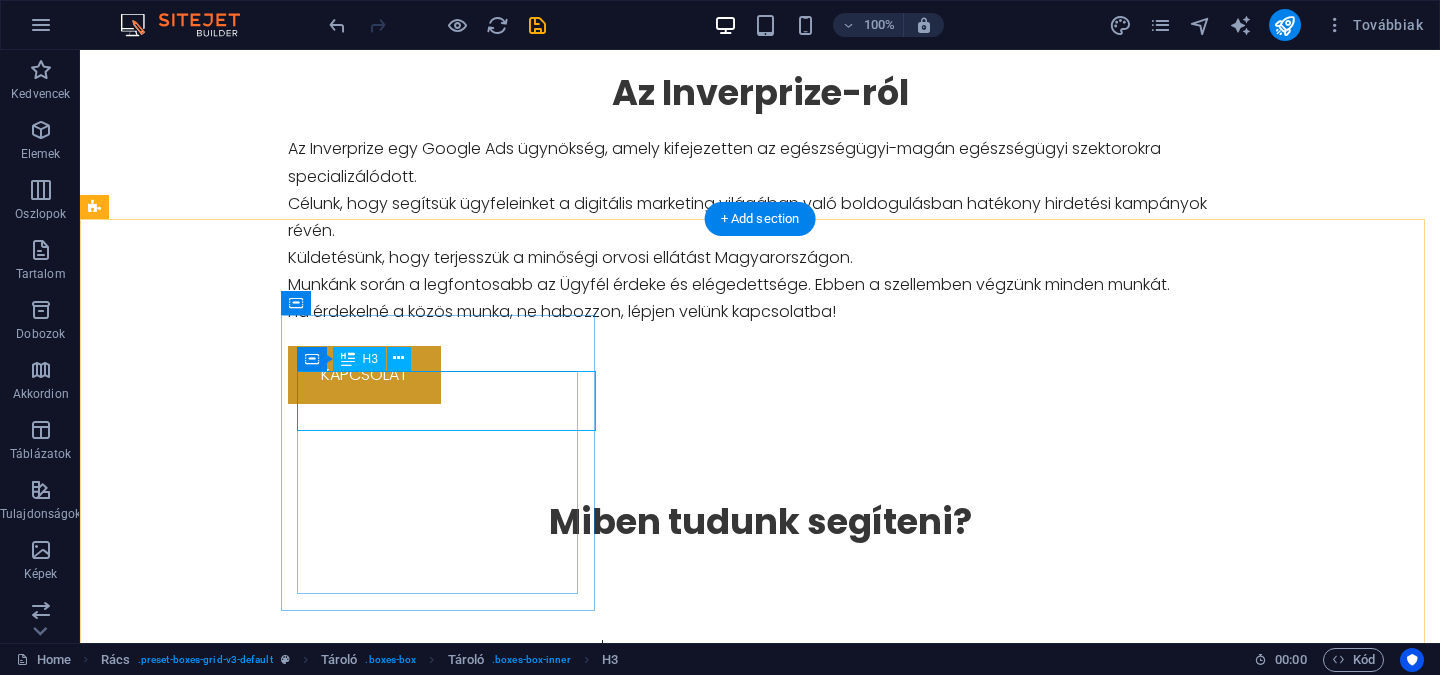 click on "Google Ads kampánymenedzsment" at bounding box center (445, 726) 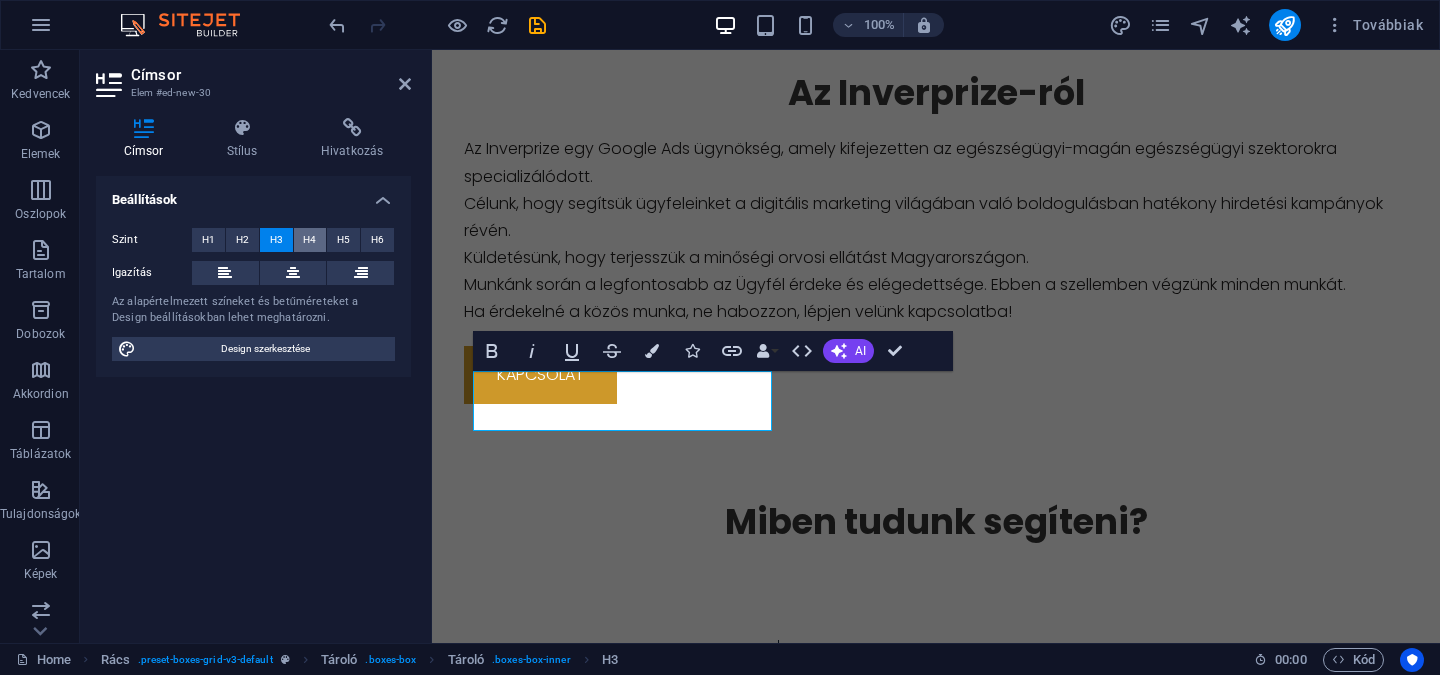 click on "H4" at bounding box center (310, 240) 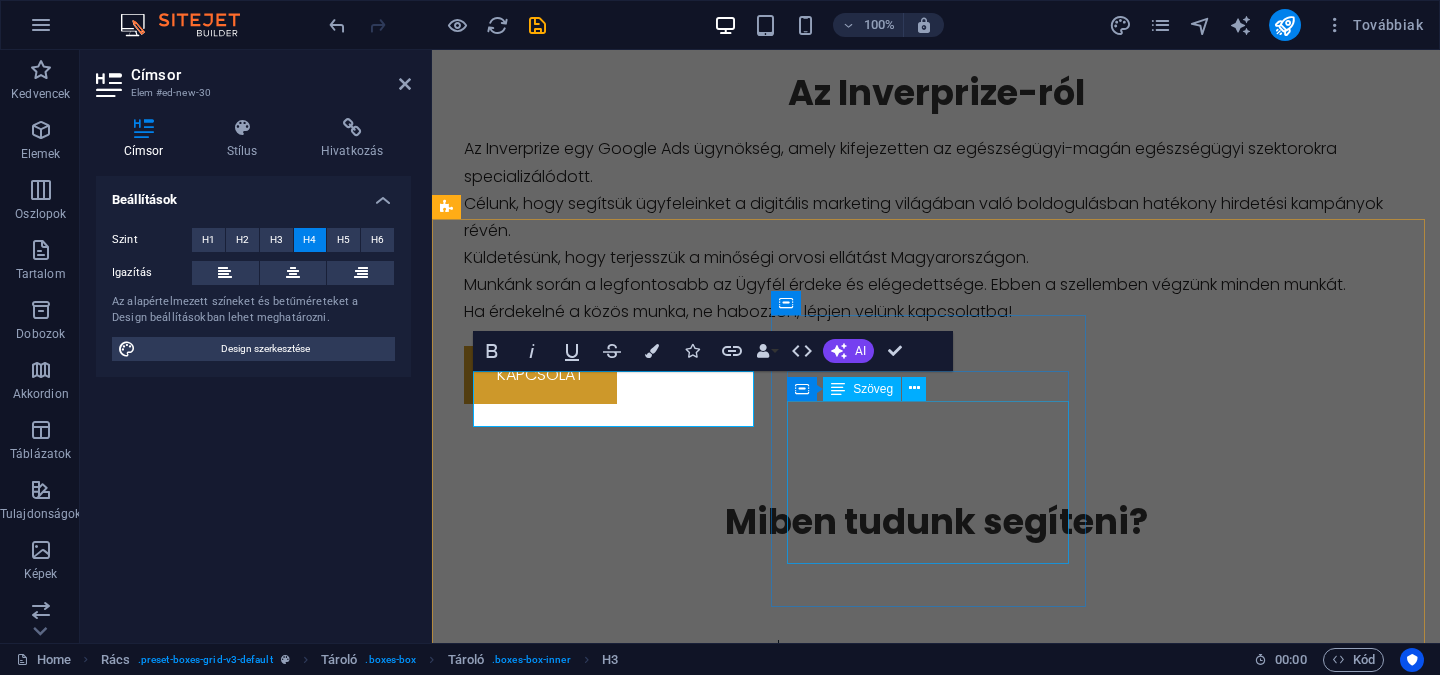 click on "Lorem ipsum dolor sit amet, consectetuer adipiscing elit. Aenean commodo ligula eget dolor. Lorem ipsum dolor sit amet, consectetuer adipiscing elit leget dolor." at bounding box center (621, 1127) 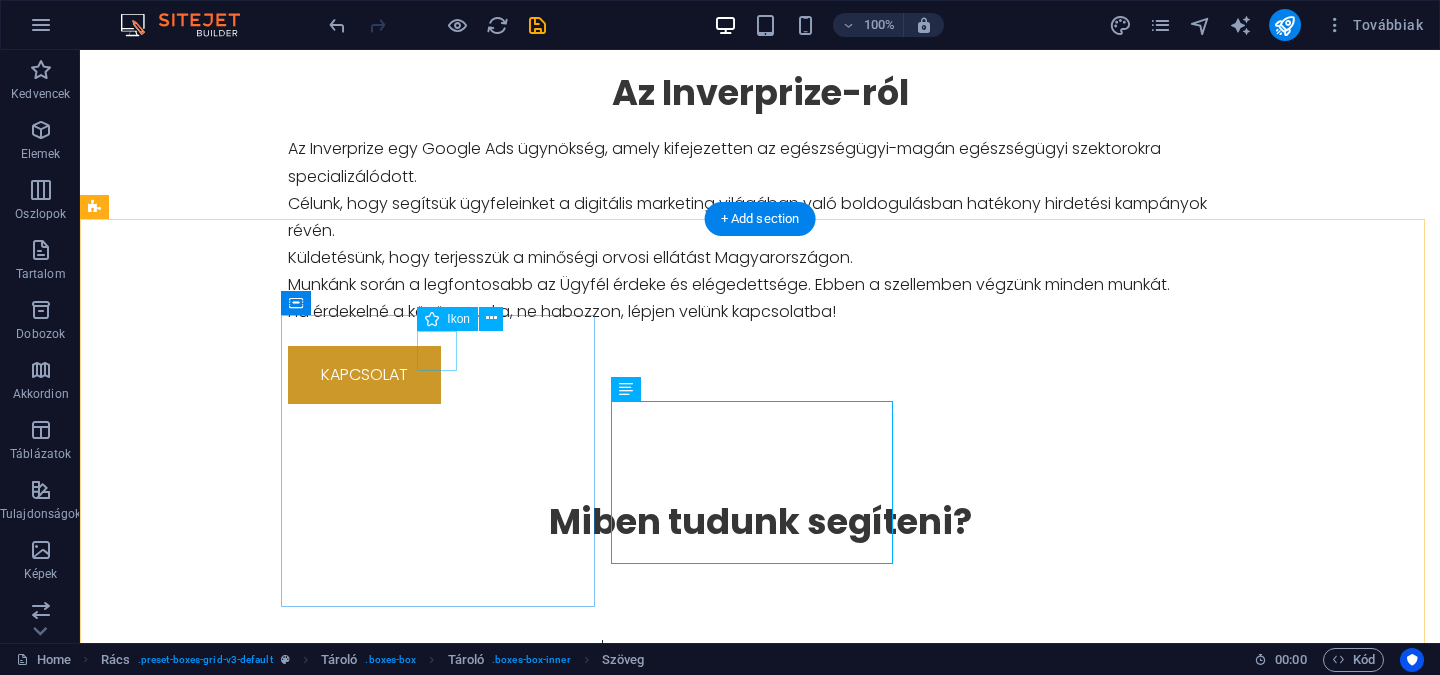 click at bounding box center [445, 676] 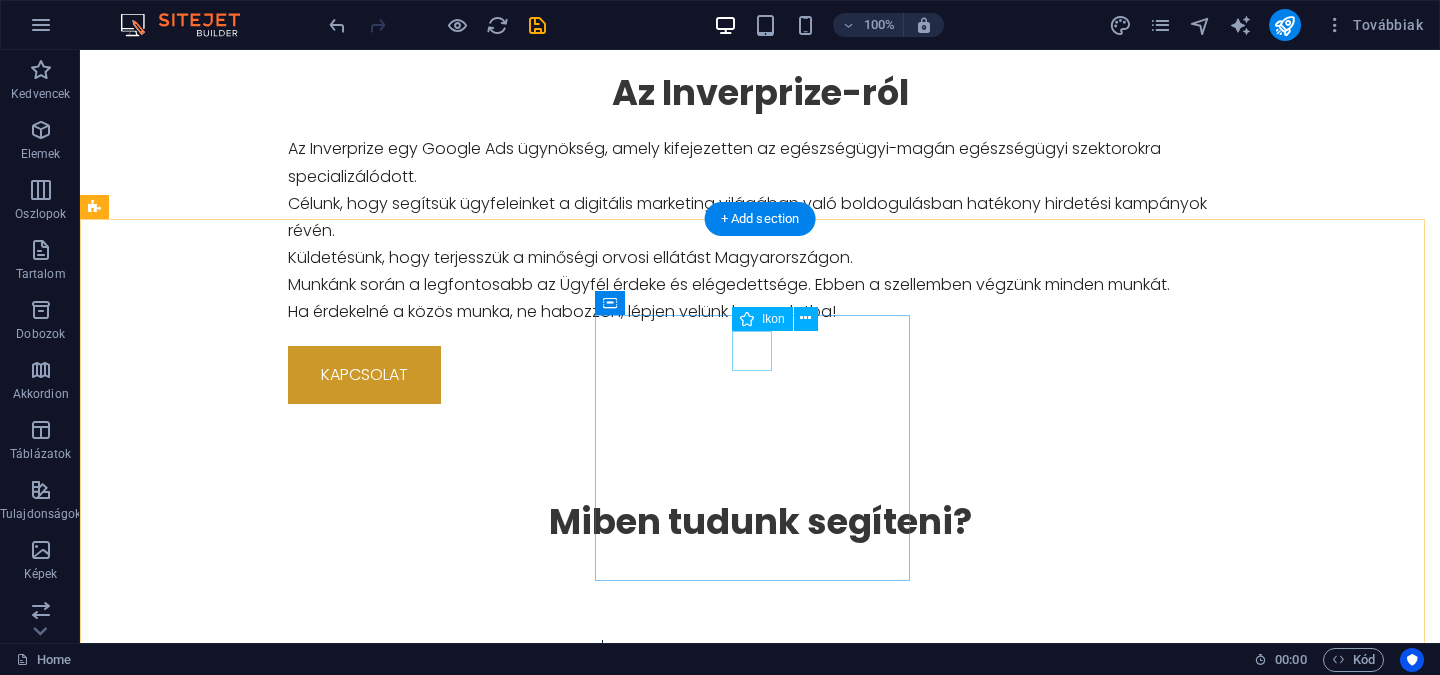 click at bounding box center (445, 928) 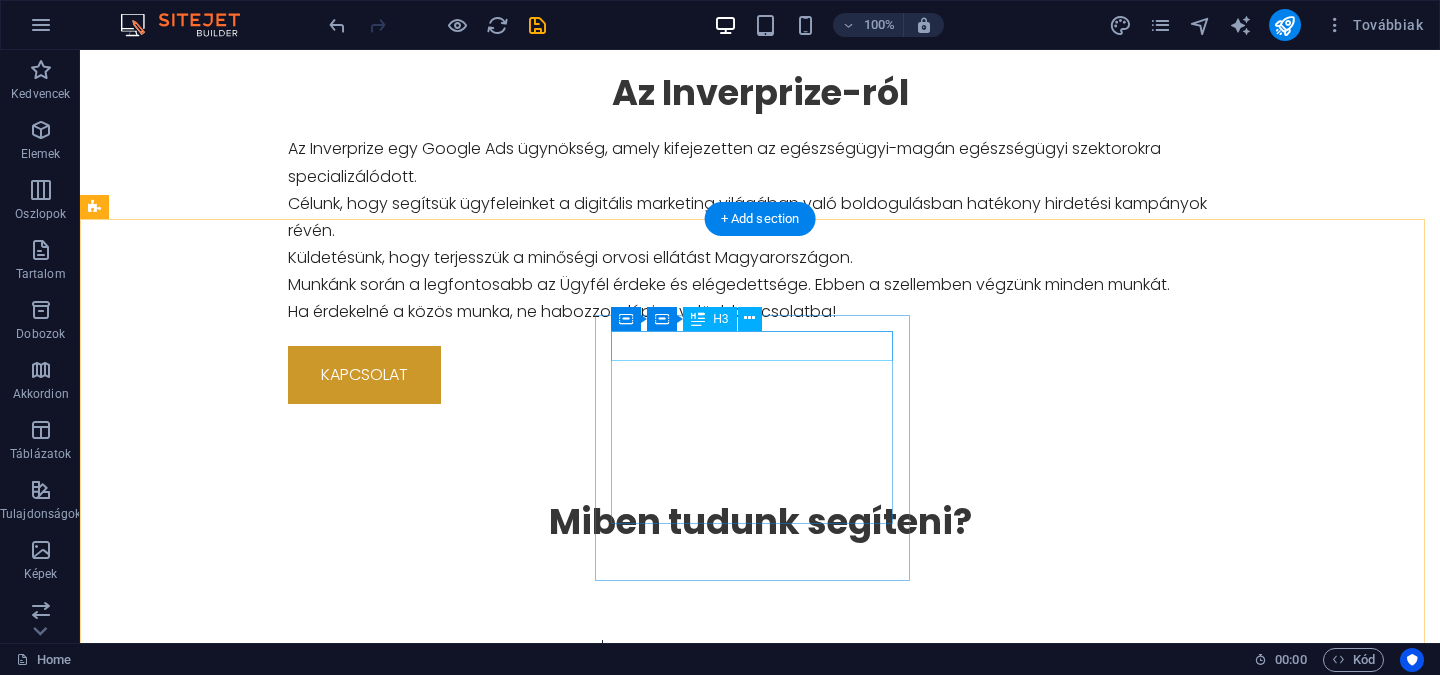 click on "Headline" at bounding box center (445, 923) 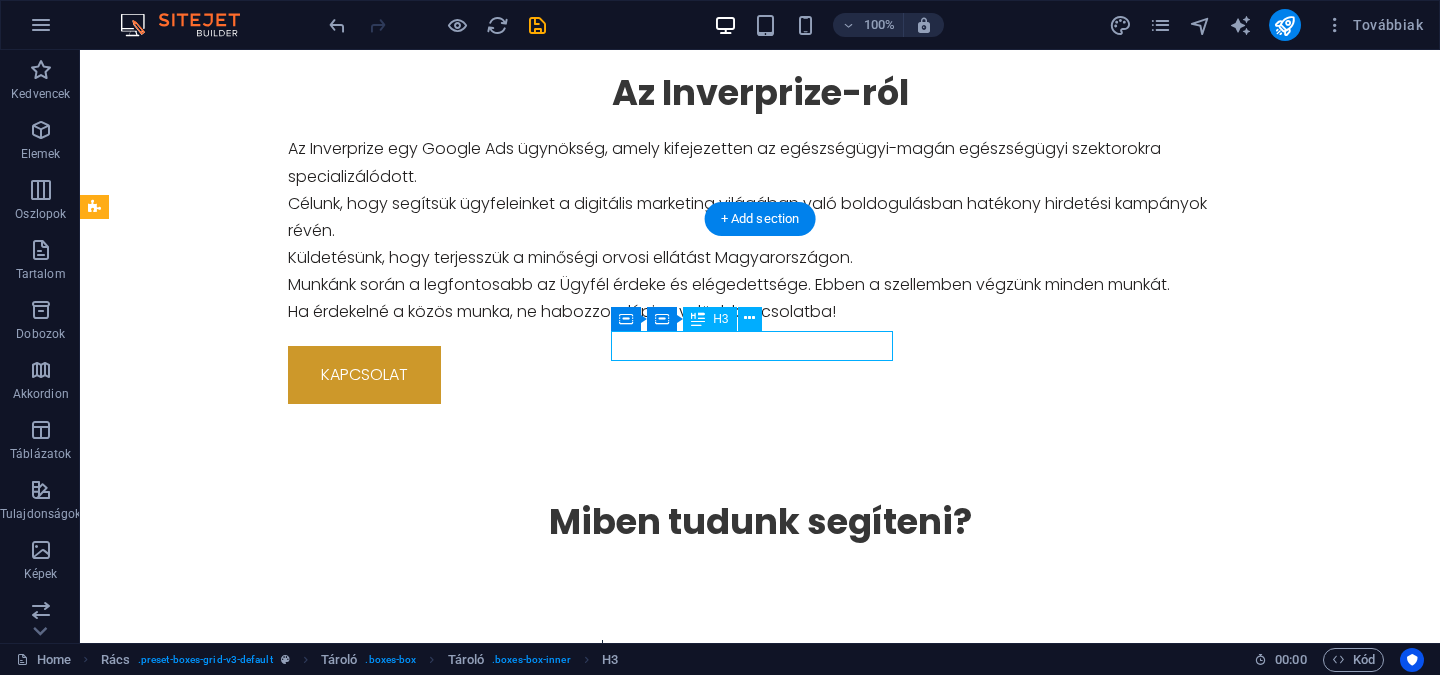 click on "Headline" at bounding box center (445, 923) 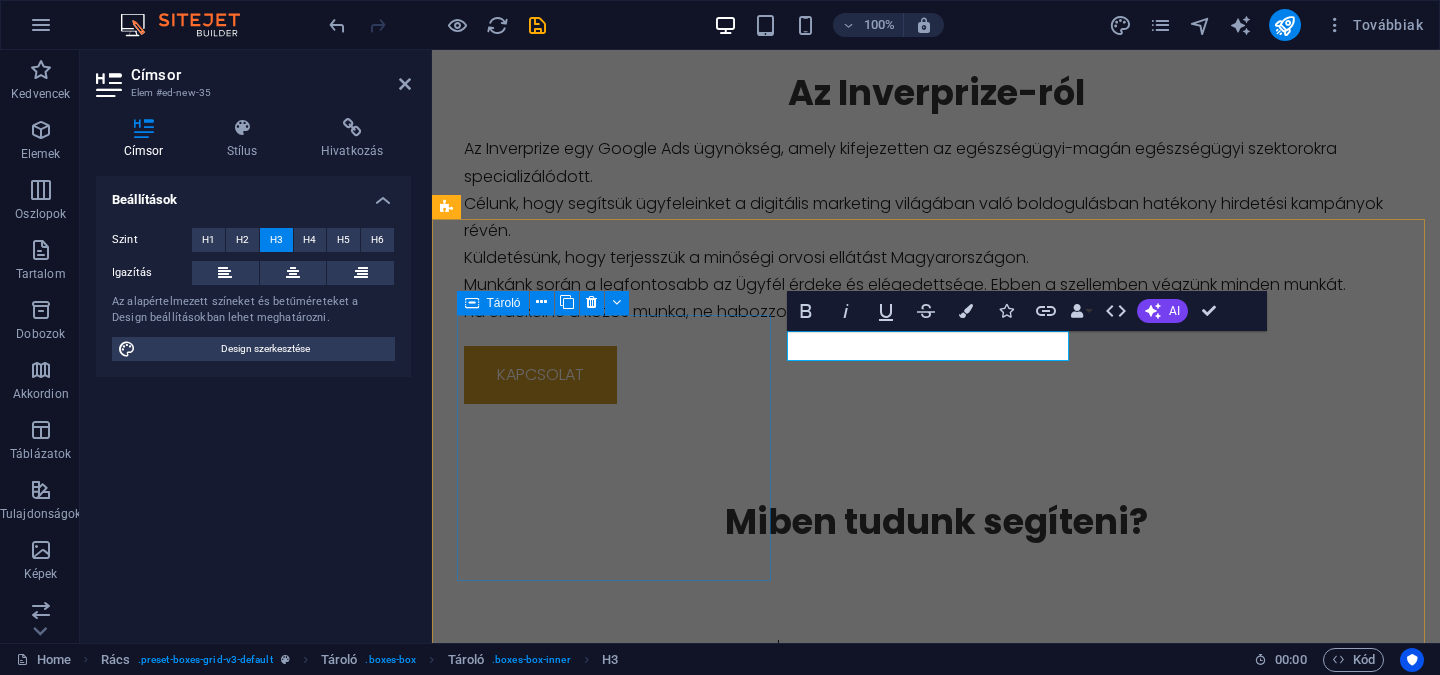 type 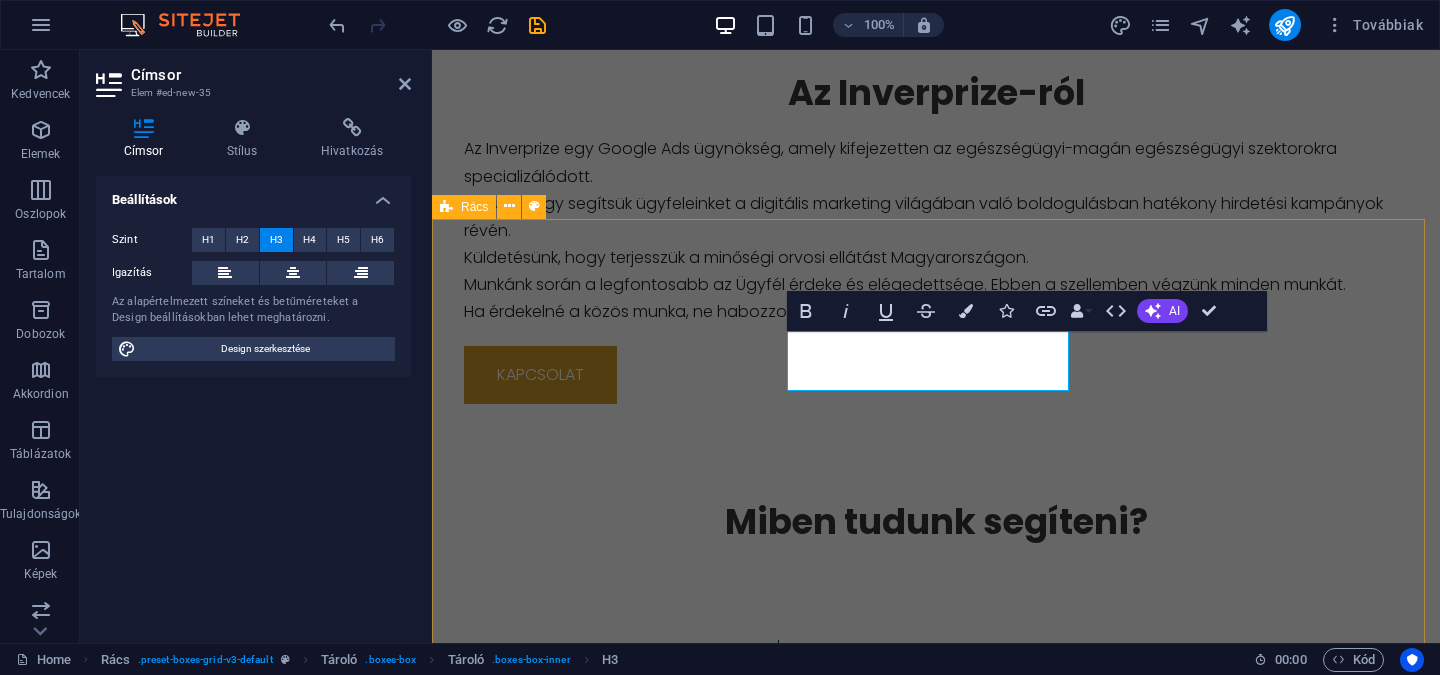 click on "Google Ads kampánymenedzsment Lorem ipsum dolor sit amet, consectetuer adipiscing elit. Aenean commodo ligula eget dolor. Lorem ipsum dolor sit amet, consectetuer adipiscing elit leget dolor. Hirdetésstruktúra- ‌építés Lorem ipsum dolor sit amet, consectetuer adipiscing elit. Aenean commodo ligula eget dolor. Lorem ipsum dolor sit amet, consectetuer adipiscing elit leget dolor. Headline Lorem ipsum dolor sit amet, consectetuer adipiscing elit. Aenean commodo ligula eget dolor. Lorem ipsum dolor sit amet, consectetuer adipiscing elit leget dolor. Headline Lorem ipsum dolor sit amet, consectetuer adipiscing elit. Aenean commodo ligula eget dolor. Lorem ipsum dolor sit amet, consectetuer adipiscing elit leget dolor. Headline Lorem ipsum dolor sit amet, consectetuer adipiscing elit. Aenean commodo ligula eget dolor. Lorem ipsum dolor sit amet, consectetuer adipiscing elit leget dolor. Headline" at bounding box center [936, 1425] 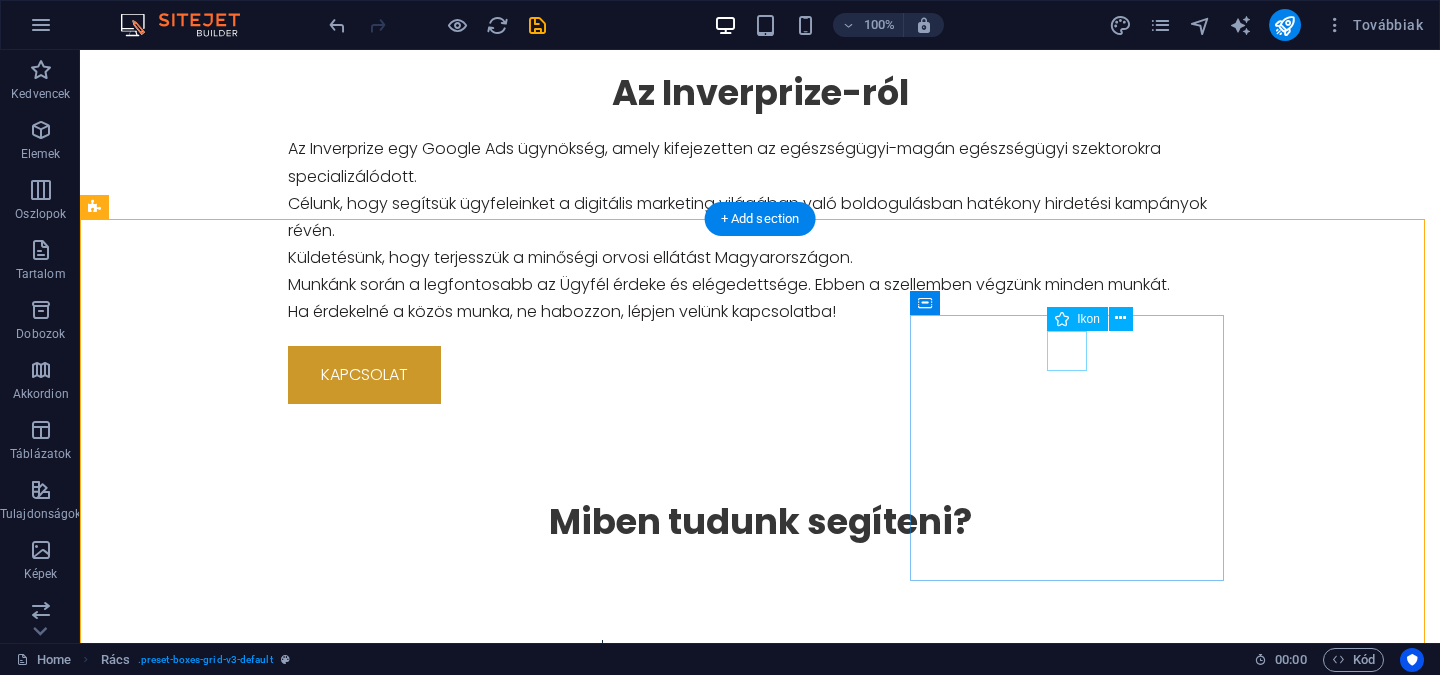 click at bounding box center (445, 1184) 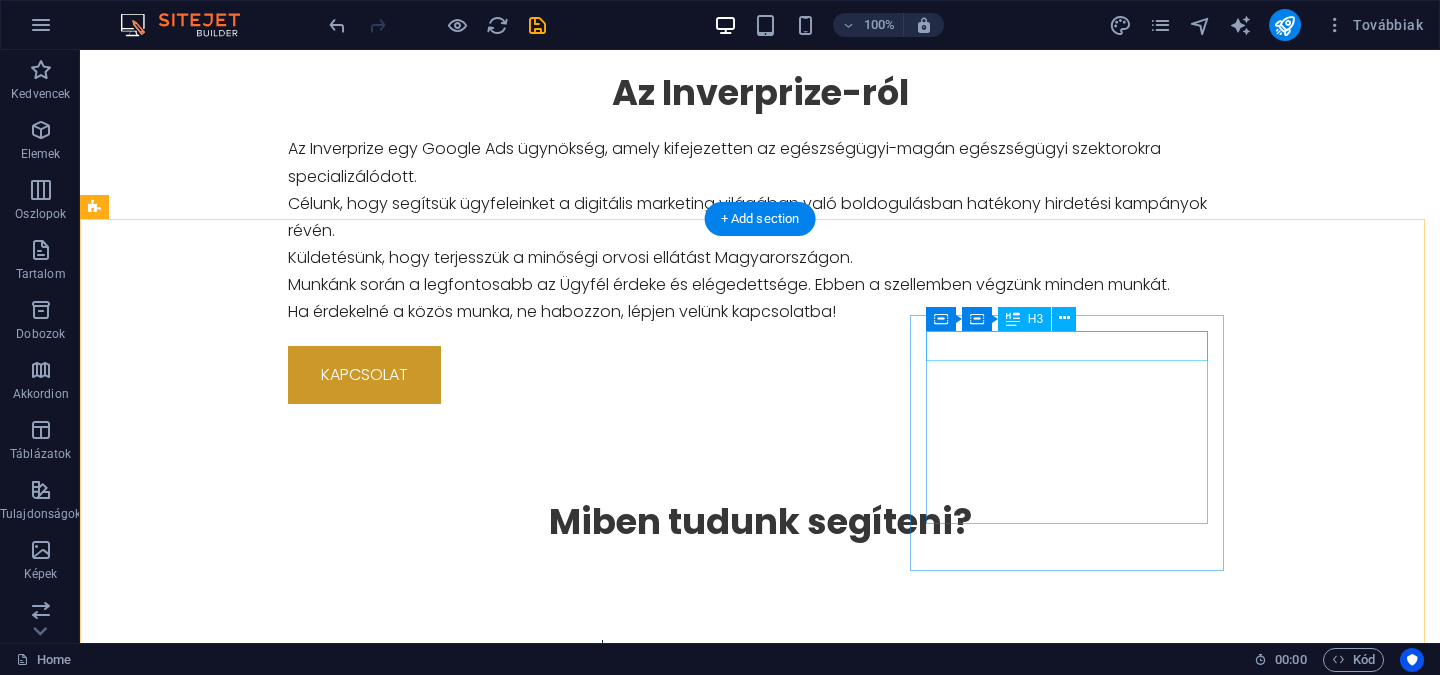 click on "Headline" at bounding box center (445, 1179) 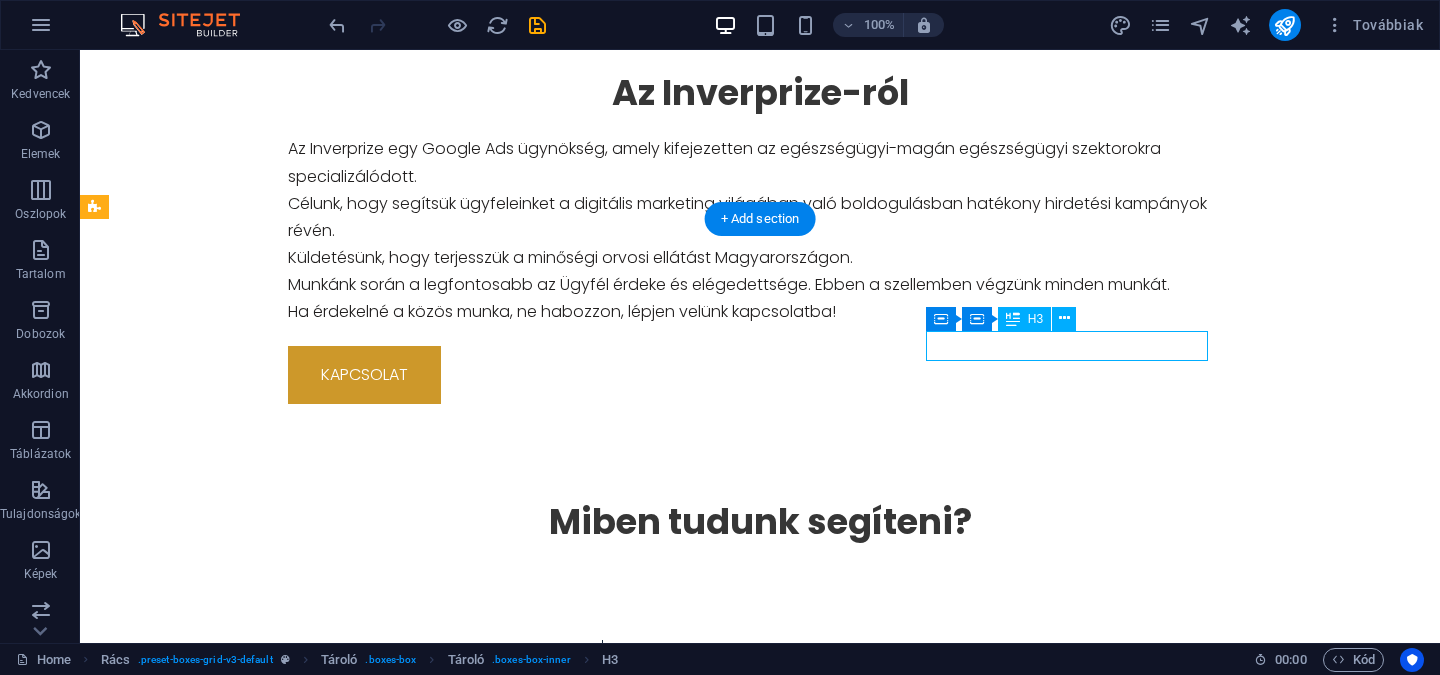 click on "Headline" at bounding box center [445, 1179] 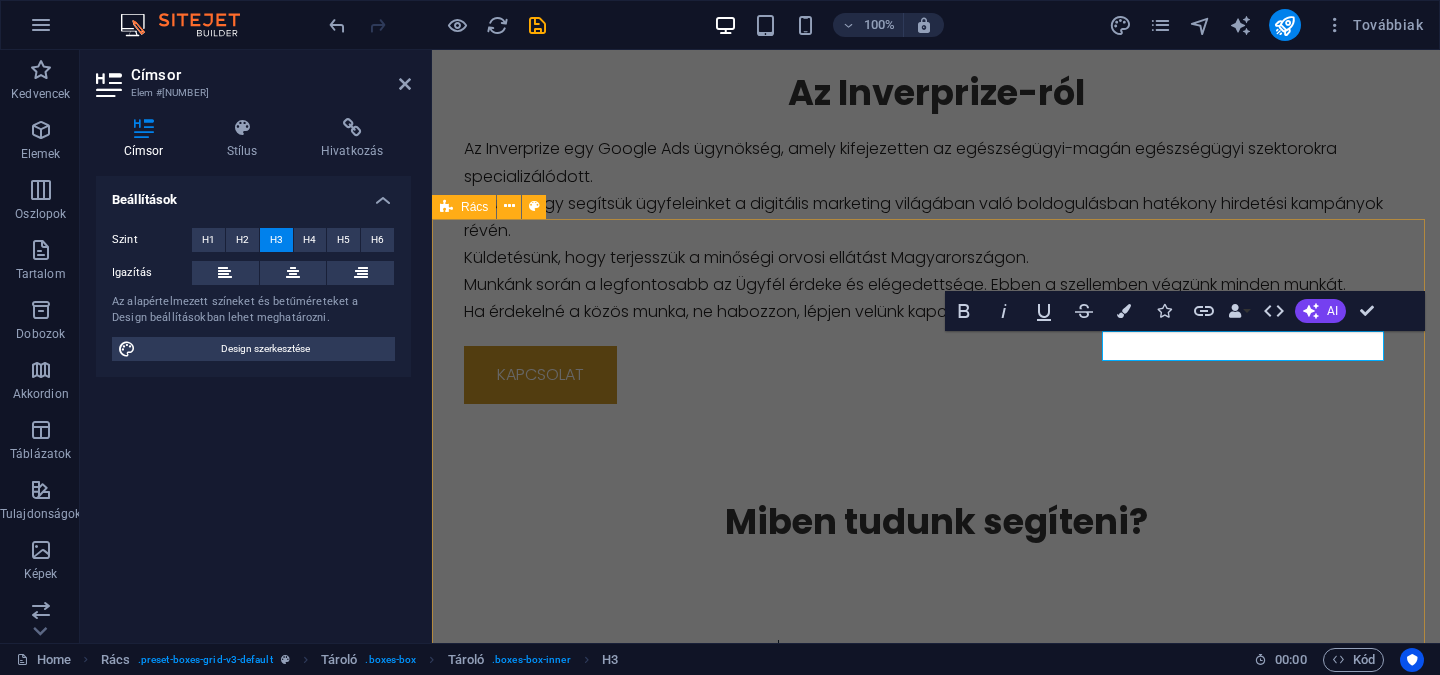 type 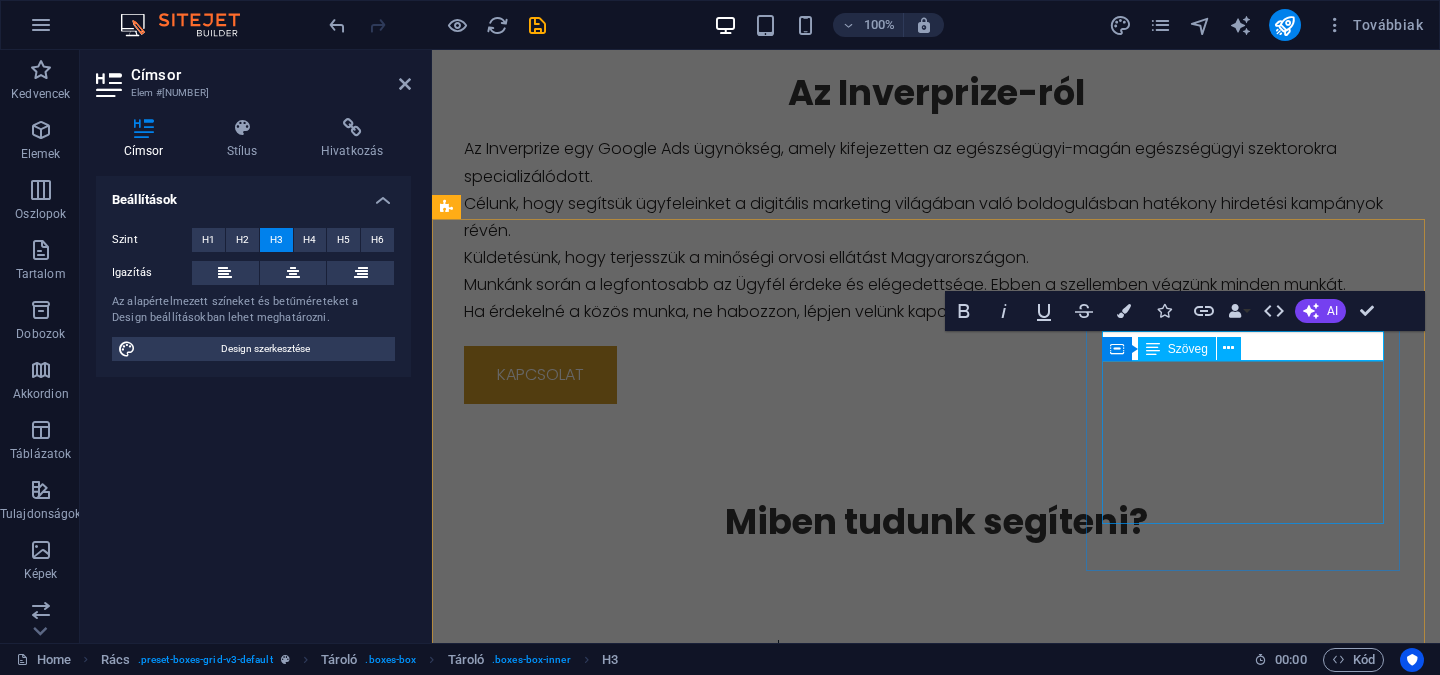 click on "Lorem ipsum dolor sit amet, consectetuer adipiscing elit. Aenean commodo ligula eget dolor. Lorem ipsum dolor sit amet, consectetuer adipiscing elit leget dolor." at bounding box center (621, 1275) 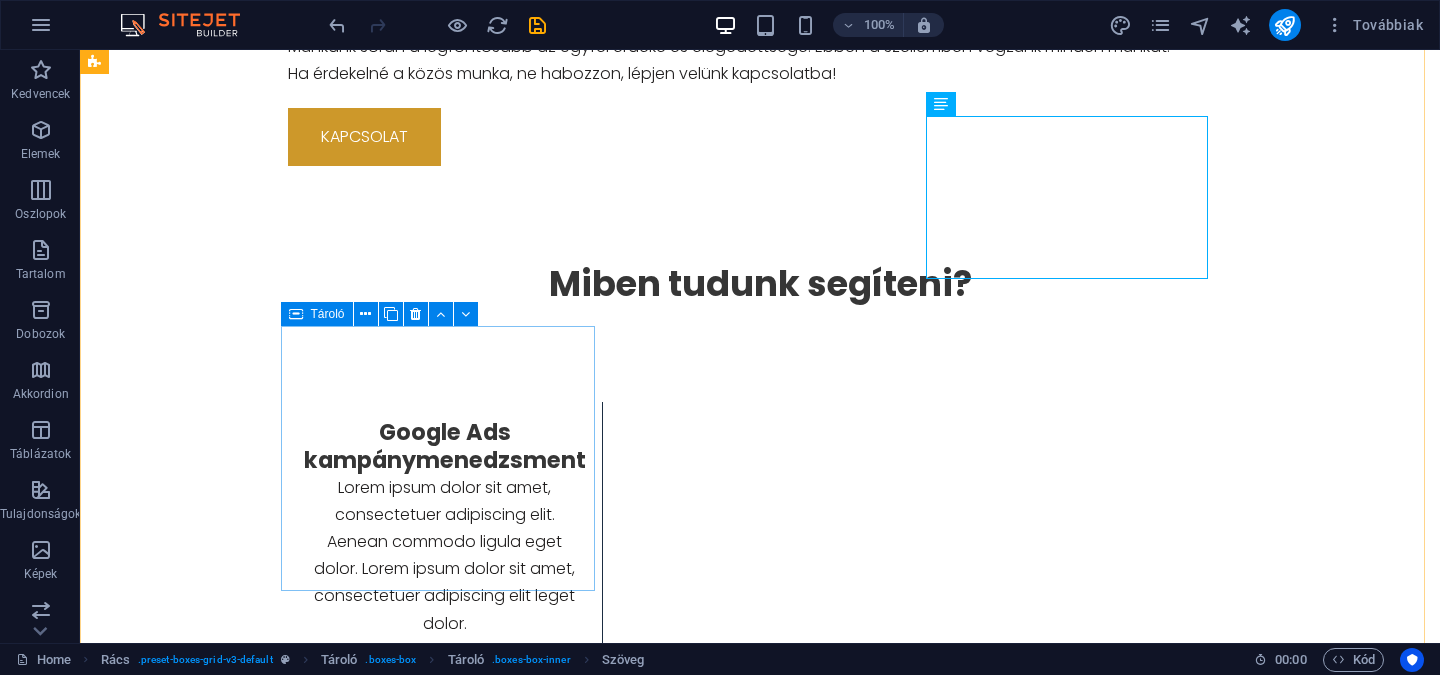 scroll, scrollTop: 1329, scrollLeft: 0, axis: vertical 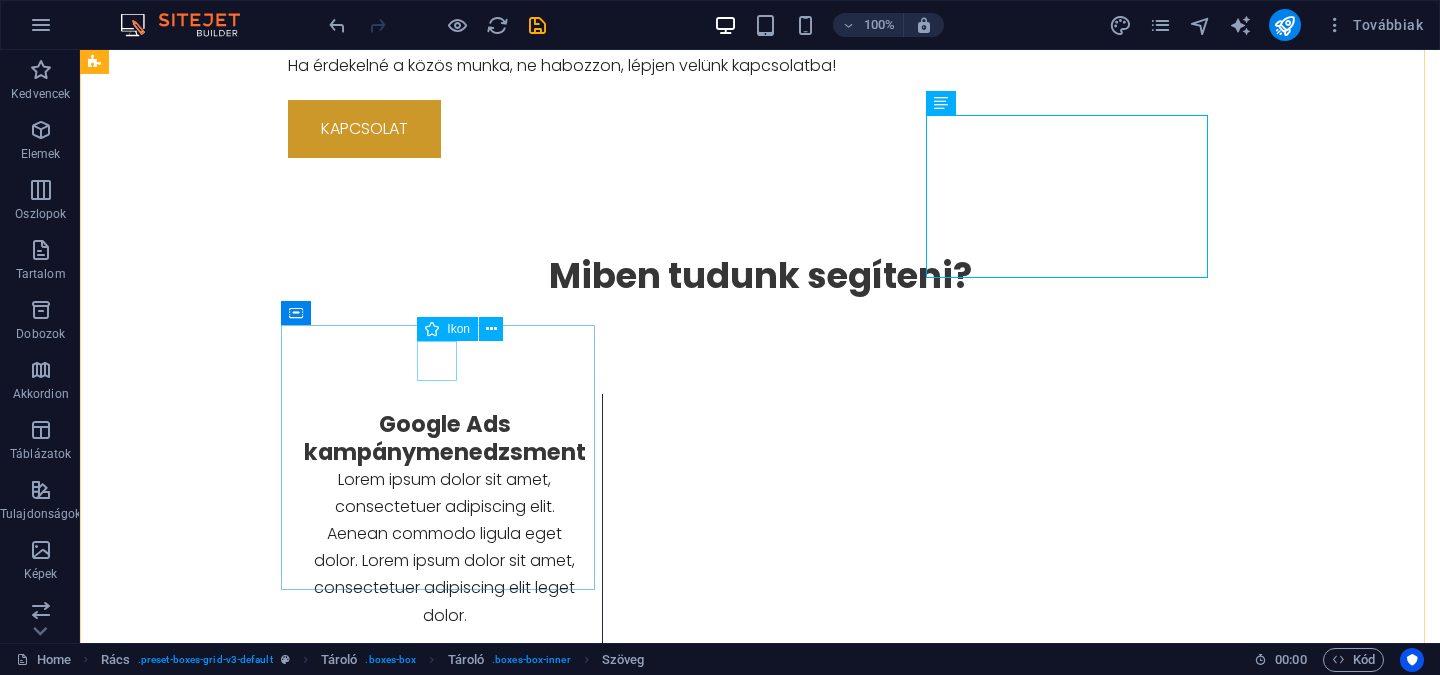 click at bounding box center (445, 1164) 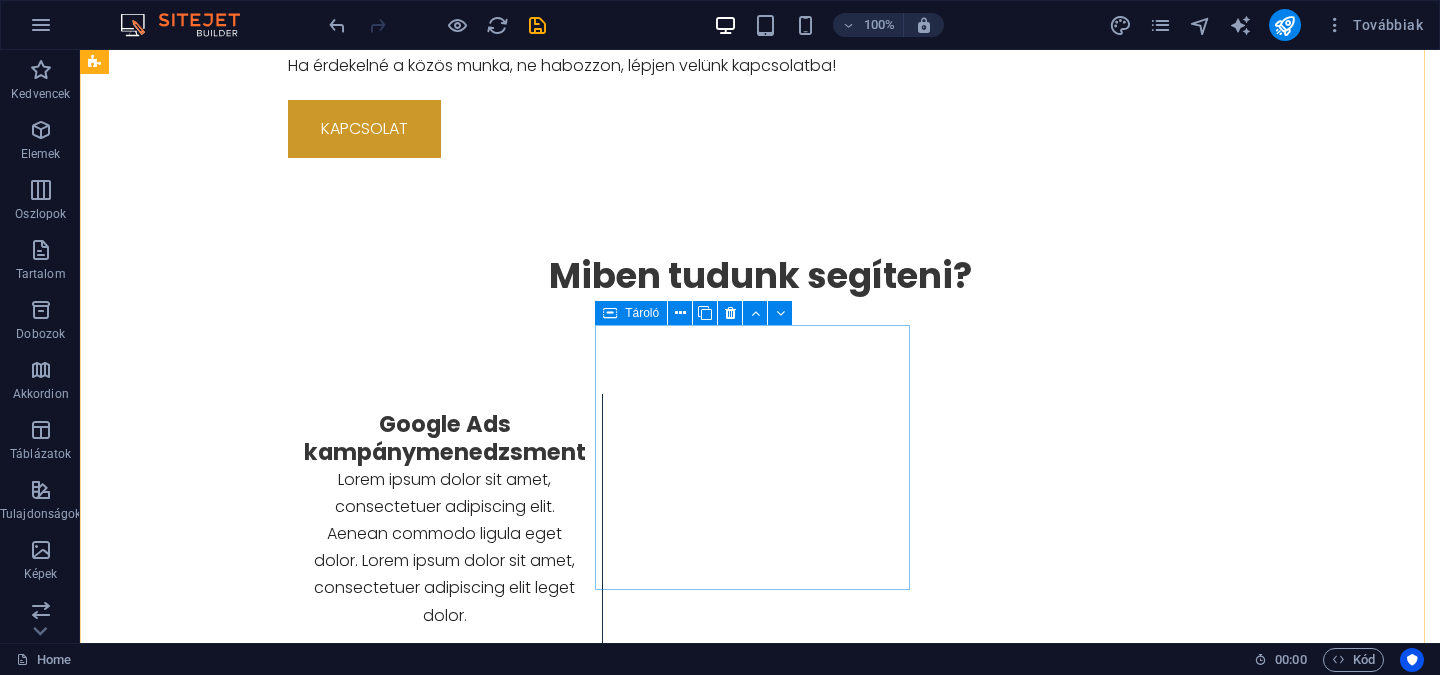 click on "Headline Lorem ipsum dolor sit amet, consectetuer adipiscing elit. Aenean commodo ligula eget dolor. Lorem ipsum dolor sit amet, consectetuer adipiscing elit leget dolor." at bounding box center (445, 1485) 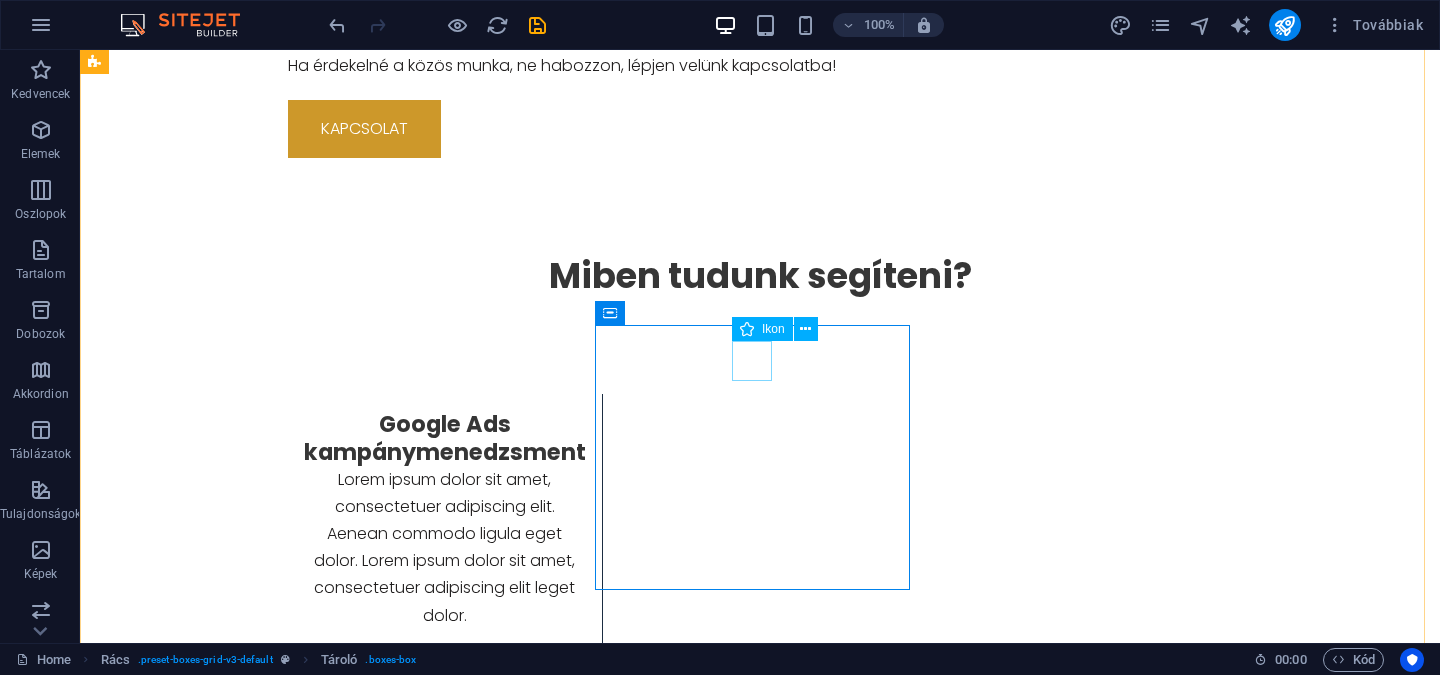 click at bounding box center (445, 1389) 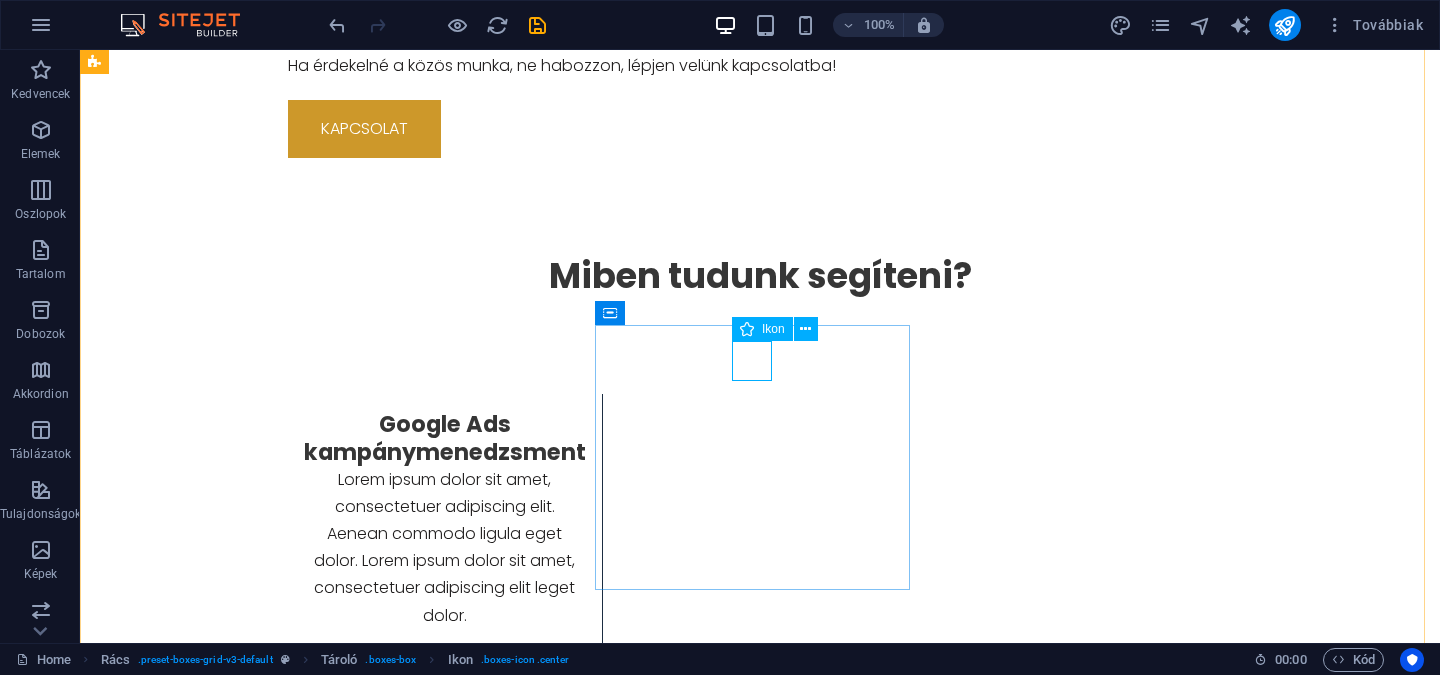 click at bounding box center [445, 1389] 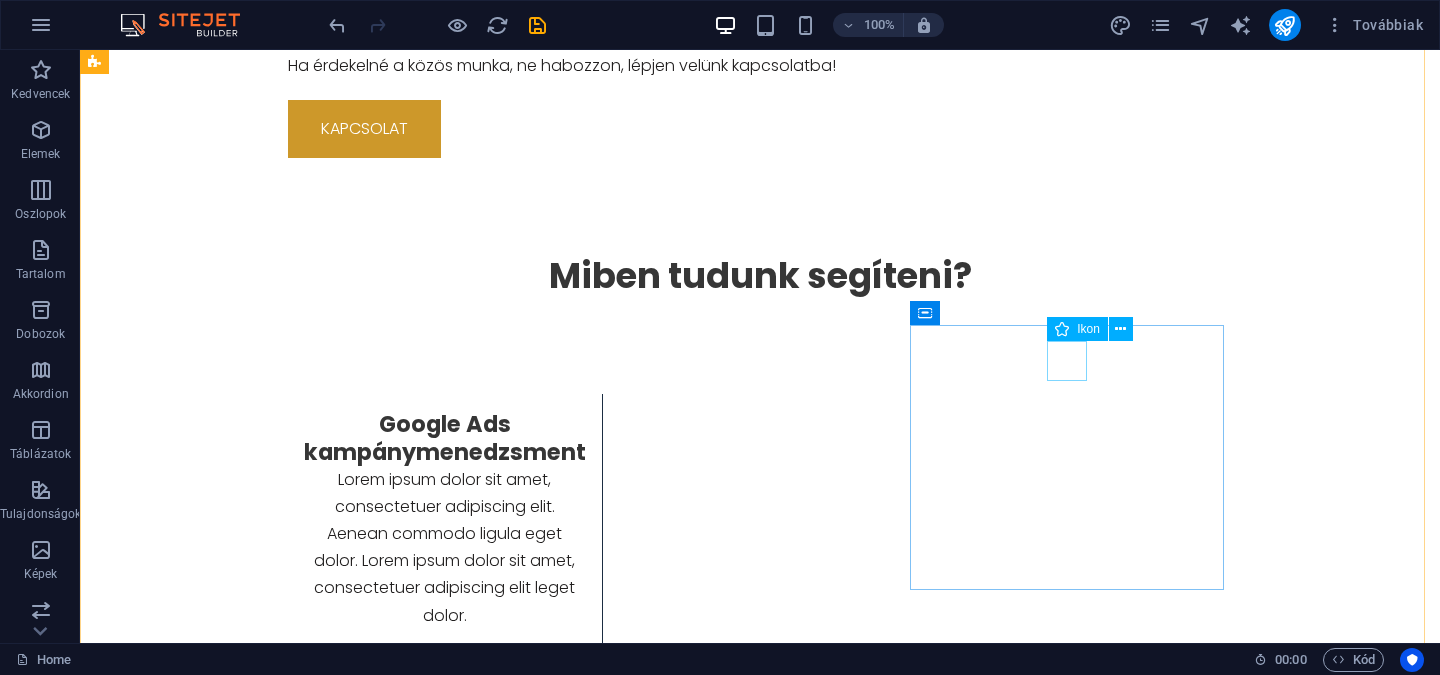 click at bounding box center (445, 1614) 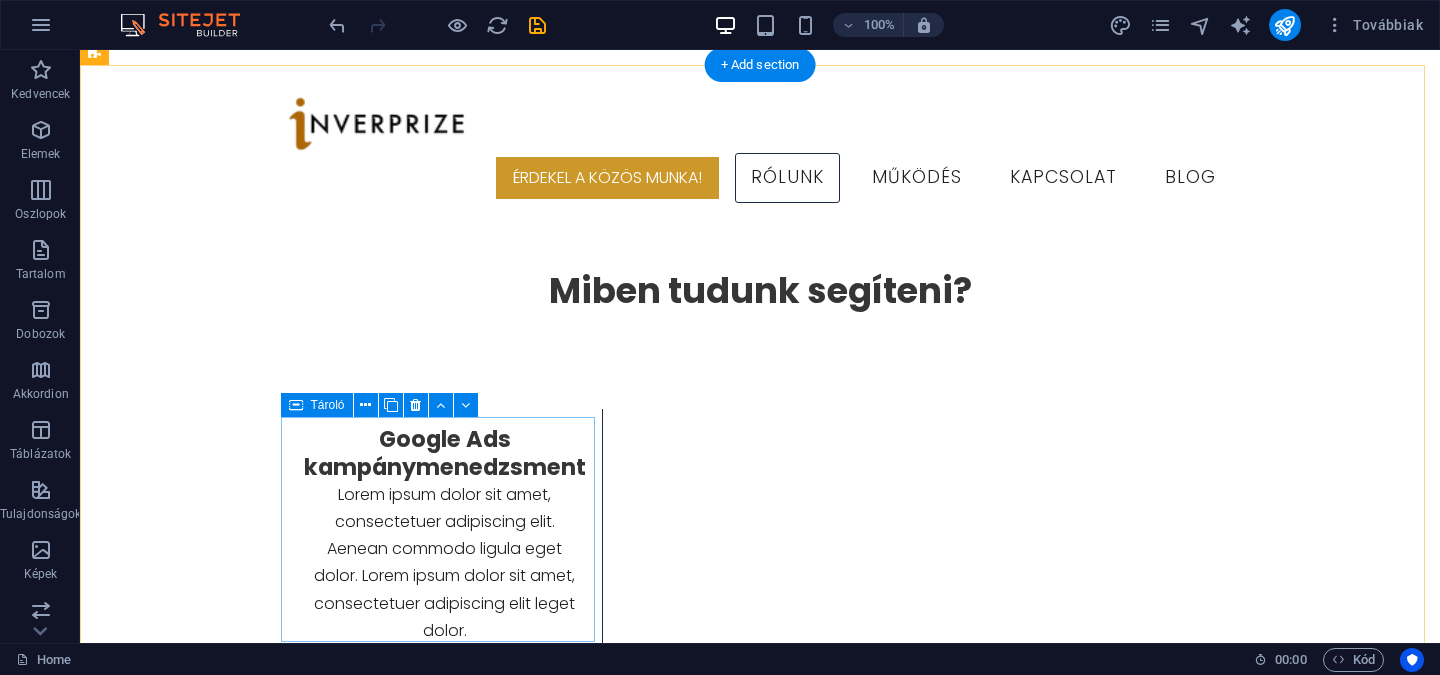 scroll, scrollTop: 1235, scrollLeft: 0, axis: vertical 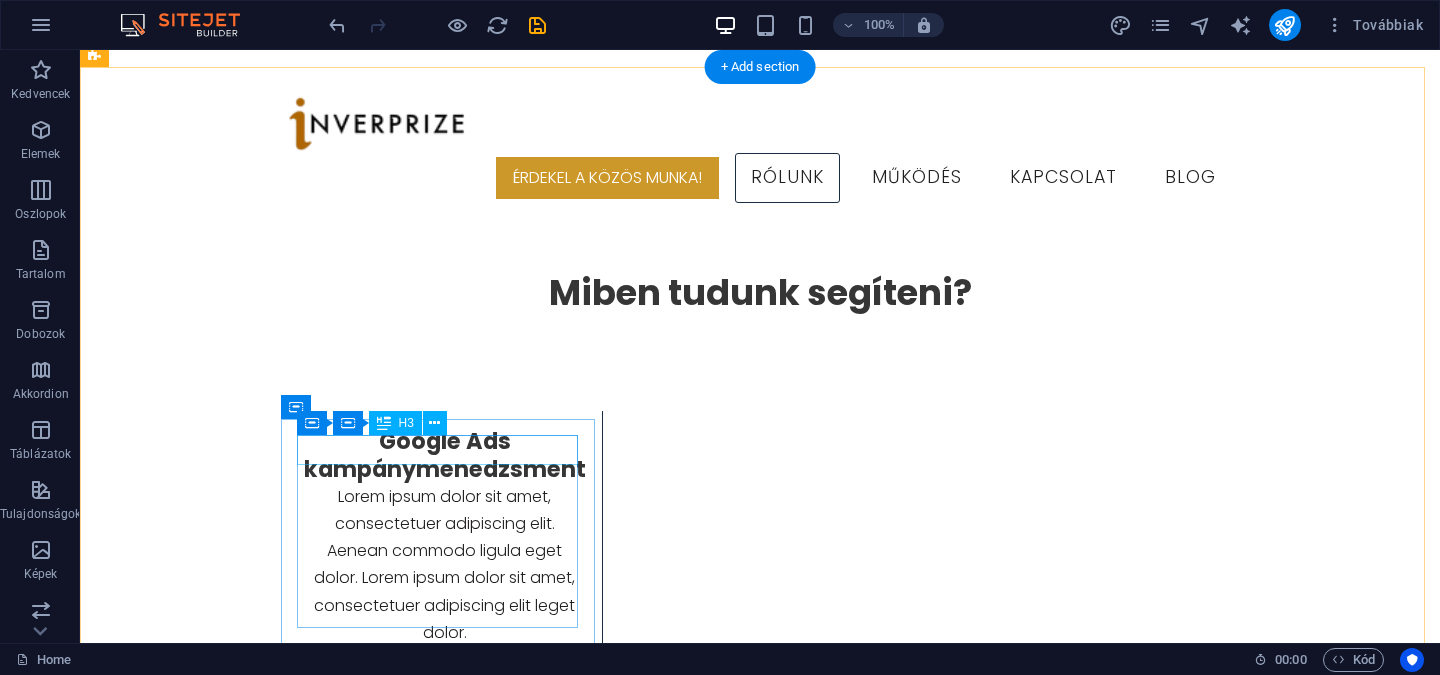 click on "Headline" at bounding box center (445, 1176) 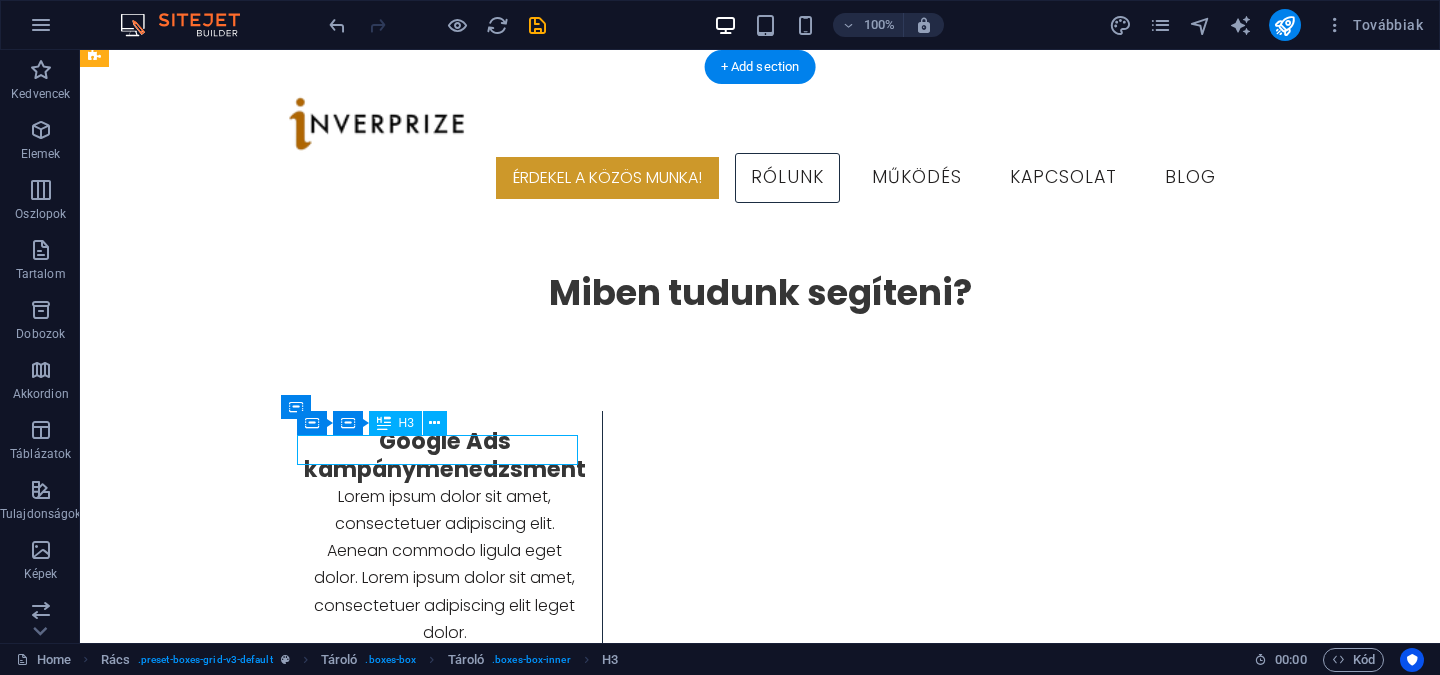 click on "Headline" at bounding box center (445, 1176) 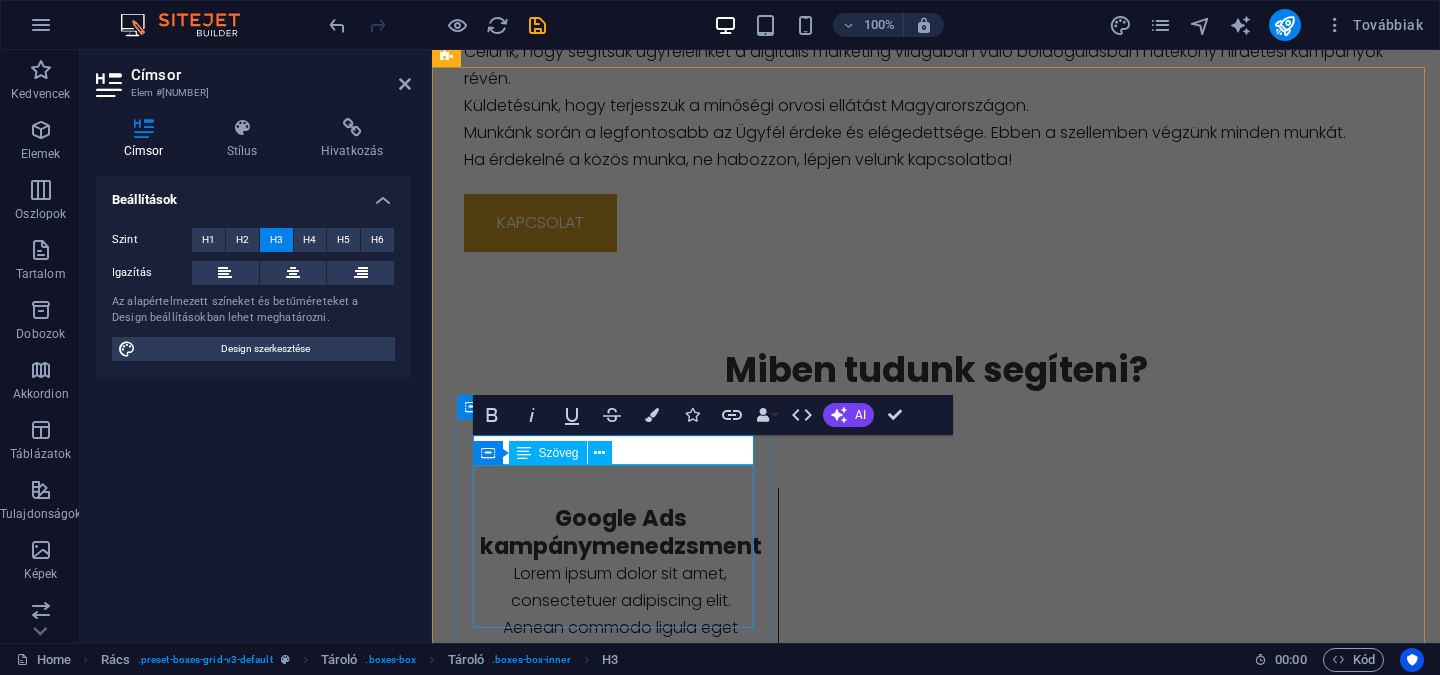 type 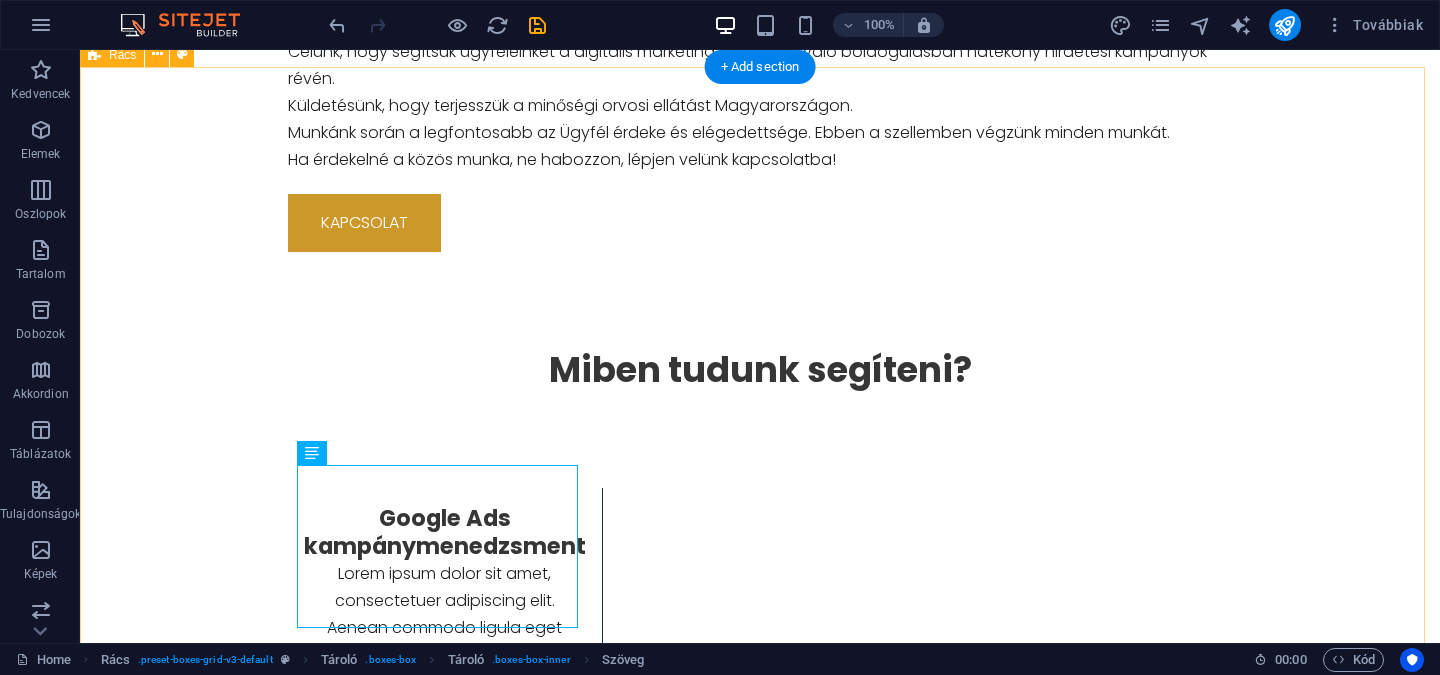 click on "Google Ads kampánymenedzsment Lorem ipsum dolor sit amet, consectetuer adipiscing elit. Aenean commodo ligula eget dolor. Lorem ipsum dolor sit amet, consectetuer adipiscing elit leget dolor. Hirdetésstruktúra- építés Lorem ipsum dolor sit amet, consectetuer adipiscing elit. Aenean commodo ligula eget dolor. Lorem ipsum dolor sit amet, consectetuer adipiscing elit leget dolor. Leadgenerálás Lorem ipsum dolor sit amet, consectetuer adipiscing elit. Aenean commodo ligula eget dolor. Lorem ipsum dolor sit amet, consectetuer adipiscing elit leget dolor. Teljesítményanalízis Lorem ipsum dolor sit amet, consectetuer adipiscing elit. Aenean commodo ligula eget dolor. Lorem ipsum dolor sit amet, consectetuer adipiscing elit leget dolor. Headline Lorem ipsum dolor sit amet, consectetuer adipiscing elit. Aenean commodo ligula eget dolor. Lorem ipsum dolor sit amet, consectetuer adipiscing elit leget dolor. Headline" at bounding box center [760, 1193] 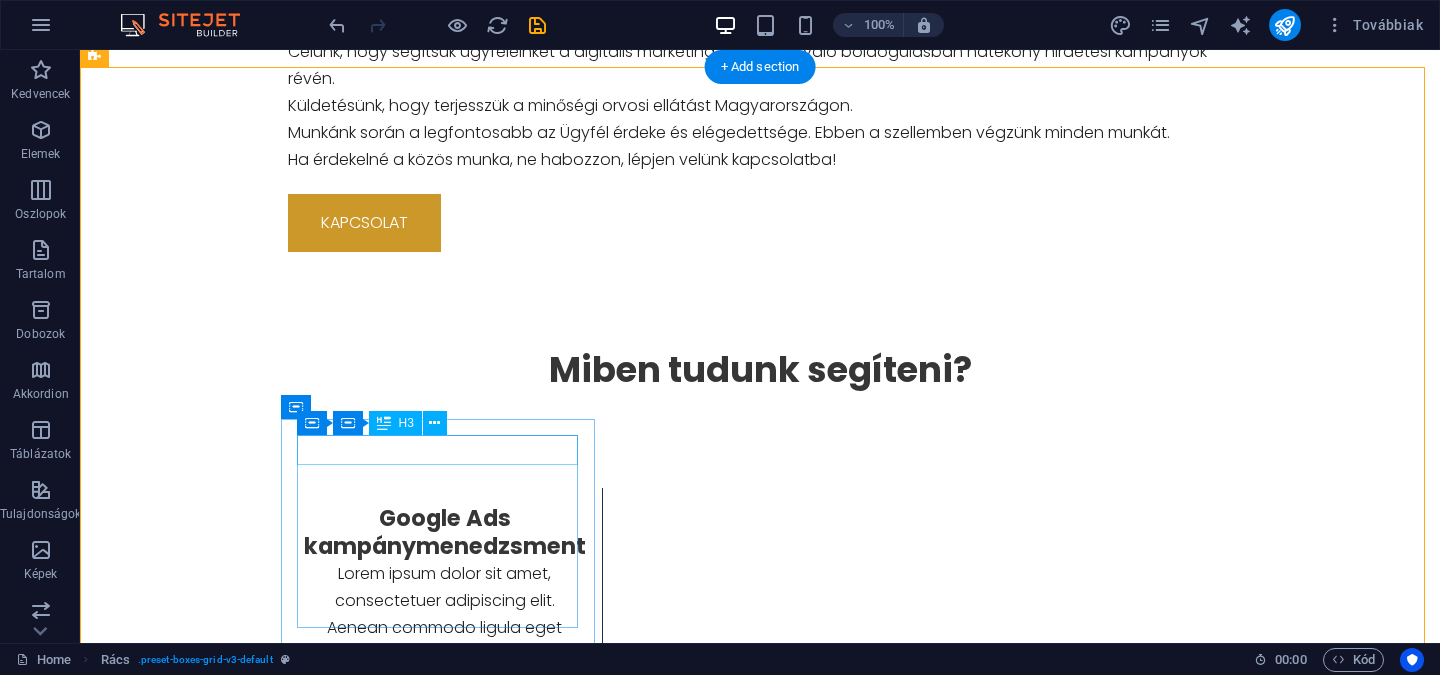 click on "Teljesítményanalízis" at bounding box center (445, 1253) 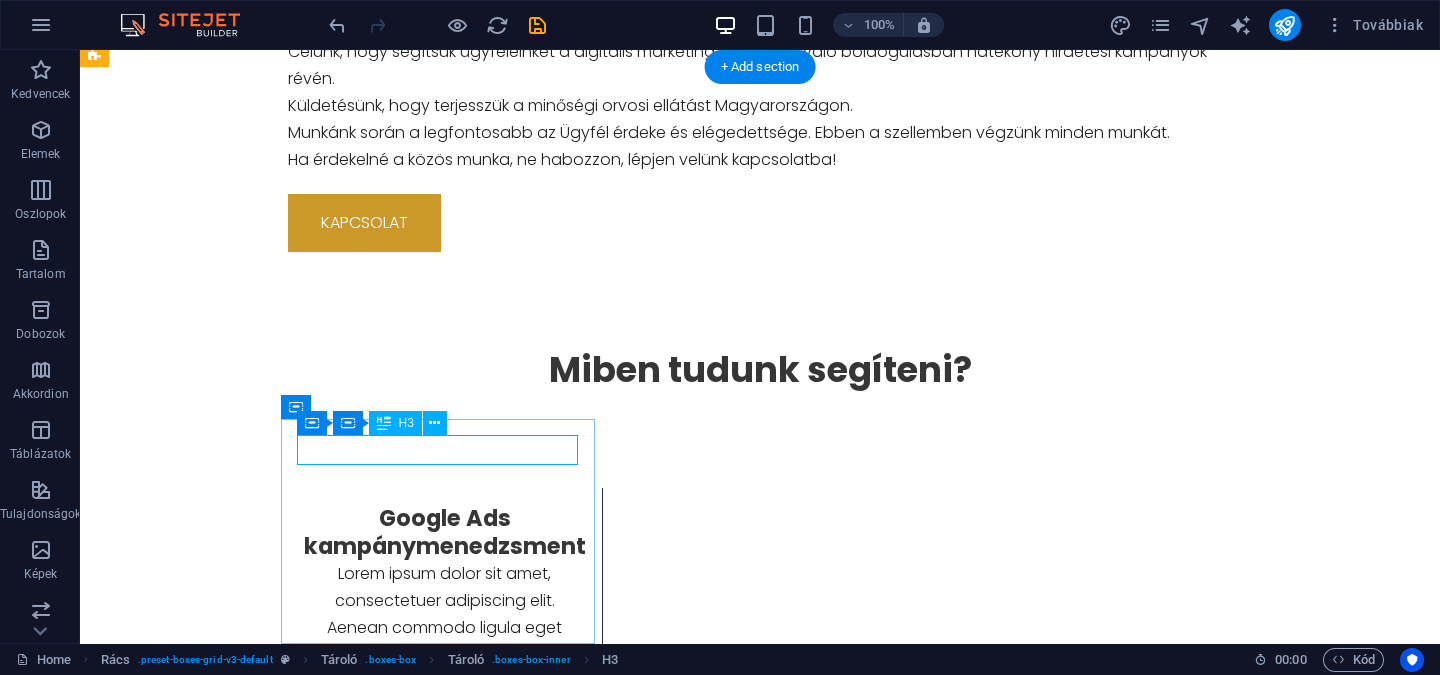 click on "Teljesítményanalízis" at bounding box center [445, 1253] 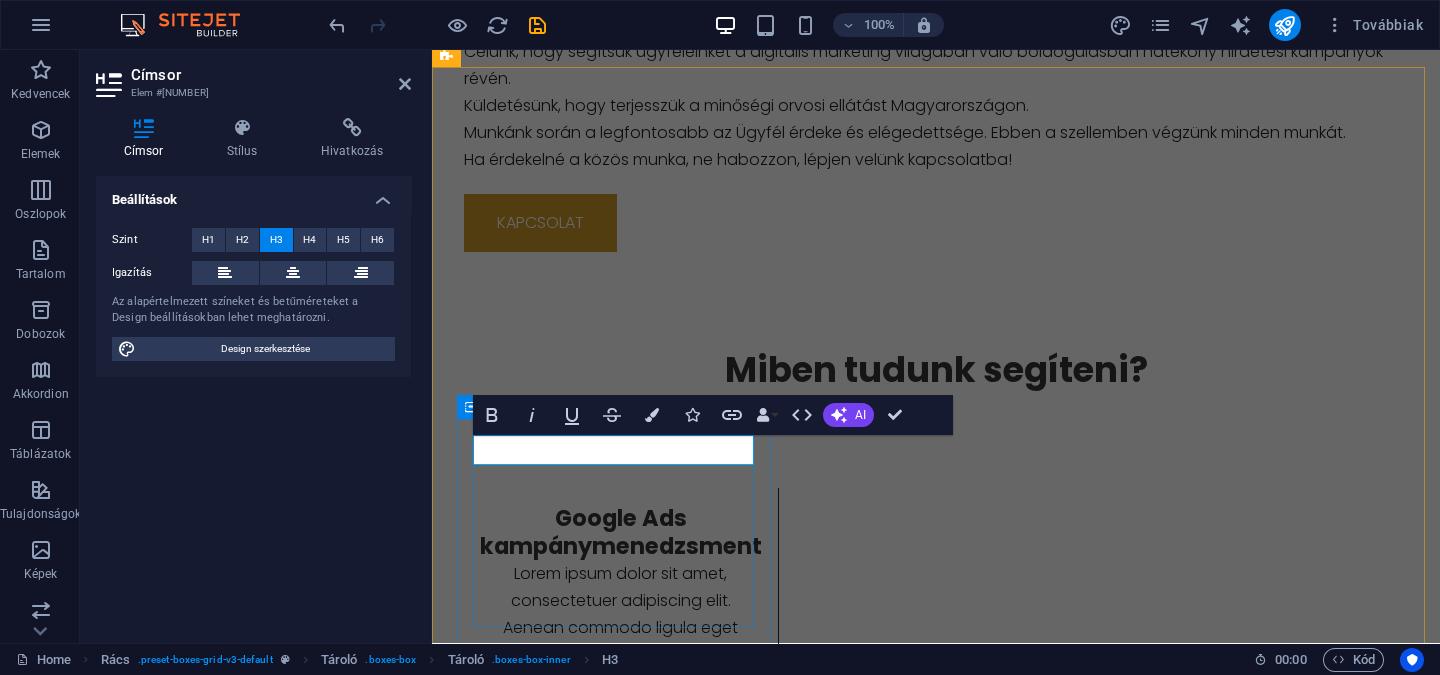 click on "Teljesítményanalízis" at bounding box center (621, 1253) 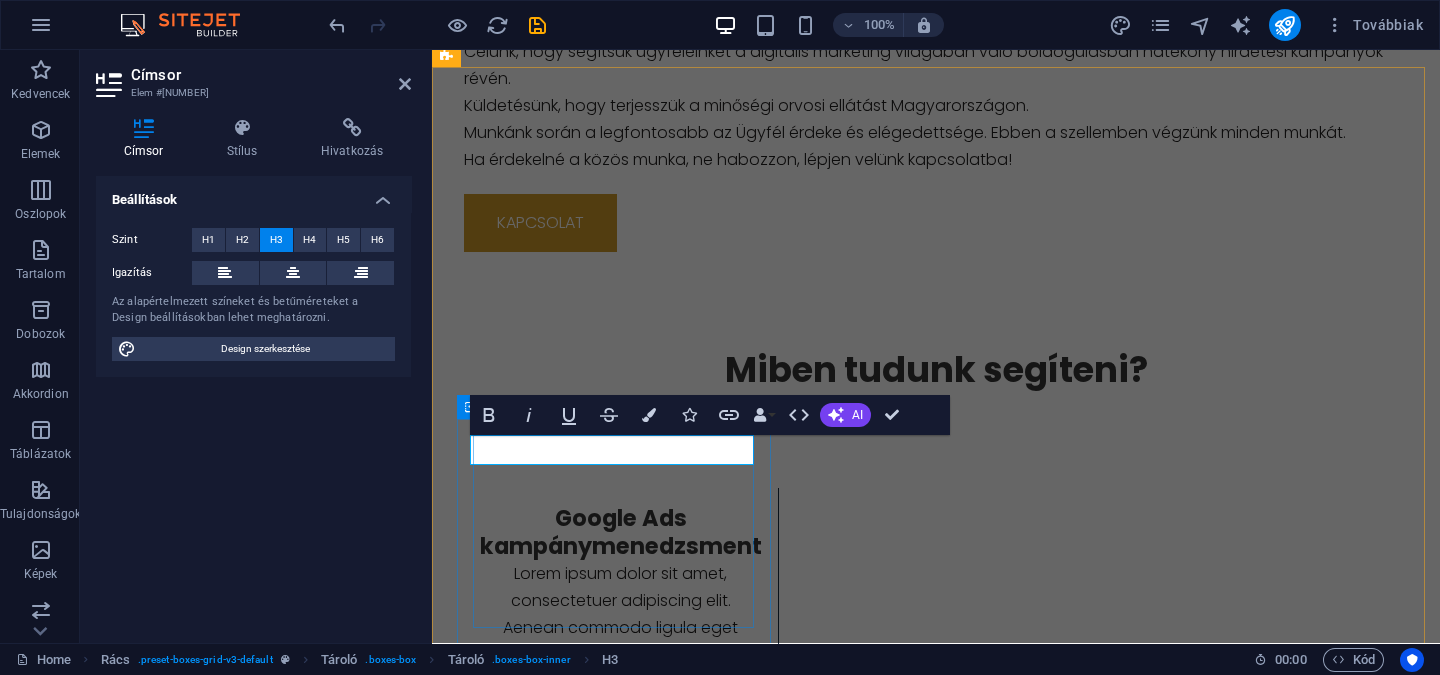 scroll, scrollTop: 0, scrollLeft: 0, axis: both 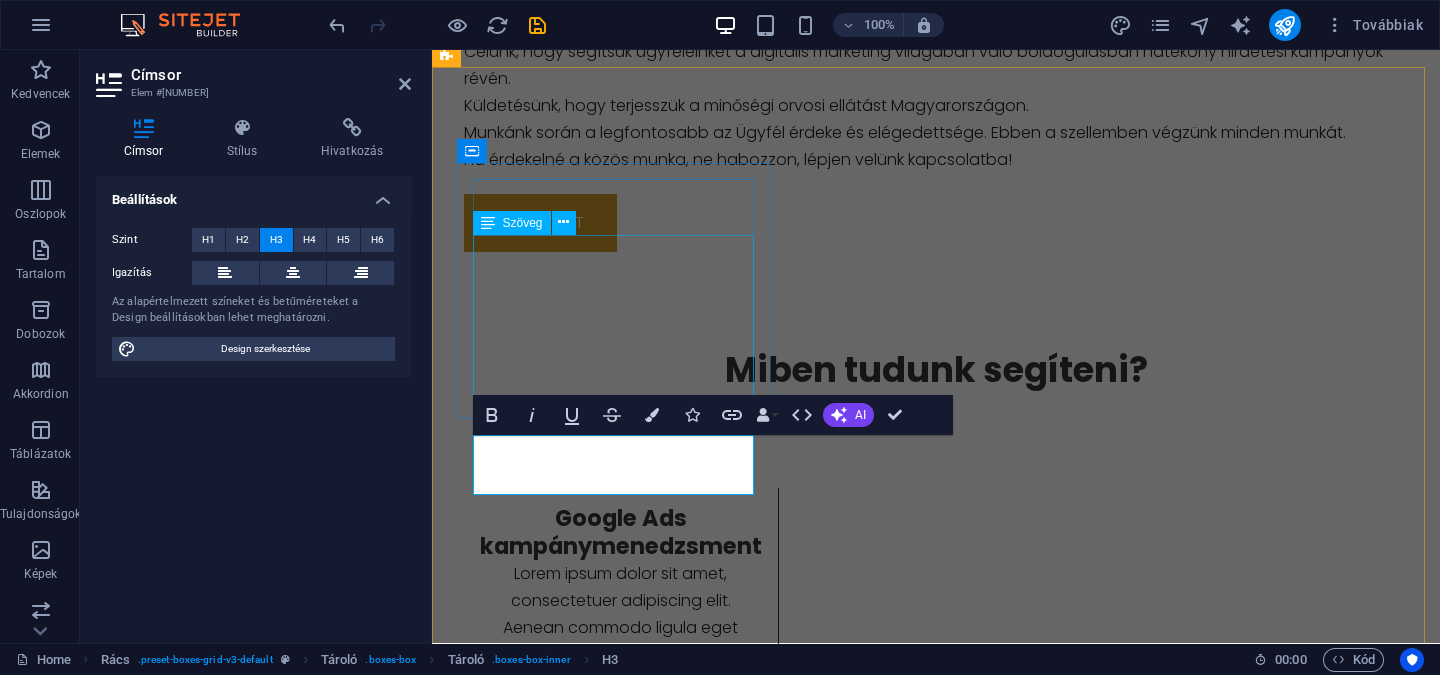 click on "Lorem ipsum dolor sit amet, consectetuer adipiscing elit. Aenean commodo ligula eget dolor. Lorem ipsum dolor sit amet, consectetuer adipiscing elit leget dolor." at bounding box center [621, 641] 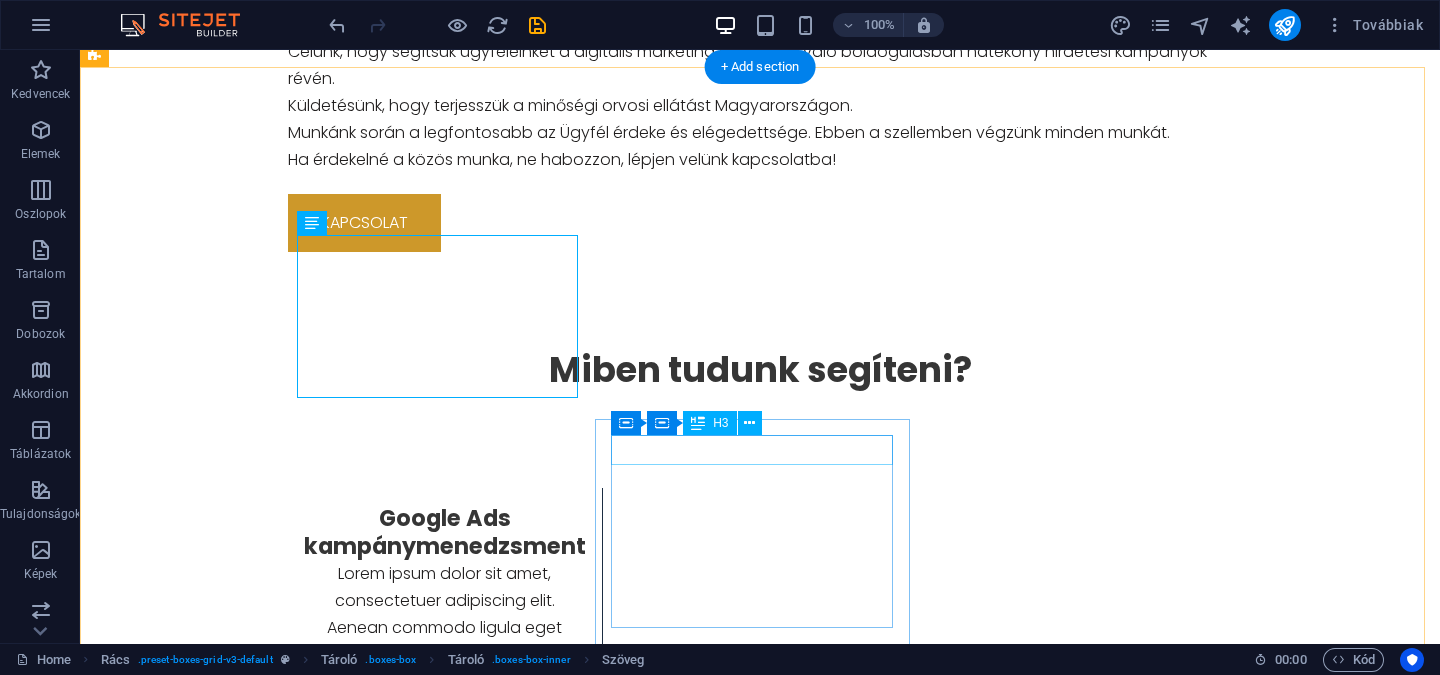 click on "Headline" at bounding box center [445, 1508] 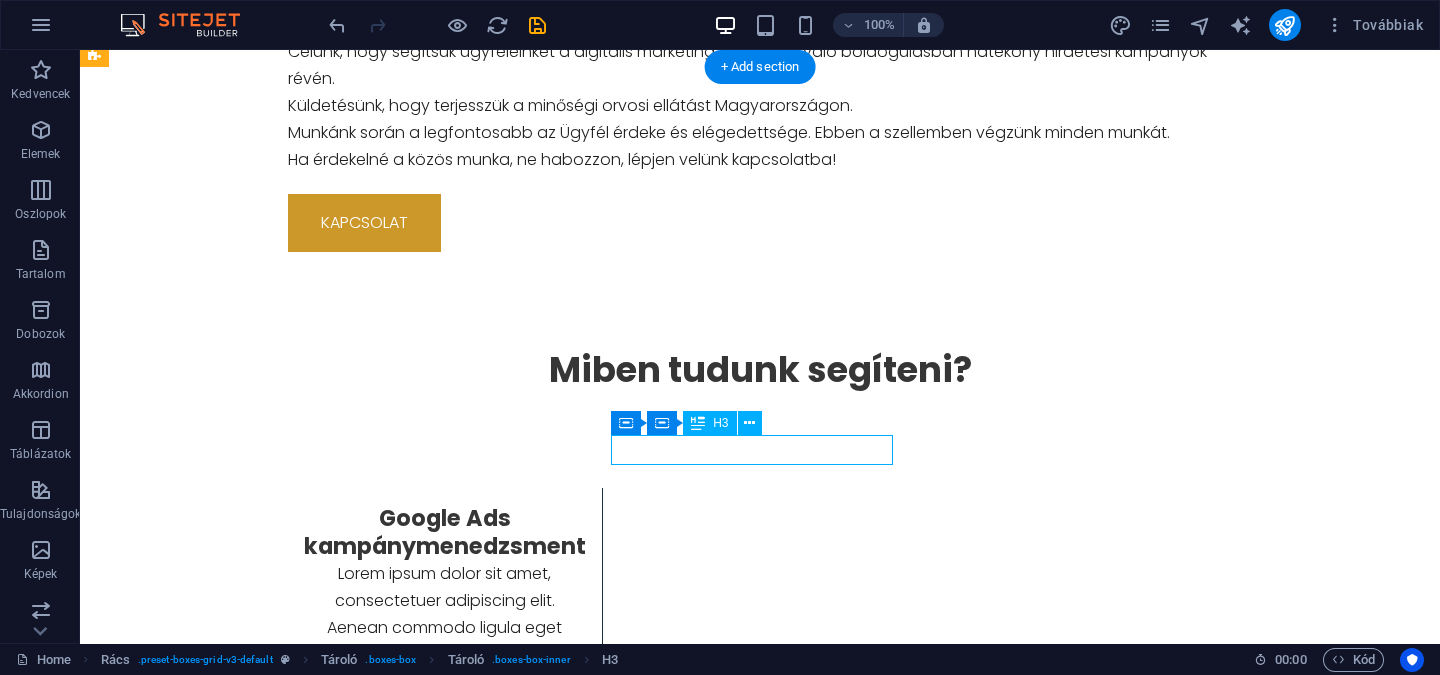 click on "Headline" at bounding box center [445, 1508] 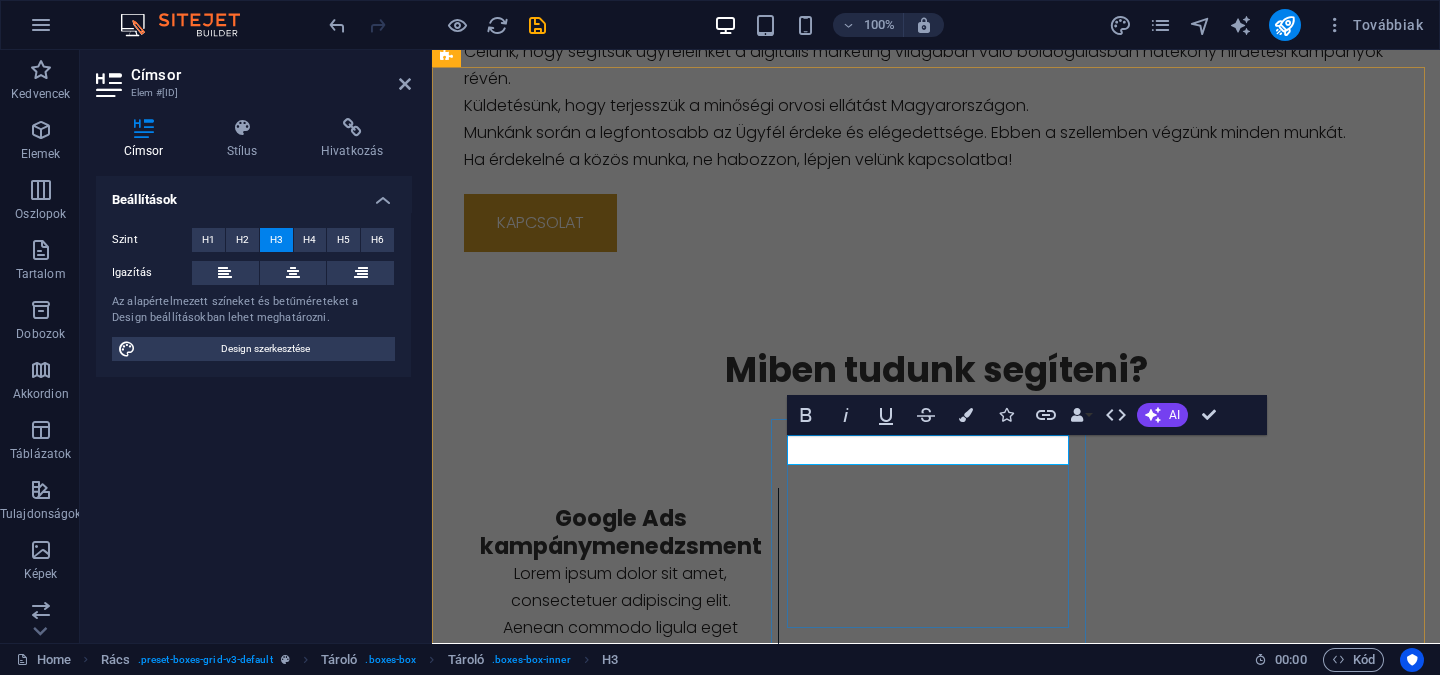 type 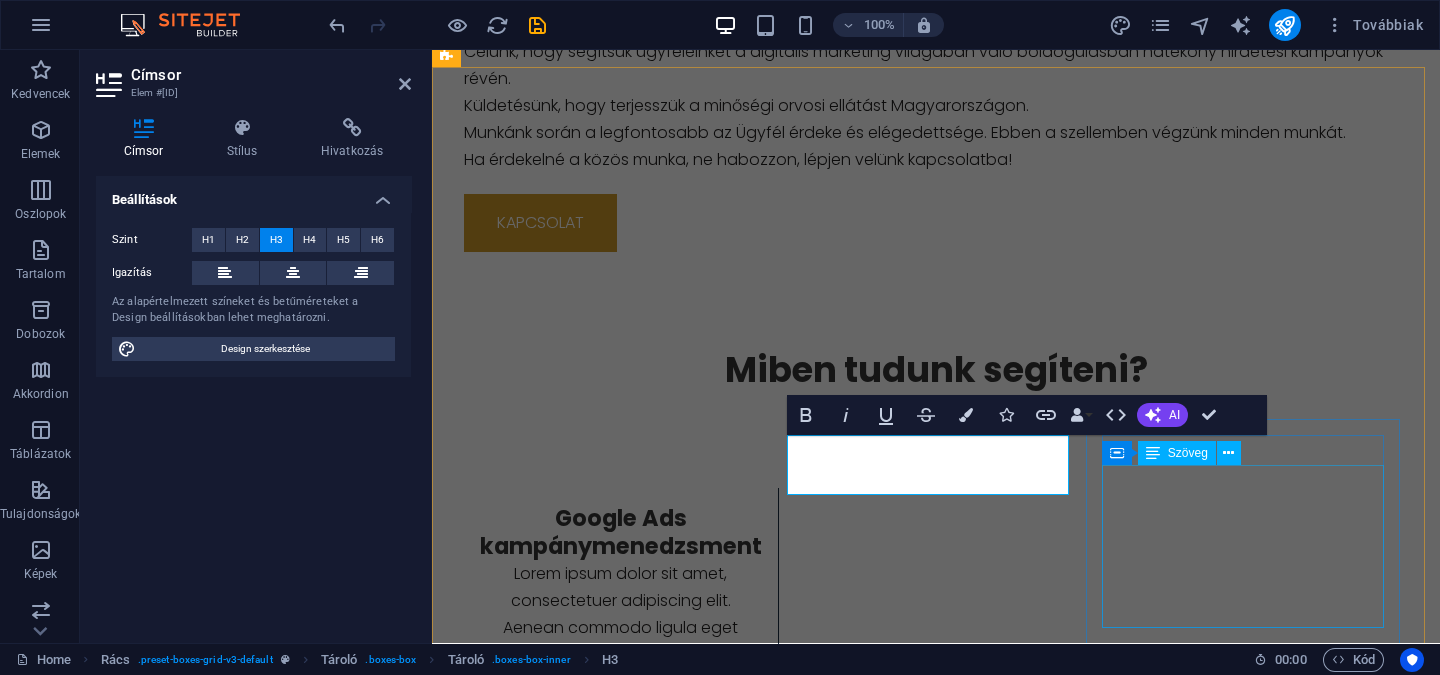 click on "Lorem ipsum dolor sit amet, consectetuer adipiscing elit. Aenean commodo ligula eget dolor. Lorem ipsum dolor sit amet, consectetuer adipiscing elit leget dolor." at bounding box center (621, 1859) 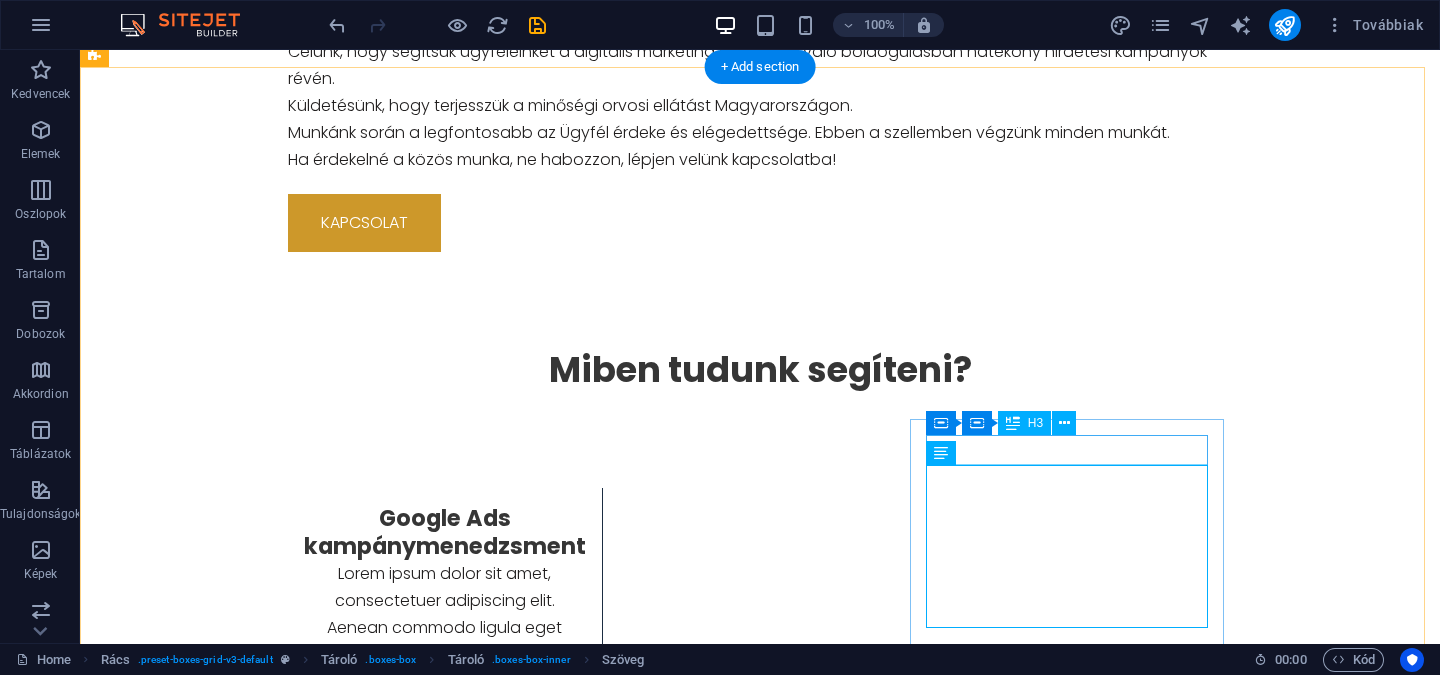 click on "Headline" at bounding box center [445, 1763] 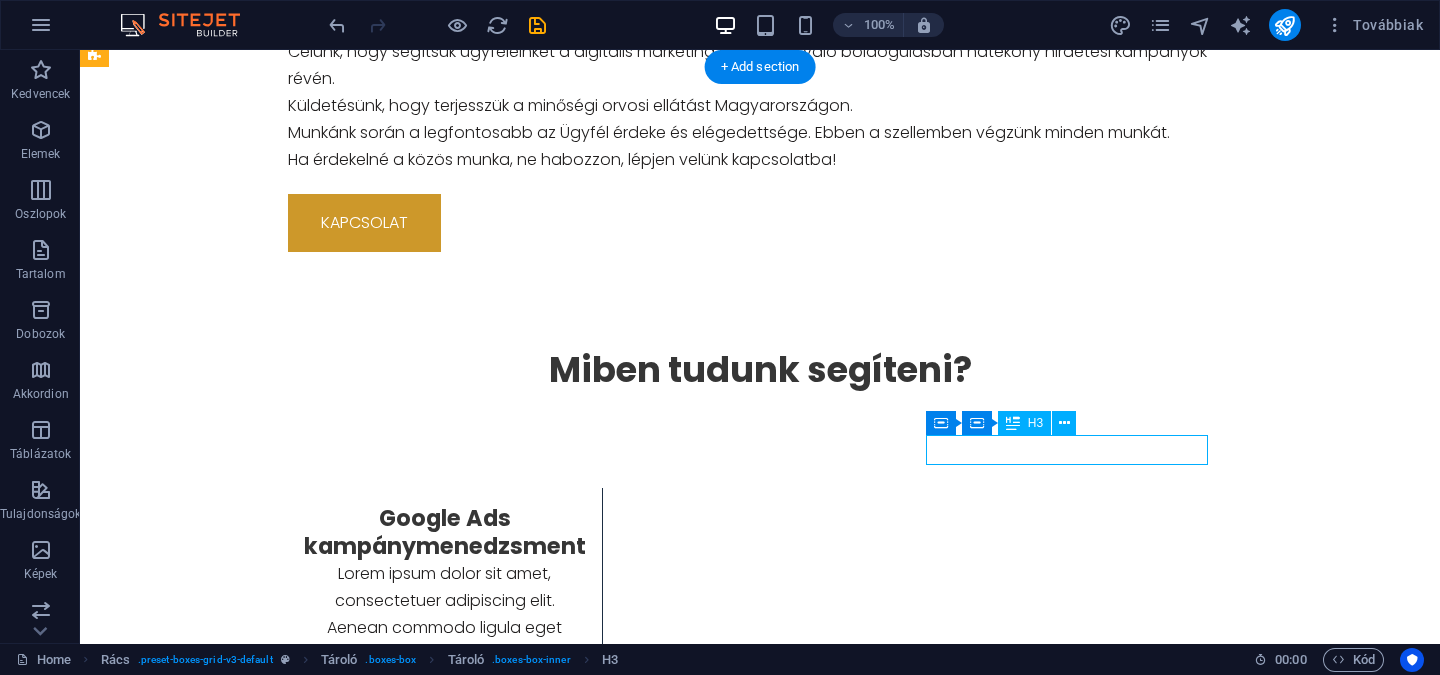 click on "Headline" at bounding box center (445, 1763) 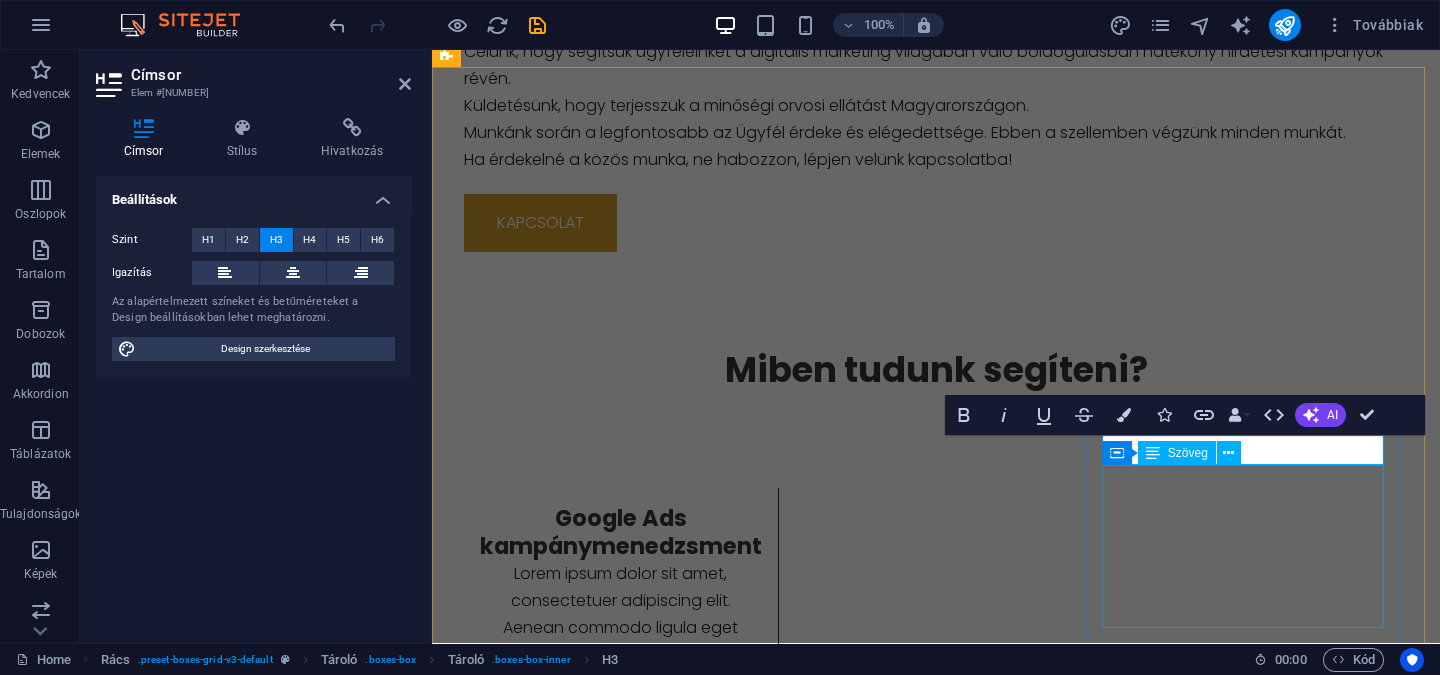 type 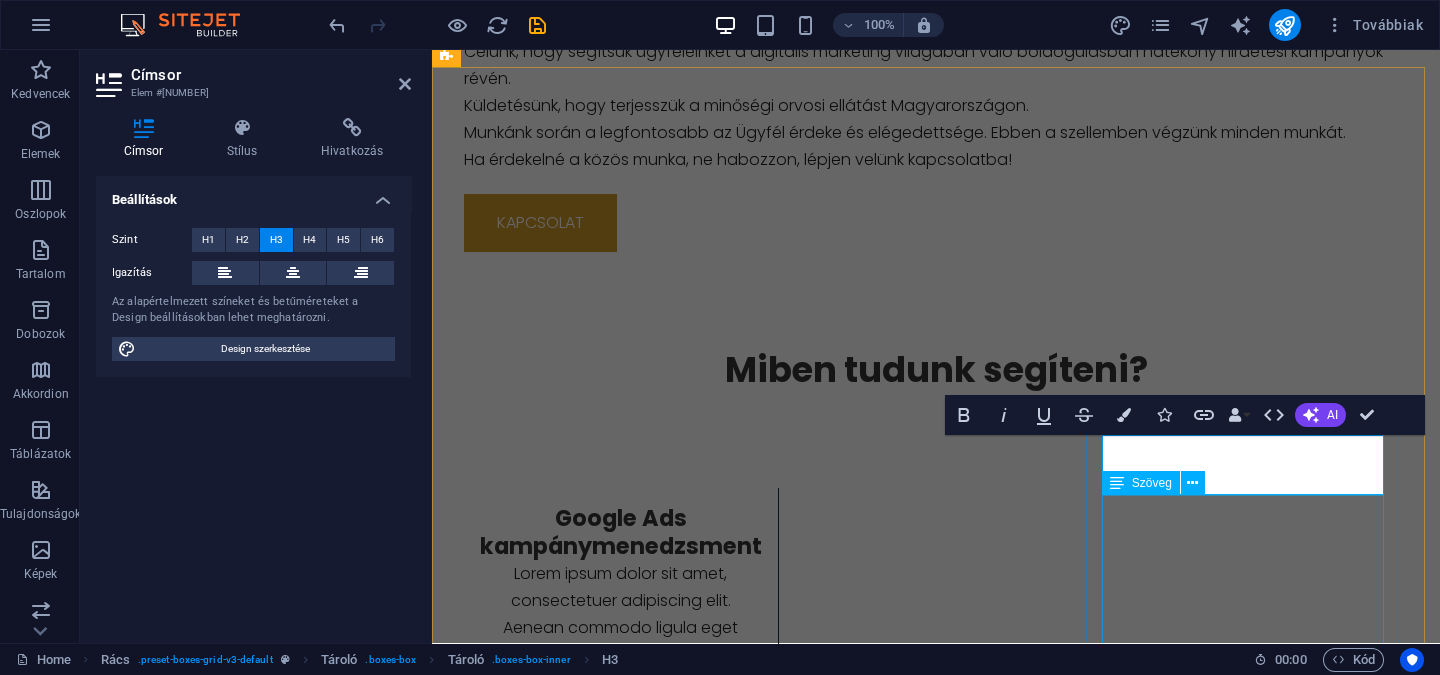 click on "Lorem ipsum dolor sit amet, consectetuer adipiscing elit. Aenean commodo ligula eget dolor. Lorem ipsum dolor sit amet, consectetuer adipiscing elit leget dolor." at bounding box center [621, 1889] 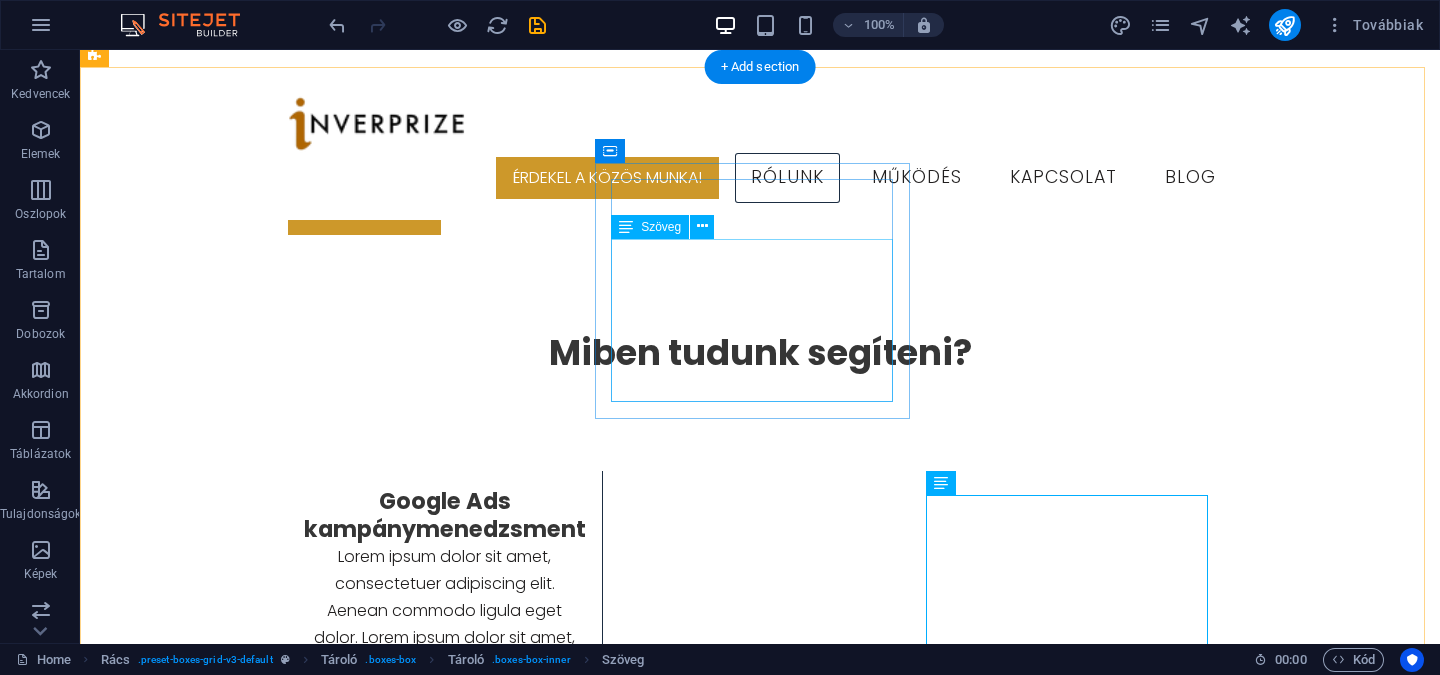 scroll, scrollTop: 1035, scrollLeft: 0, axis: vertical 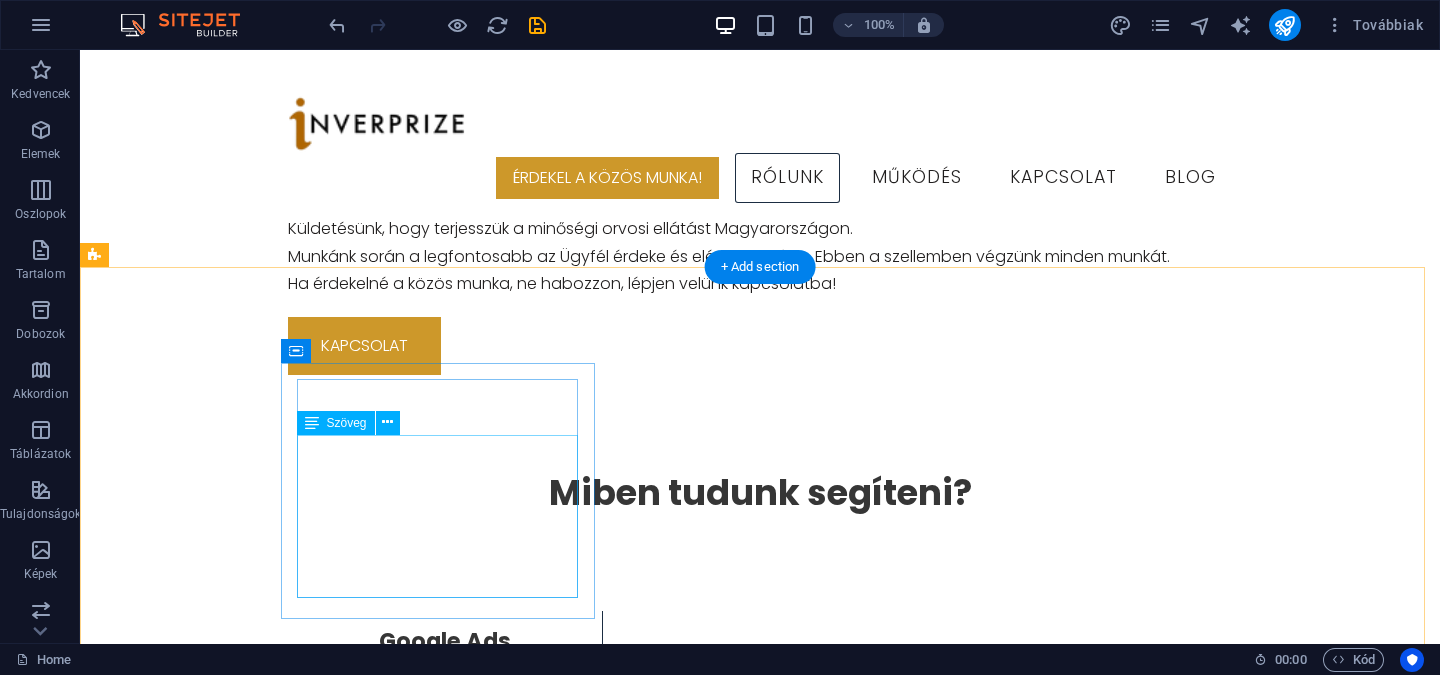 click on "Lorem ipsum dolor sit amet, consectetuer adipiscing elit. Aenean commodo ligula eget dolor. Lorem ipsum dolor sit amet, consectetuer adipiscing elit leget dolor." at bounding box center [445, 764] 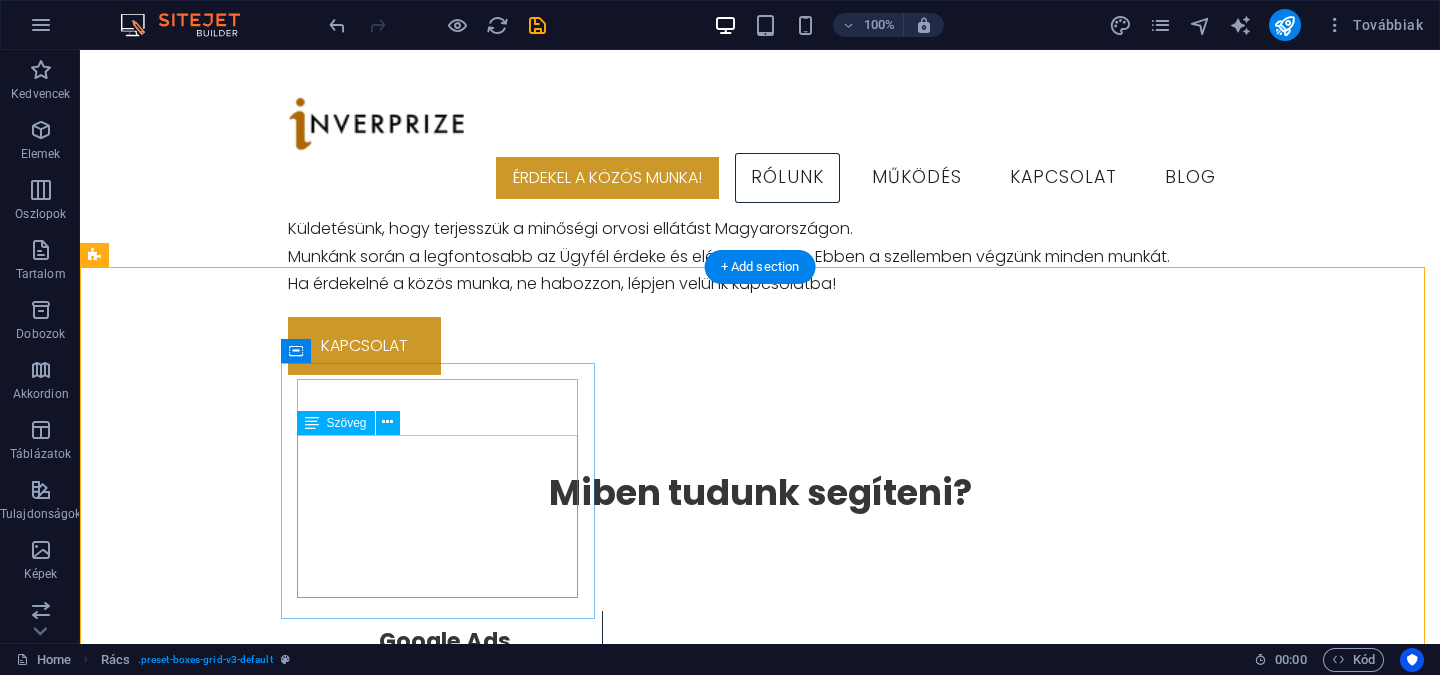 click on "Lorem ipsum dolor sit amet, consectetuer adipiscing elit. Aenean commodo ligula eget dolor. Lorem ipsum dolor sit amet, consectetuer adipiscing elit leget dolor." at bounding box center [445, 764] 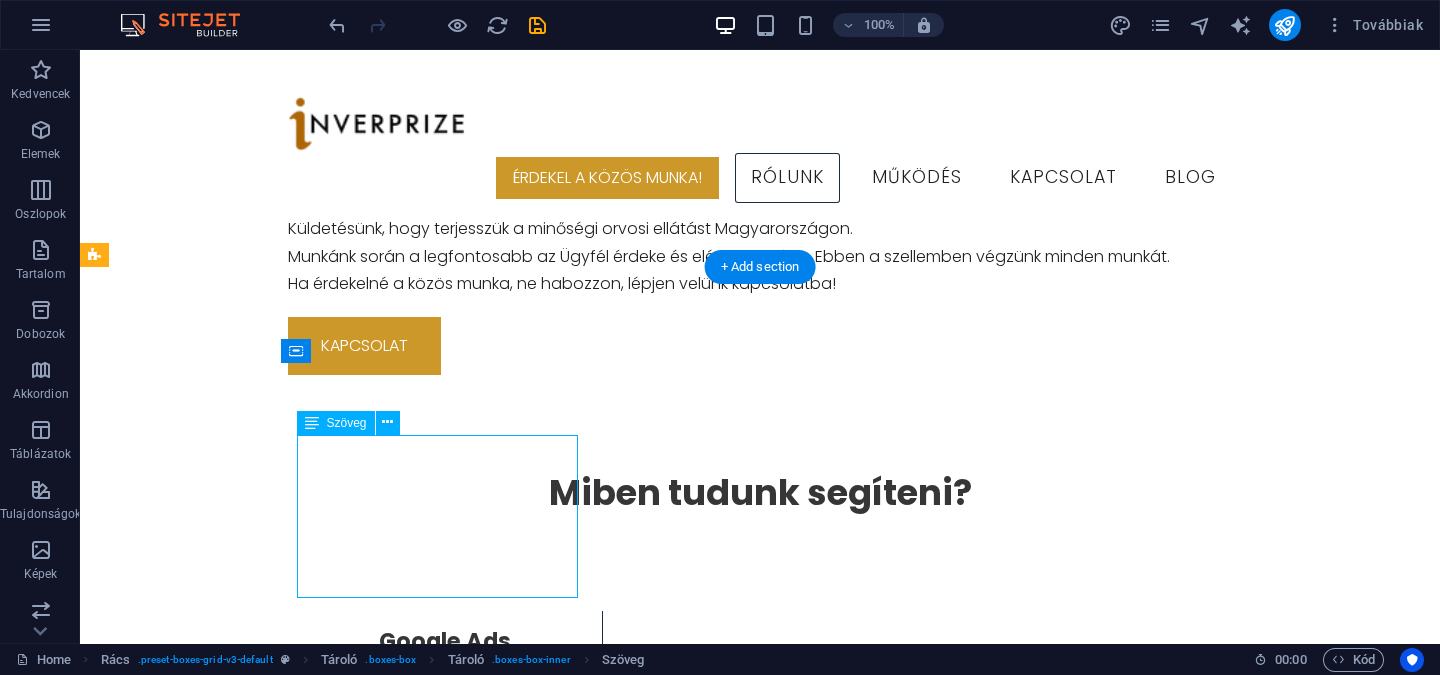 click on "Lorem ipsum dolor sit amet, consectetuer adipiscing elit. Aenean commodo ligula eget dolor. Lorem ipsum dolor sit amet, consectetuer adipiscing elit leget dolor." at bounding box center [445, 764] 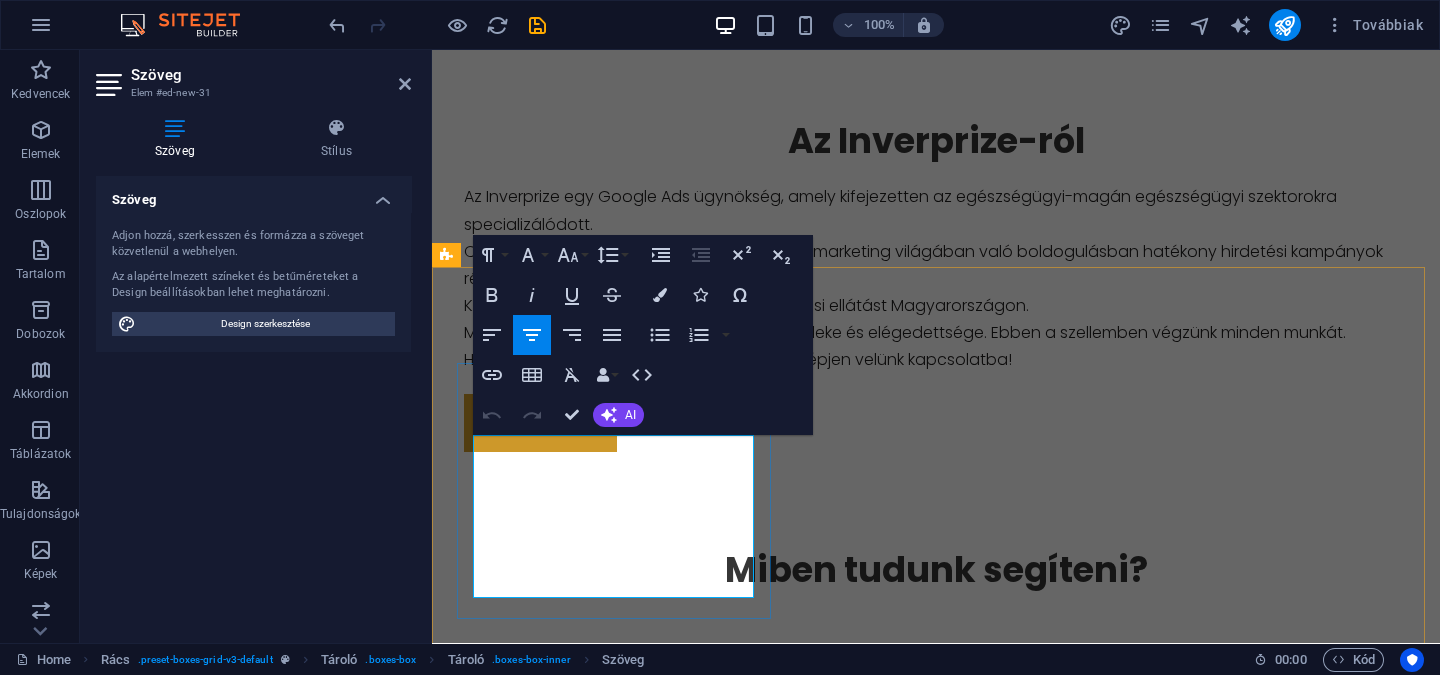 drag, startPoint x: 612, startPoint y: 545, endPoint x: 498, endPoint y: 454, distance: 145.86638 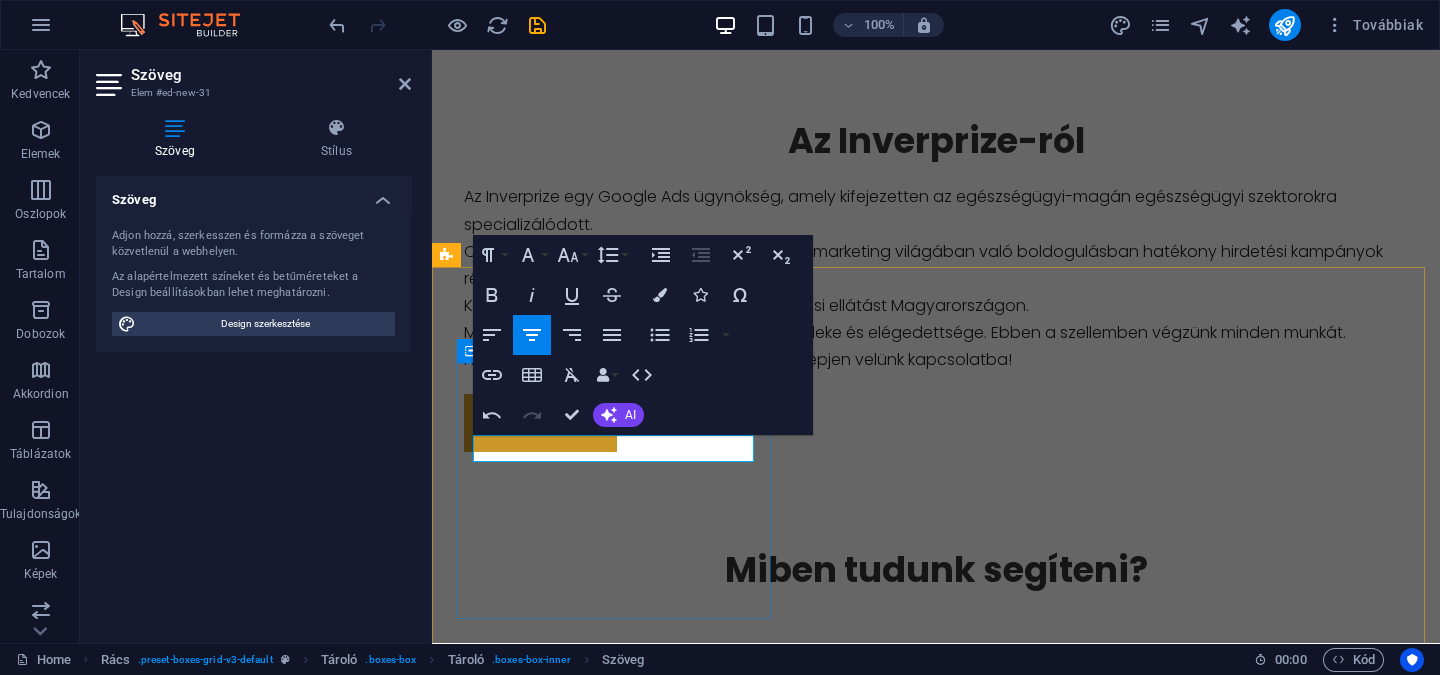 click on "Google Ads kampánymenedzsment" at bounding box center [621, 746] 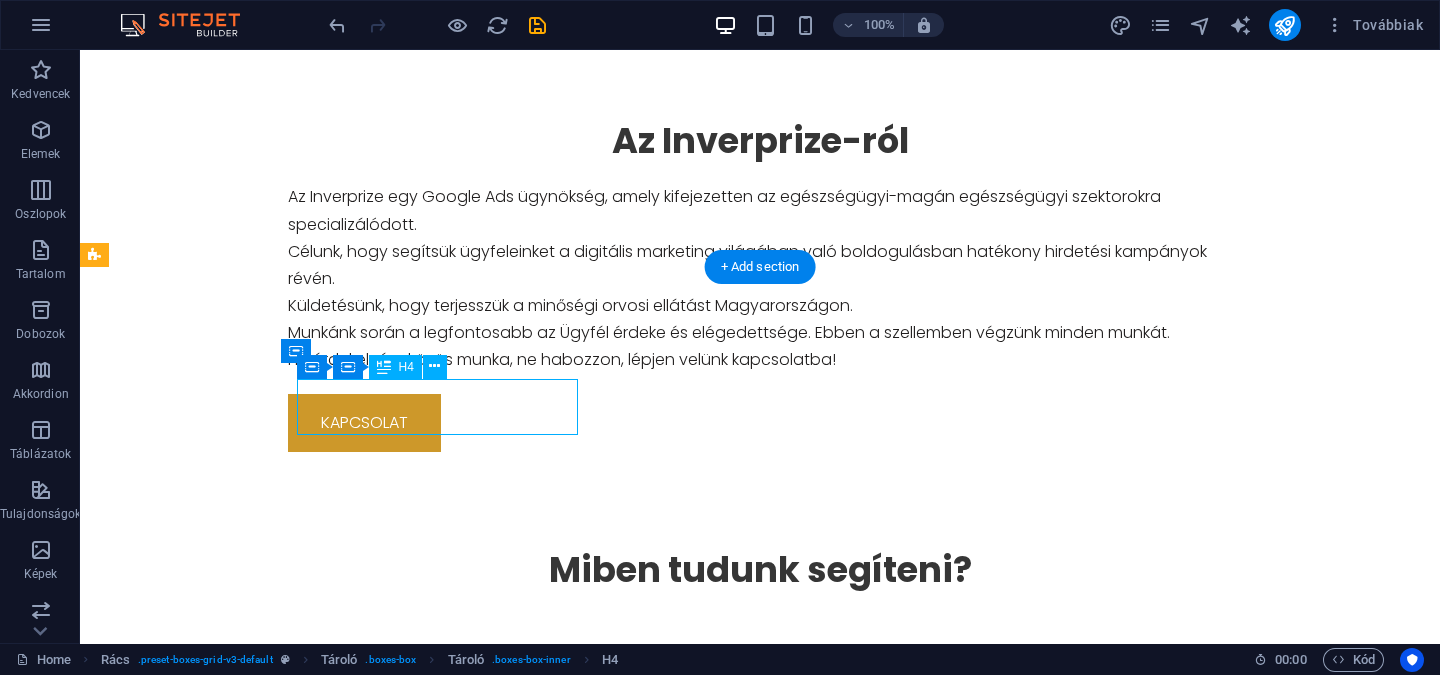 drag, startPoint x: 354, startPoint y: 390, endPoint x: 502, endPoint y: 408, distance: 149.09058 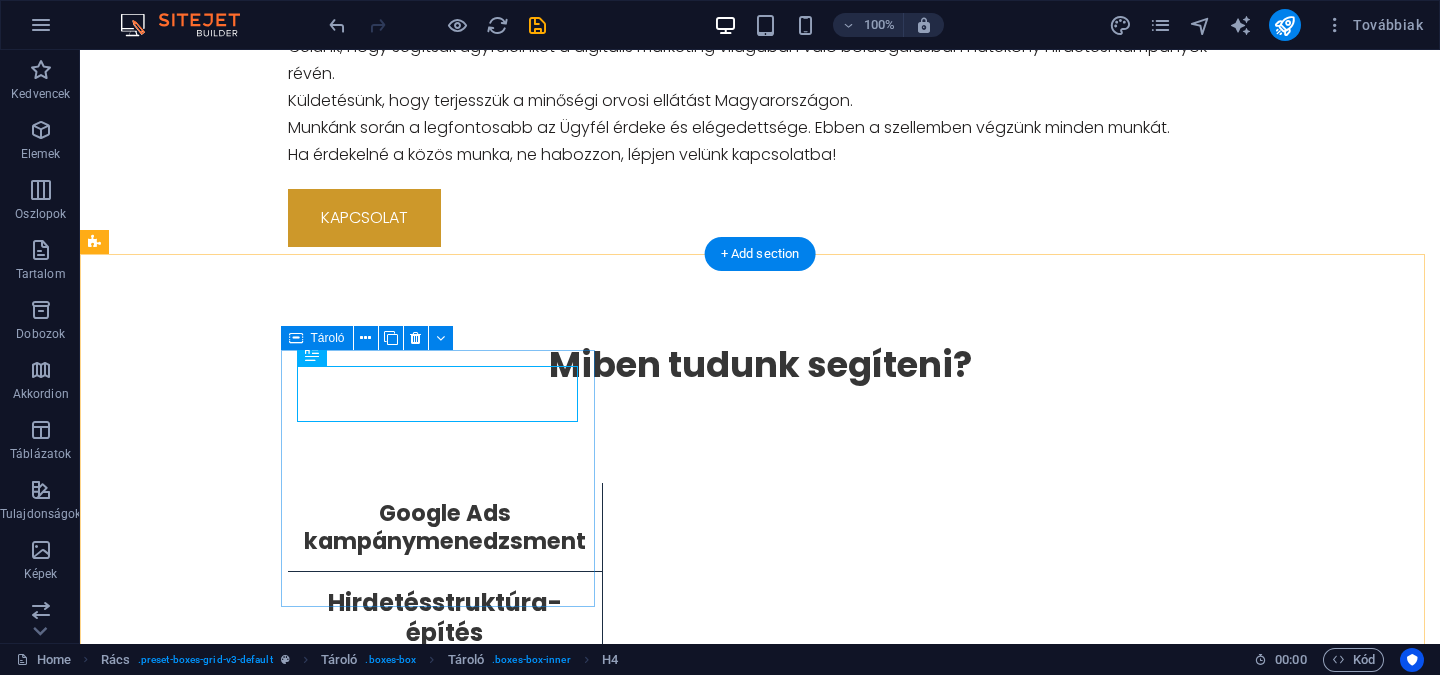 scroll, scrollTop: 1335, scrollLeft: 0, axis: vertical 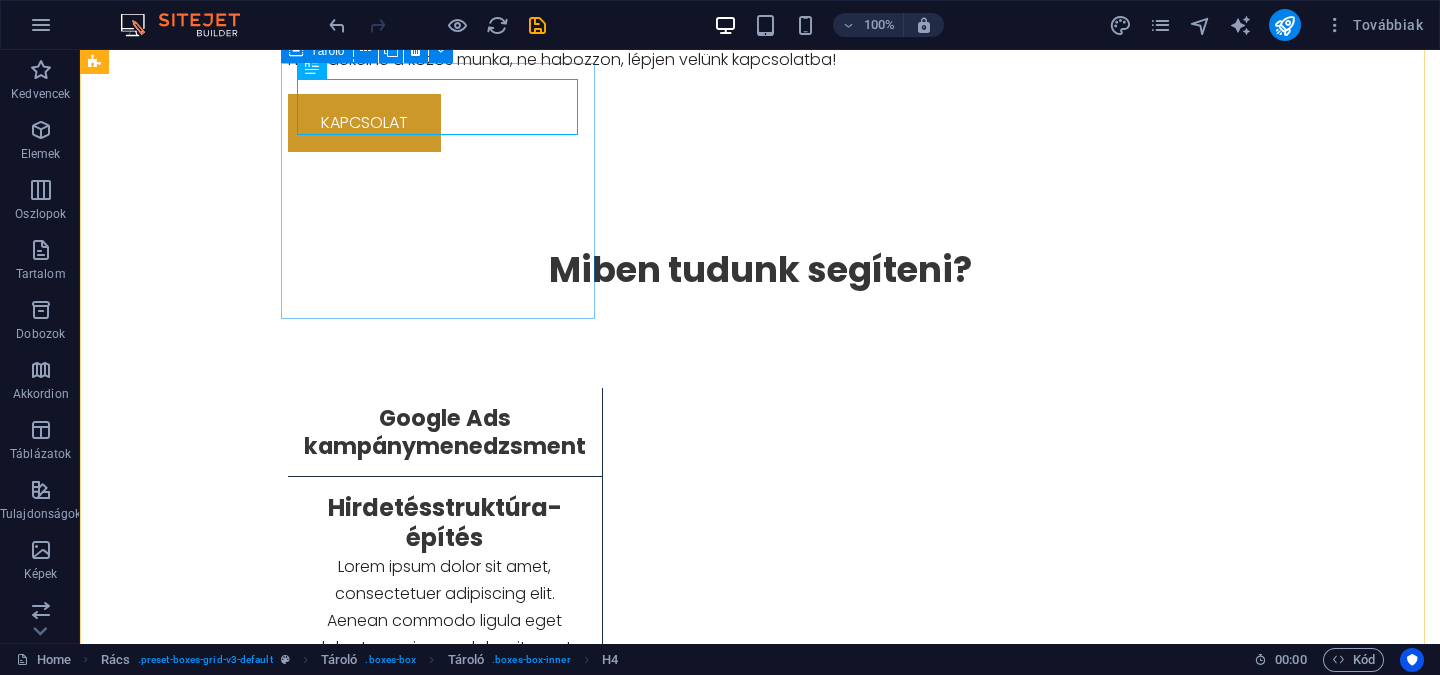 click on "Google Ads kampánymenedzsment" at bounding box center (445, 432) 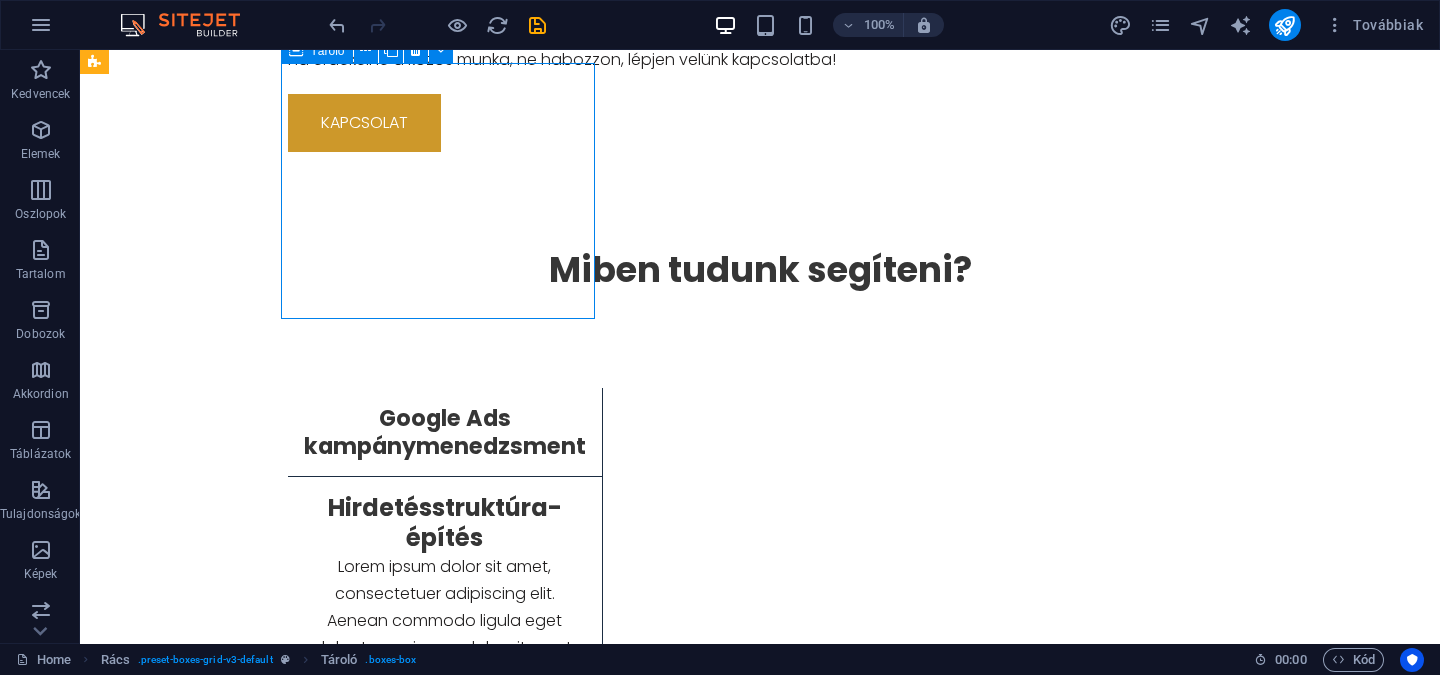 click on "Google Ads kampánymenedzsment" at bounding box center [445, 432] 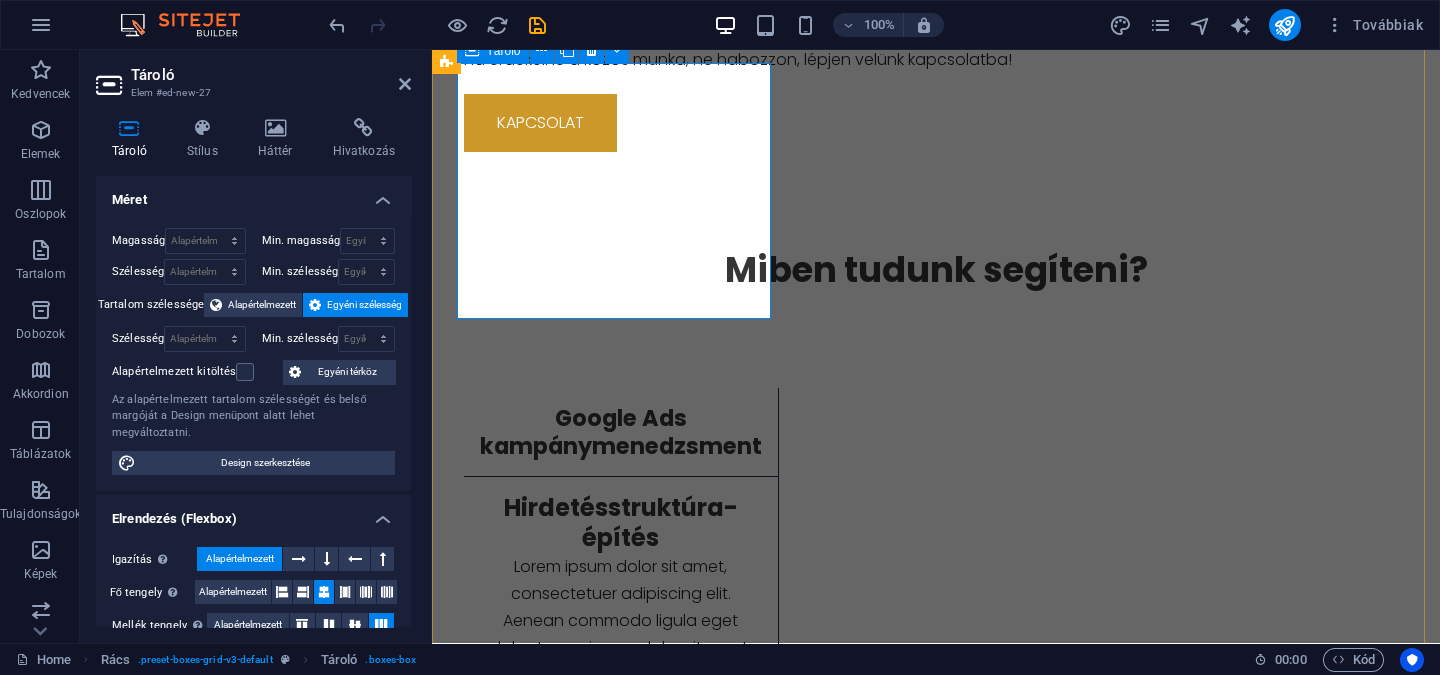 click on "Google Ads kampánymenedzsment" at bounding box center [621, 432] 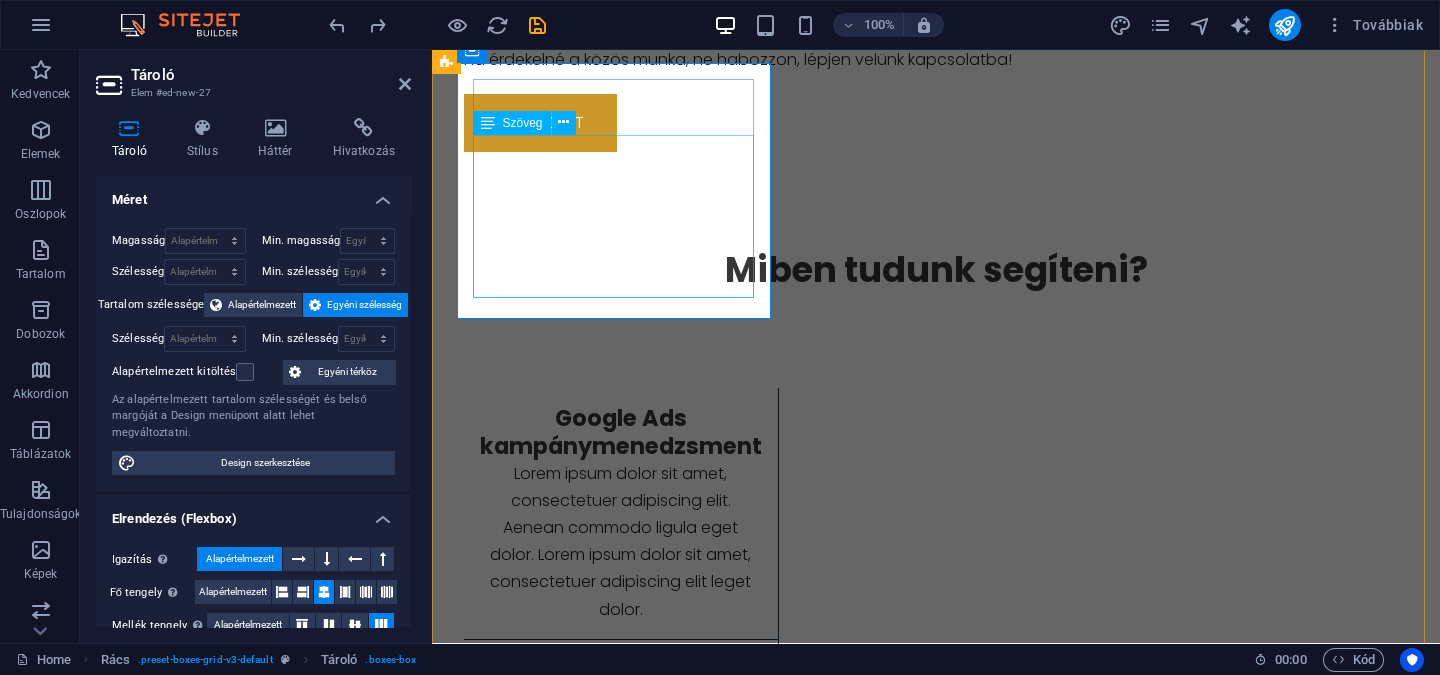 click on "Lorem ipsum dolor sit amet, consectetuer adipiscing elit. Aenean commodo ligula eget dolor. Lorem ipsum dolor sit amet, consectetuer adipiscing elit leget dolor." at bounding box center [621, 541] 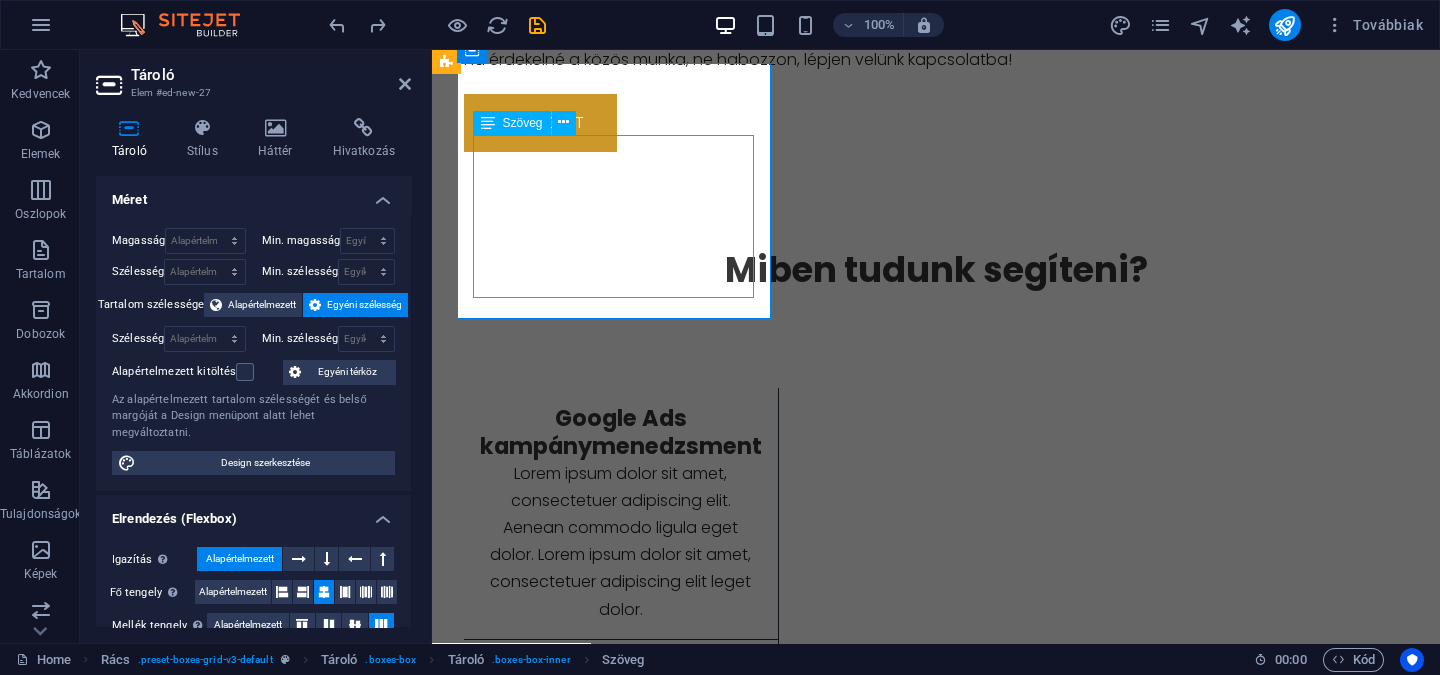 click on "Lorem ipsum dolor sit amet, consectetuer adipiscing elit. Aenean commodo ligula eget dolor. Lorem ipsum dolor sit amet, consectetuer adipiscing elit leget dolor." at bounding box center (621, 541) 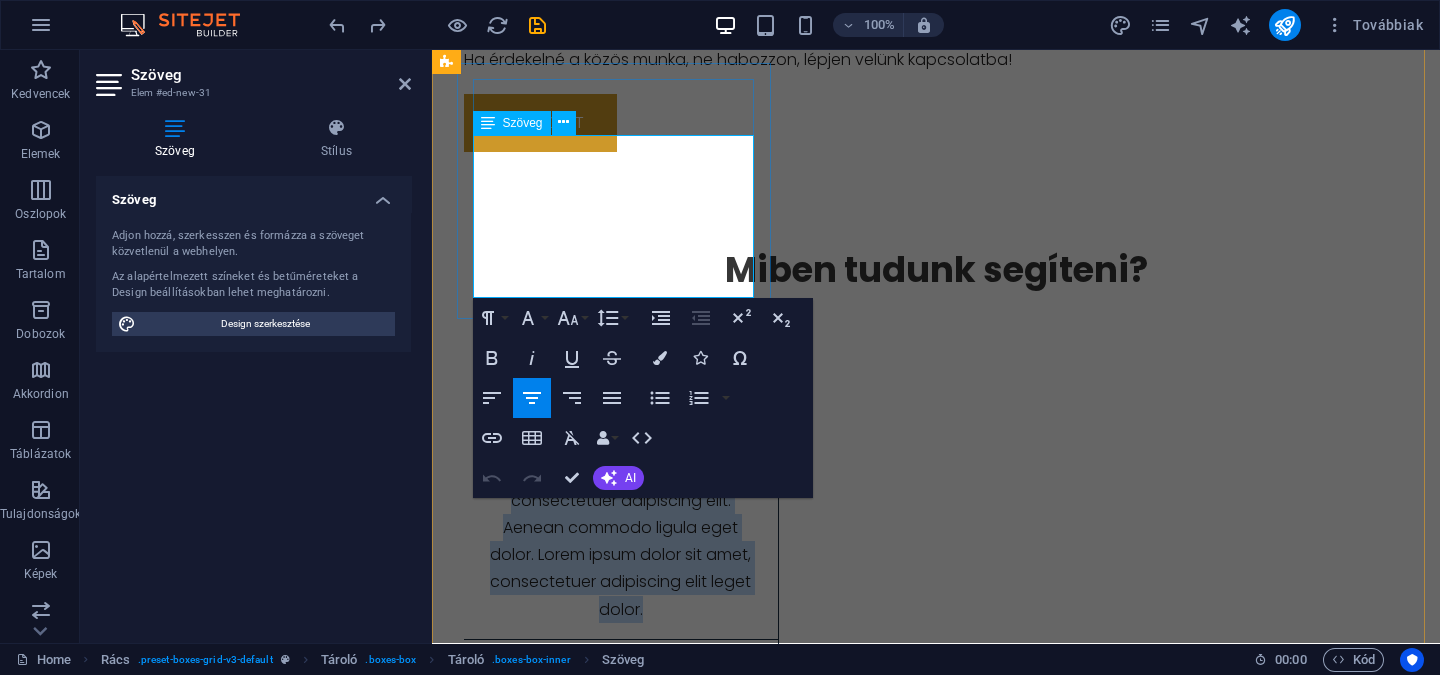 drag, startPoint x: 650, startPoint y: 280, endPoint x: 920, endPoint y: 185, distance: 286.22543 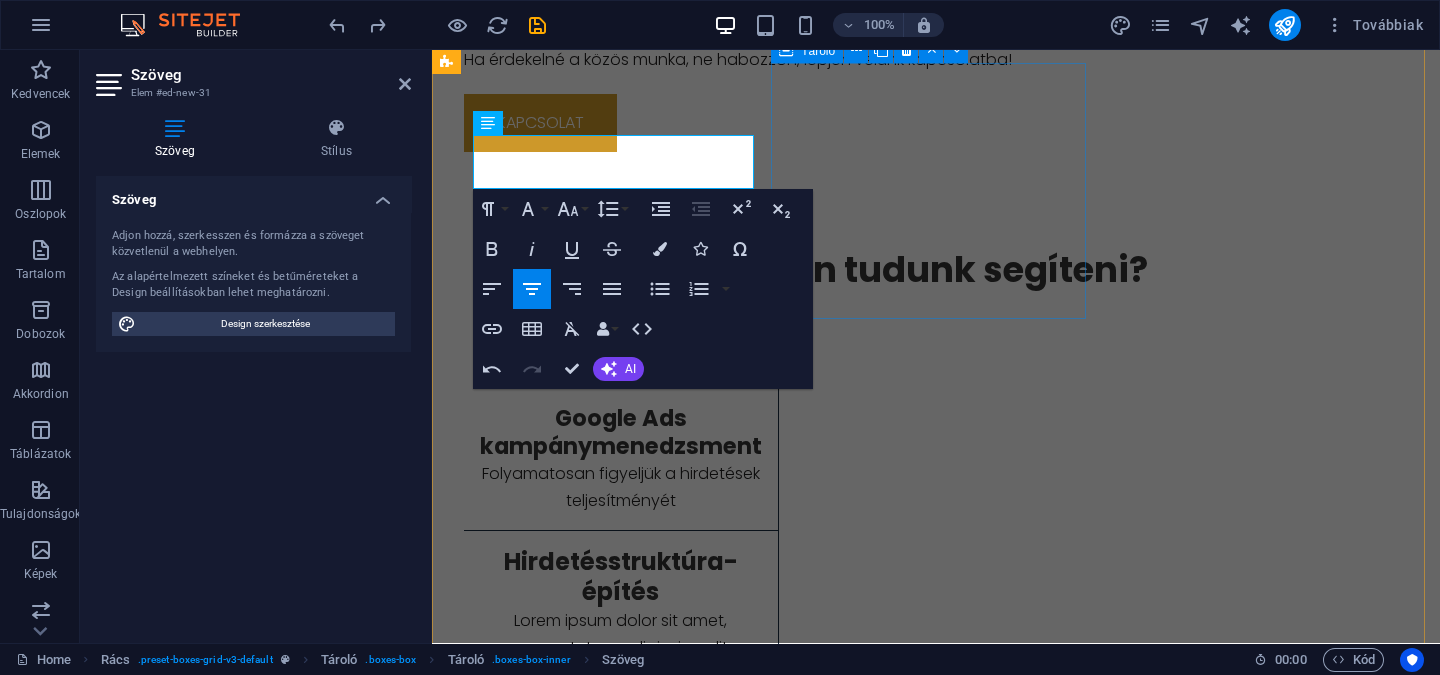 type 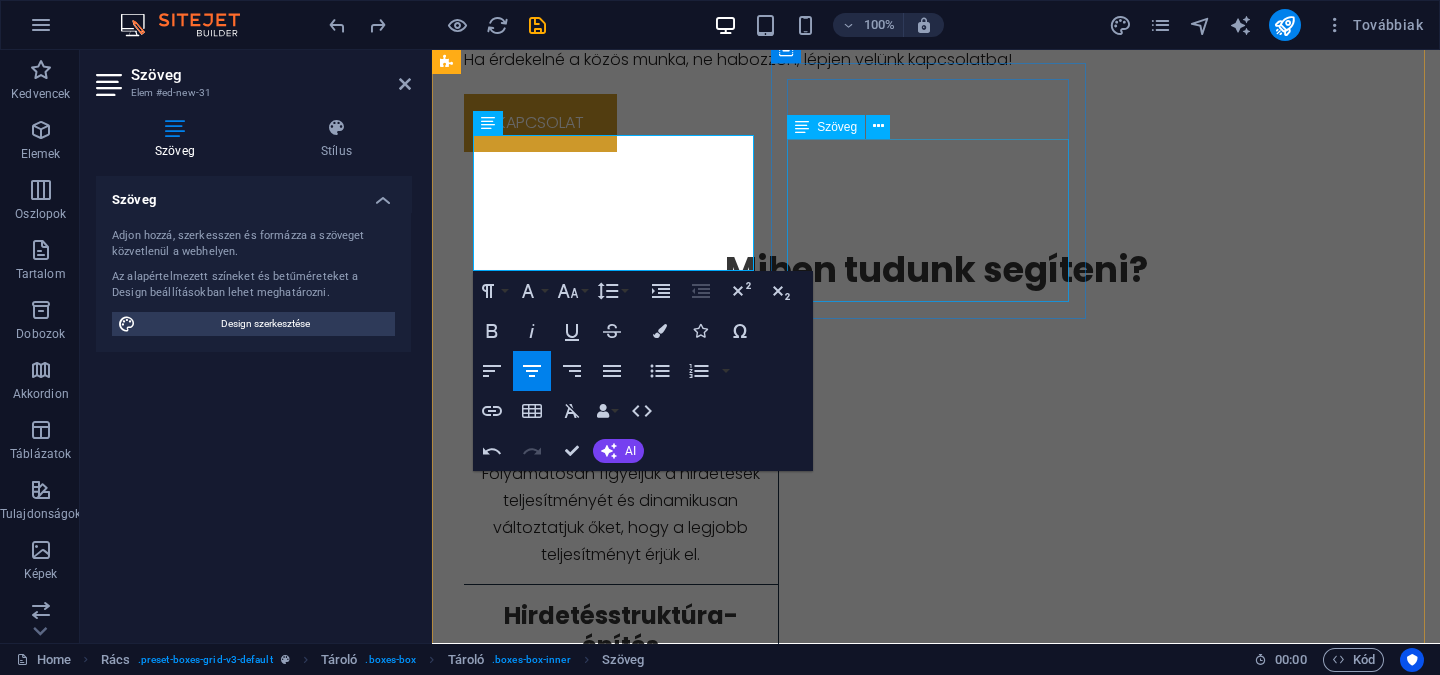 click on "Lorem ipsum dolor sit amet, consectetuer adipiscing elit. Aenean commodo ligula eget dolor. Lorem ipsum dolor sit amet, consectetuer adipiscing elit leget dolor." at bounding box center (621, 742) 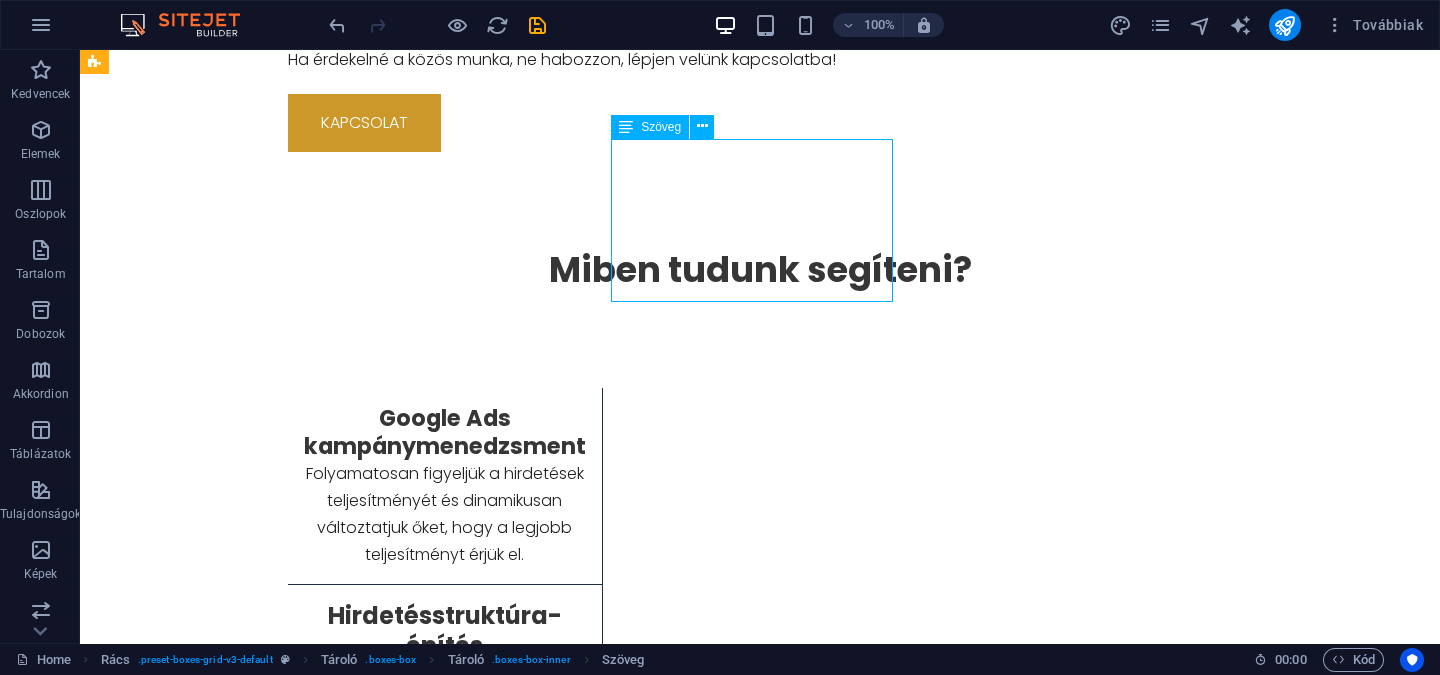click on "Lorem ipsum dolor sit amet, consectetuer adipiscing elit. Aenean commodo ligula eget dolor. Lorem ipsum dolor sit amet, consectetuer adipiscing elit leget dolor." at bounding box center (445, 742) 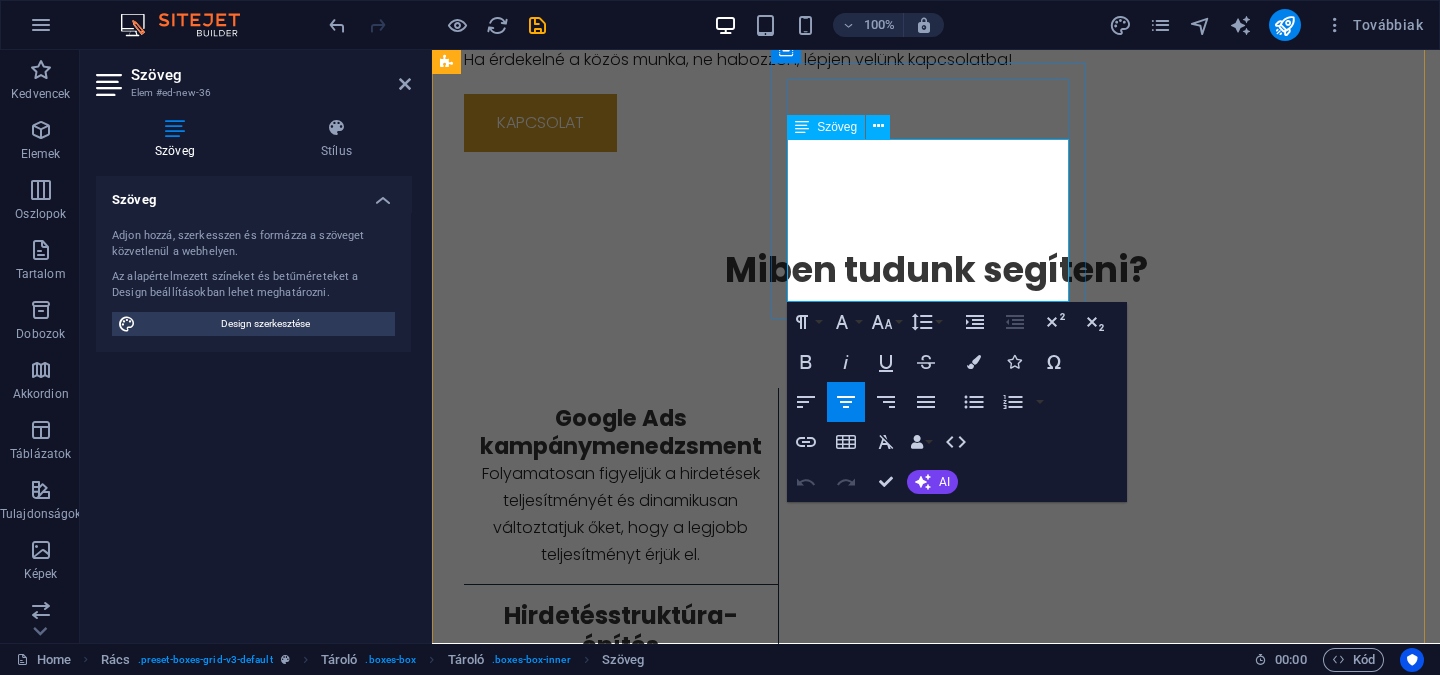 drag, startPoint x: 953, startPoint y: 285, endPoint x: 827, endPoint y: 158, distance: 178.89941 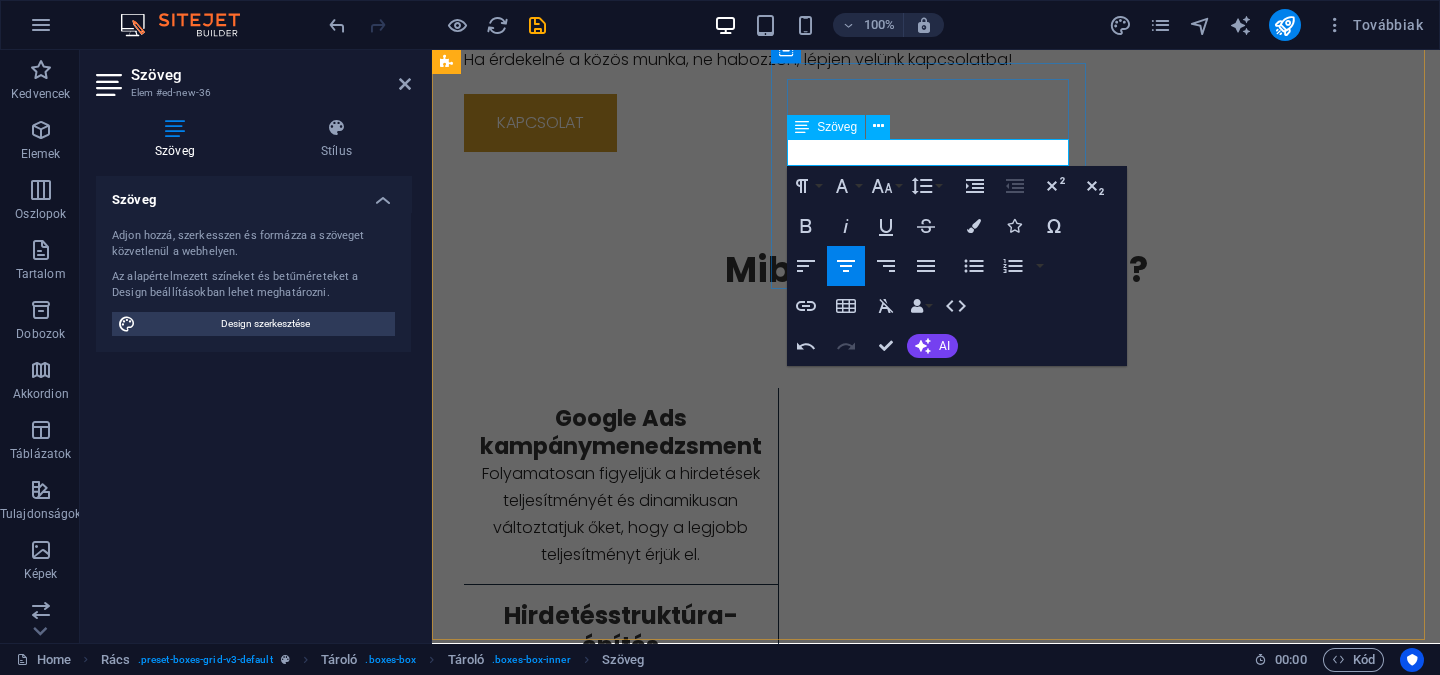 type 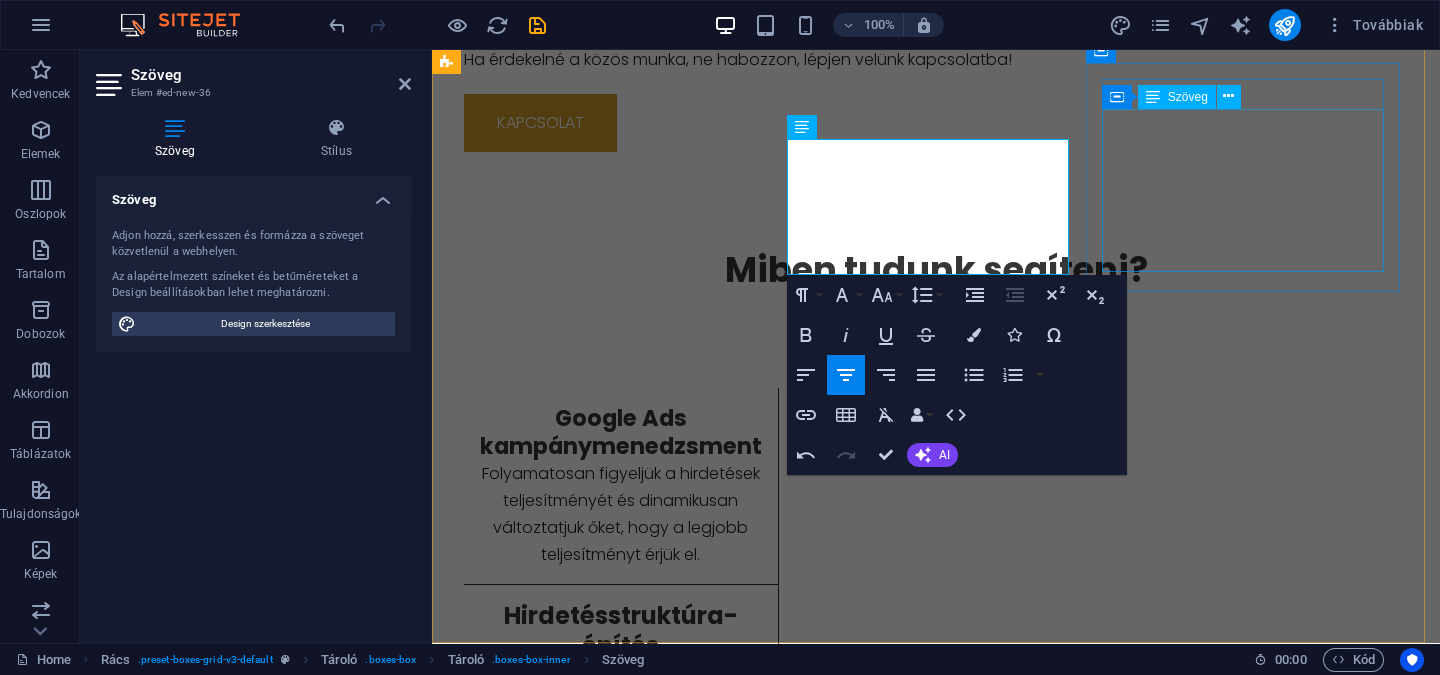click on "Lorem ipsum dolor sit amet, consectetuer adipiscing elit. Aenean commodo ligula eget dolor. Lorem ipsum dolor sit amet, consectetuer adipiscing elit leget dolor." at bounding box center [621, 941] 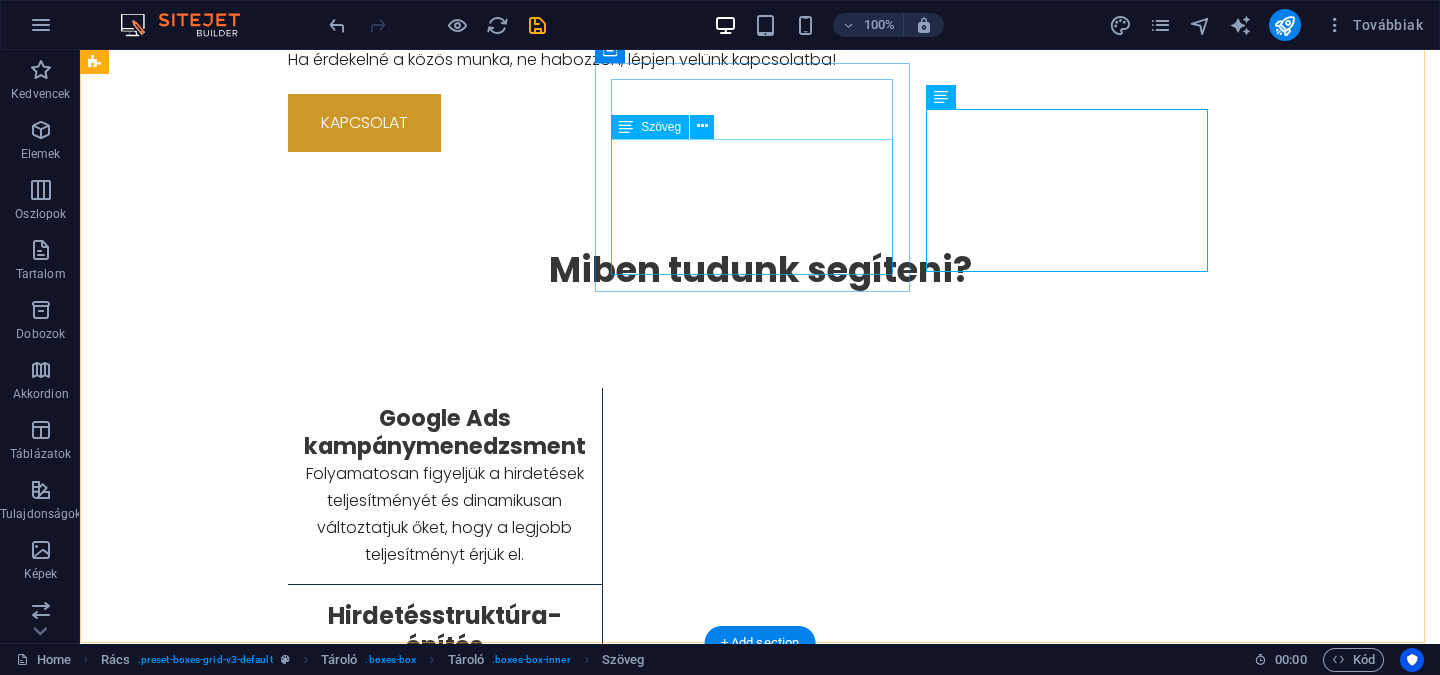 click on "Az Ön szolgáltatásaira szabva építjük fel a kampány, hirdetéscsoport és hirdetés szerkezeteket a lehető leghatékonyabb módon." at bounding box center [445, 729] 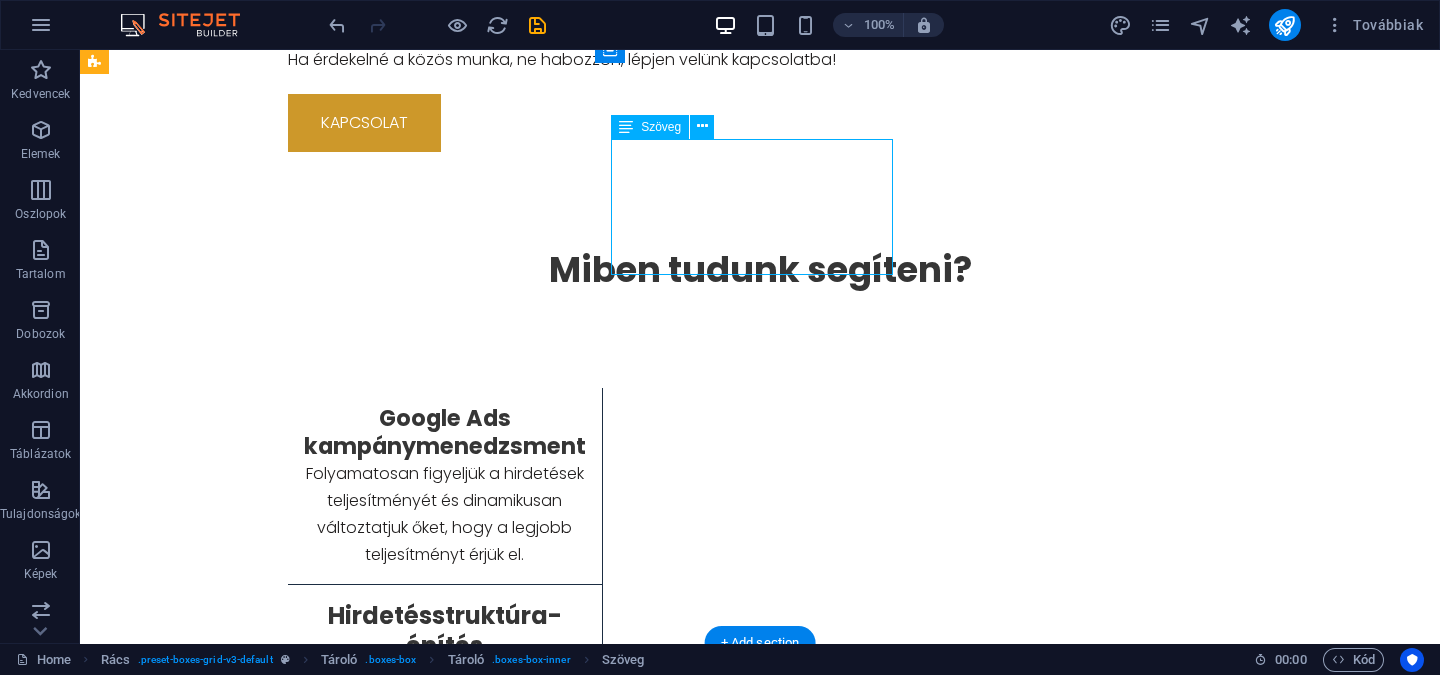 click on "Az Ön szolgáltatásaira szabva építjük fel a kampány, hirdetéscsoport és hirdetés szerkezeteket a lehető leghatékonyabb módon." at bounding box center (445, 729) 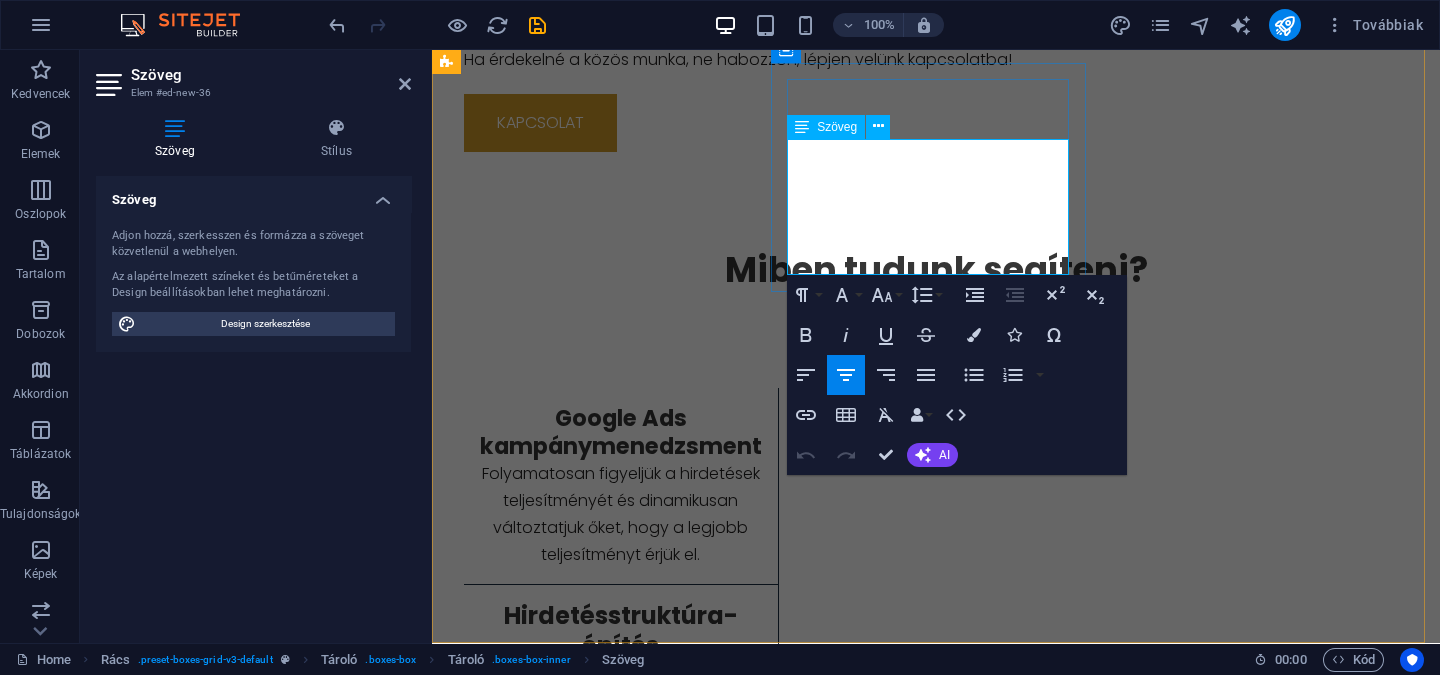 click on "Az Ön szolgáltatásaira szabva építjük fel a kampány, hirdetéscsoport és hirdetés szerkezeteket a lehető leghatékonyabb módon." at bounding box center (621, 729) 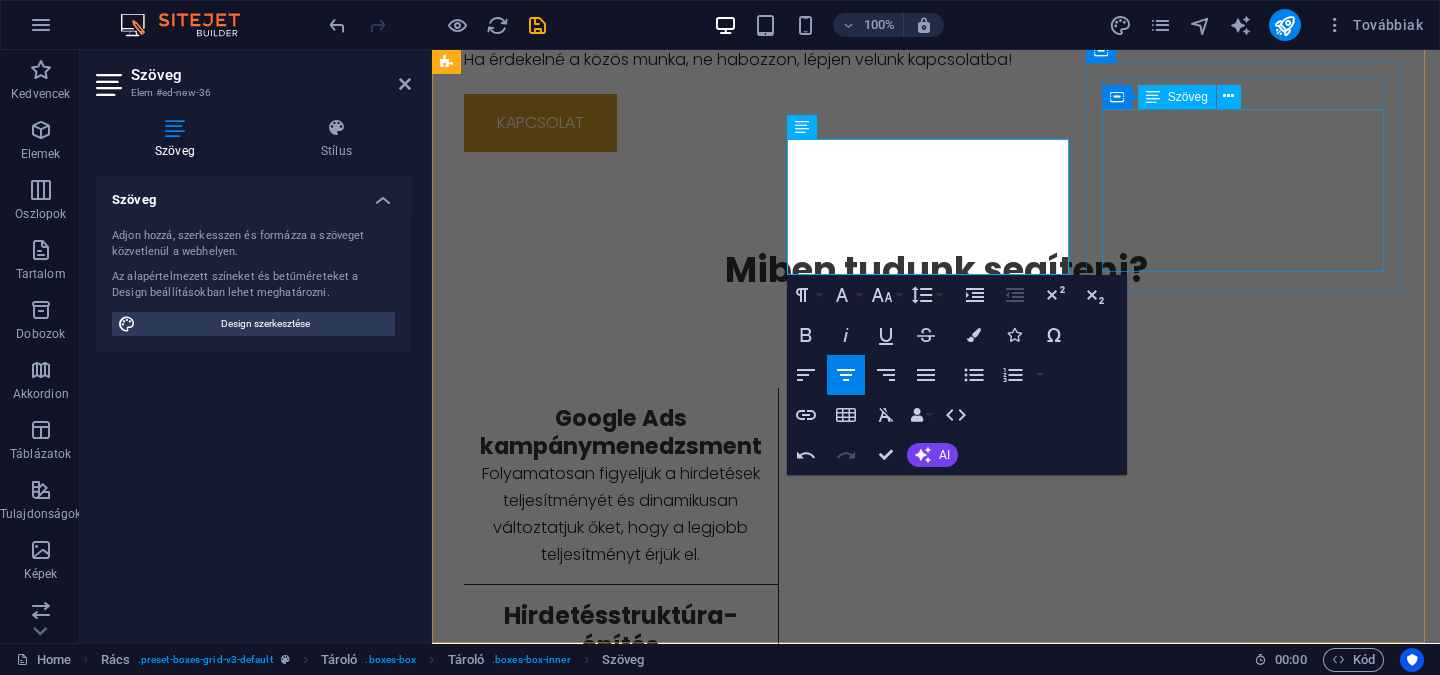 click on "Lorem ipsum dolor sit amet, consectetuer adipiscing elit. Aenean commodo ligula eget dolor. Lorem ipsum dolor sit amet, consectetuer adipiscing elit leget dolor." at bounding box center (621, 941) 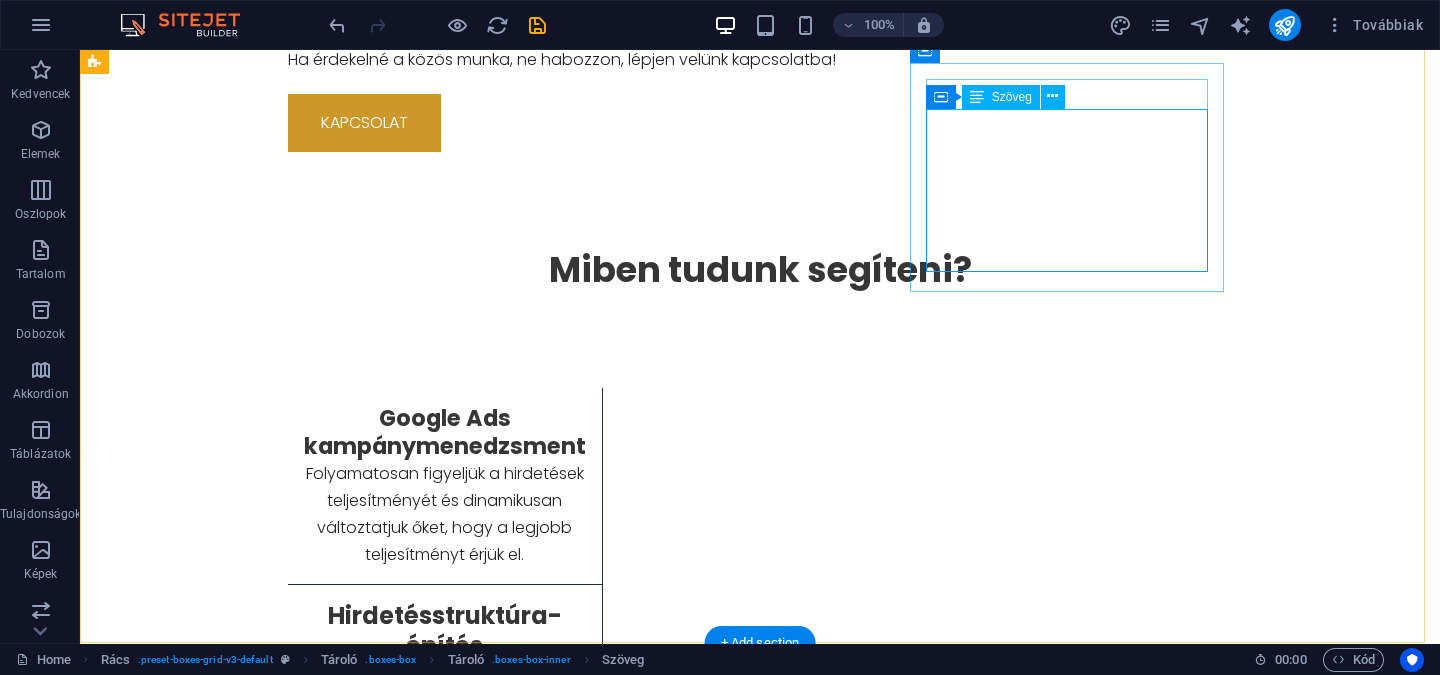 click on "Lorem ipsum dolor sit amet, consectetuer adipiscing elit. Aenean commodo ligula eget dolor. Lorem ipsum dolor sit amet, consectetuer adipiscing elit leget dolor." at bounding box center [445, 941] 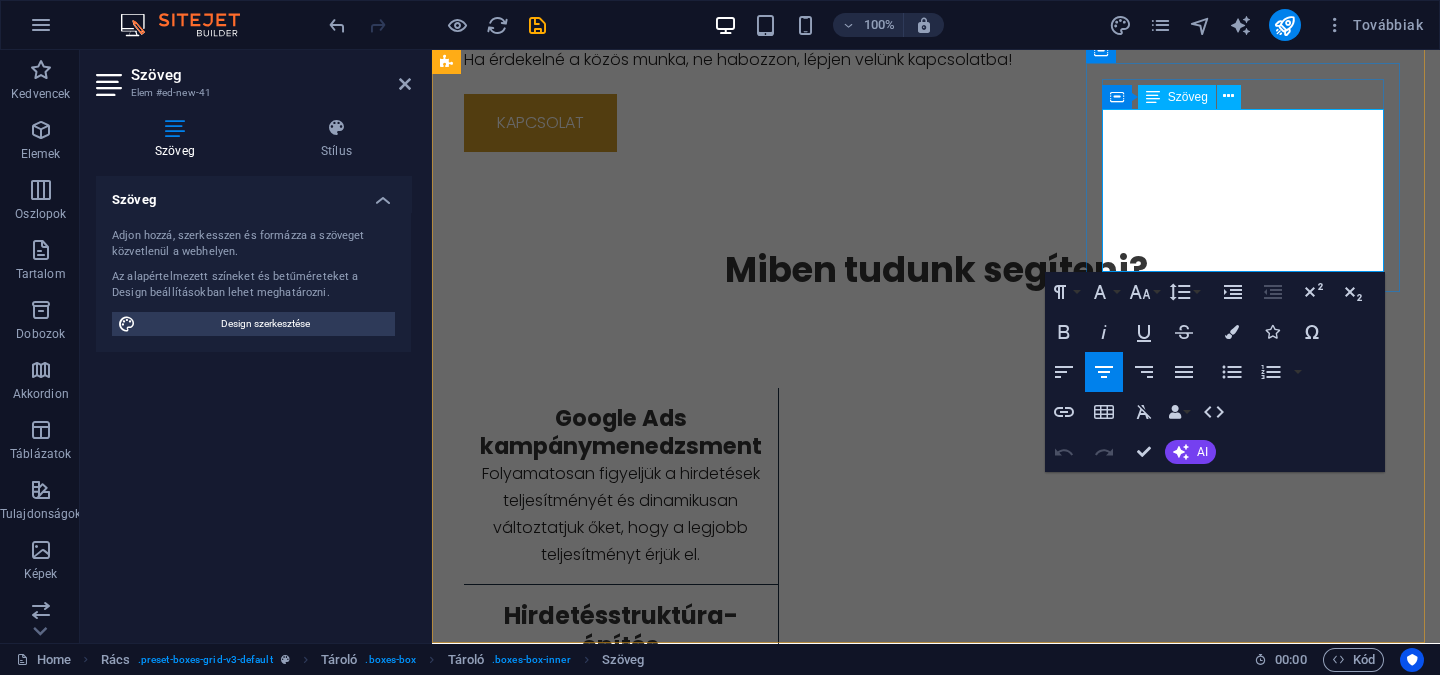drag, startPoint x: 1290, startPoint y: 255, endPoint x: 1108, endPoint y: 129, distance: 221.35944 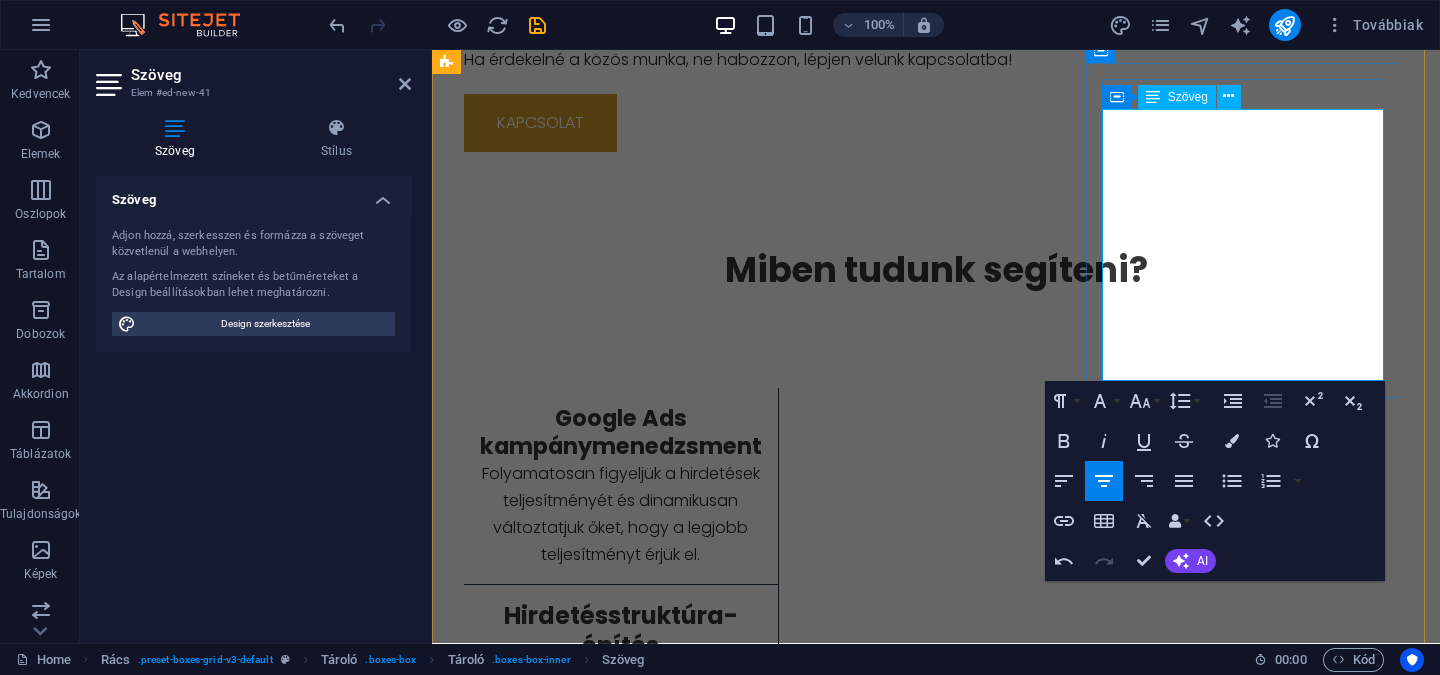 drag, startPoint x: 1338, startPoint y: 176, endPoint x: 1294, endPoint y: 287, distance: 119.40268 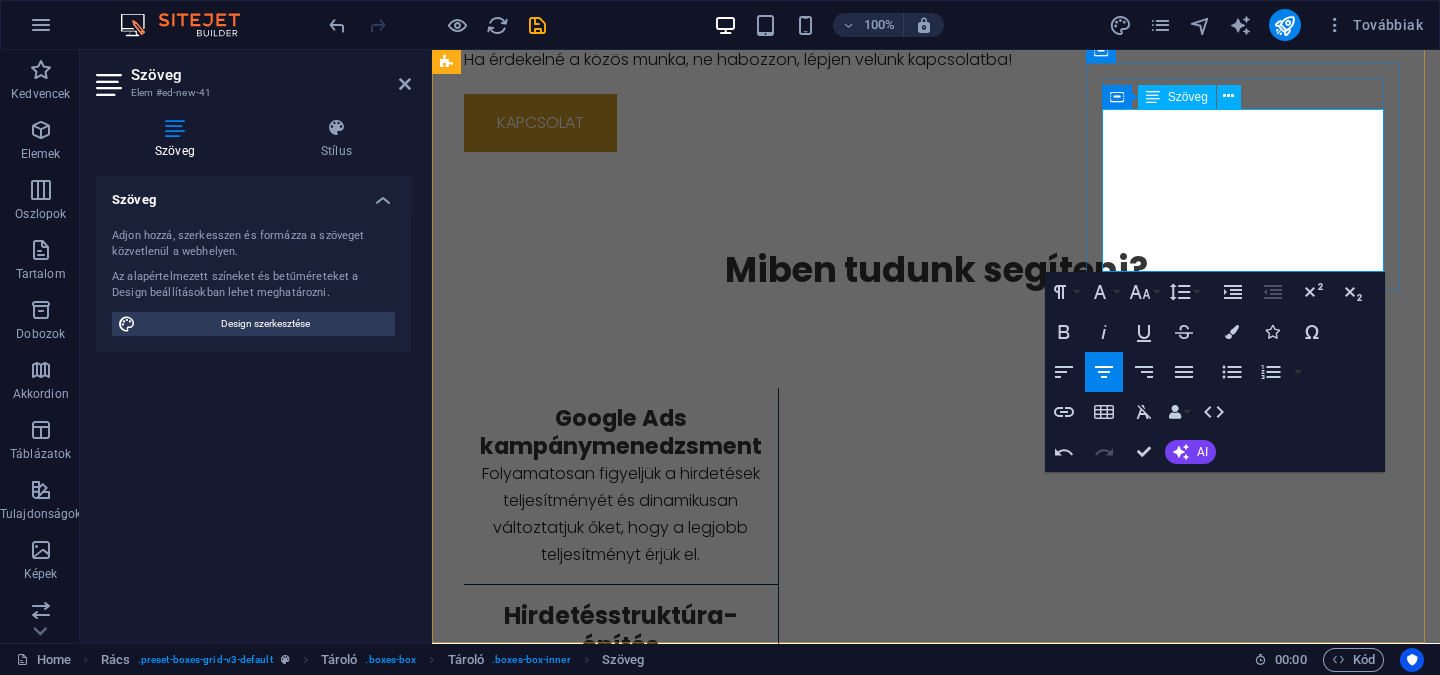 drag, startPoint x: 1342, startPoint y: 174, endPoint x: 1345, endPoint y: 257, distance: 83.0542 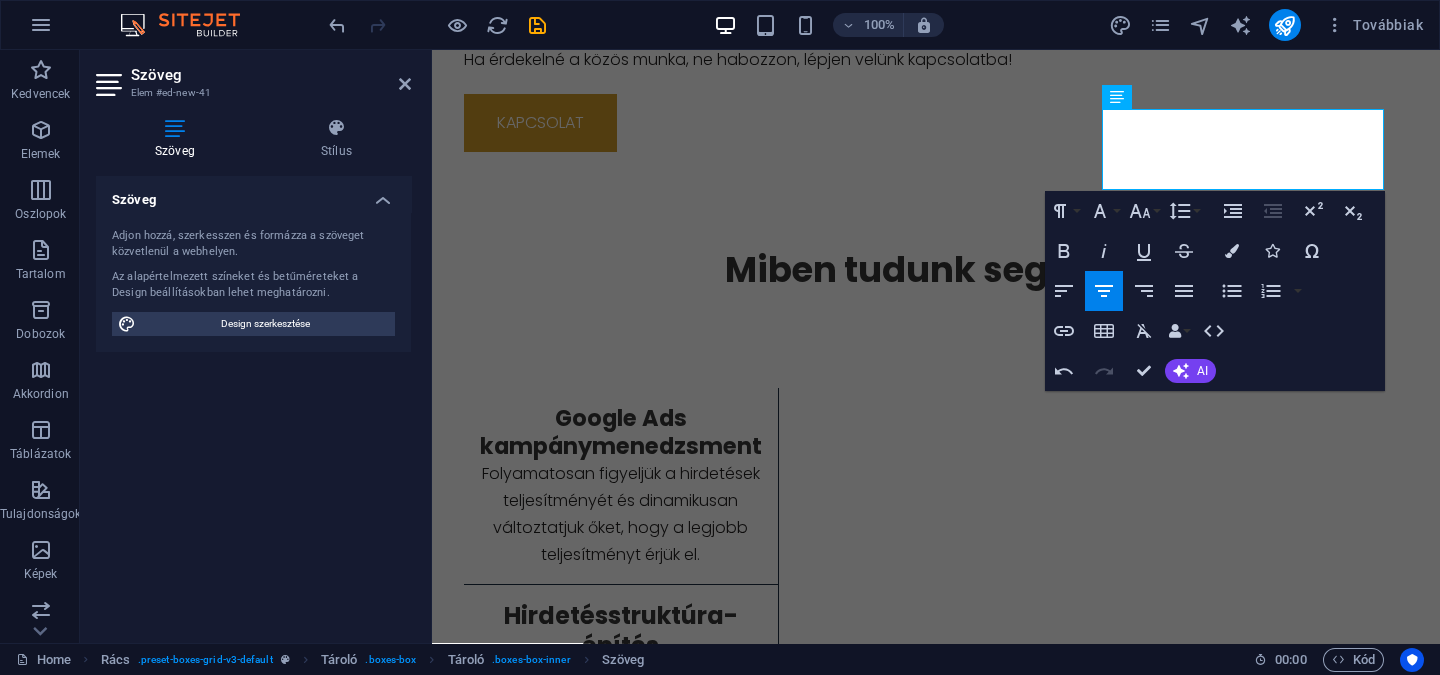 type 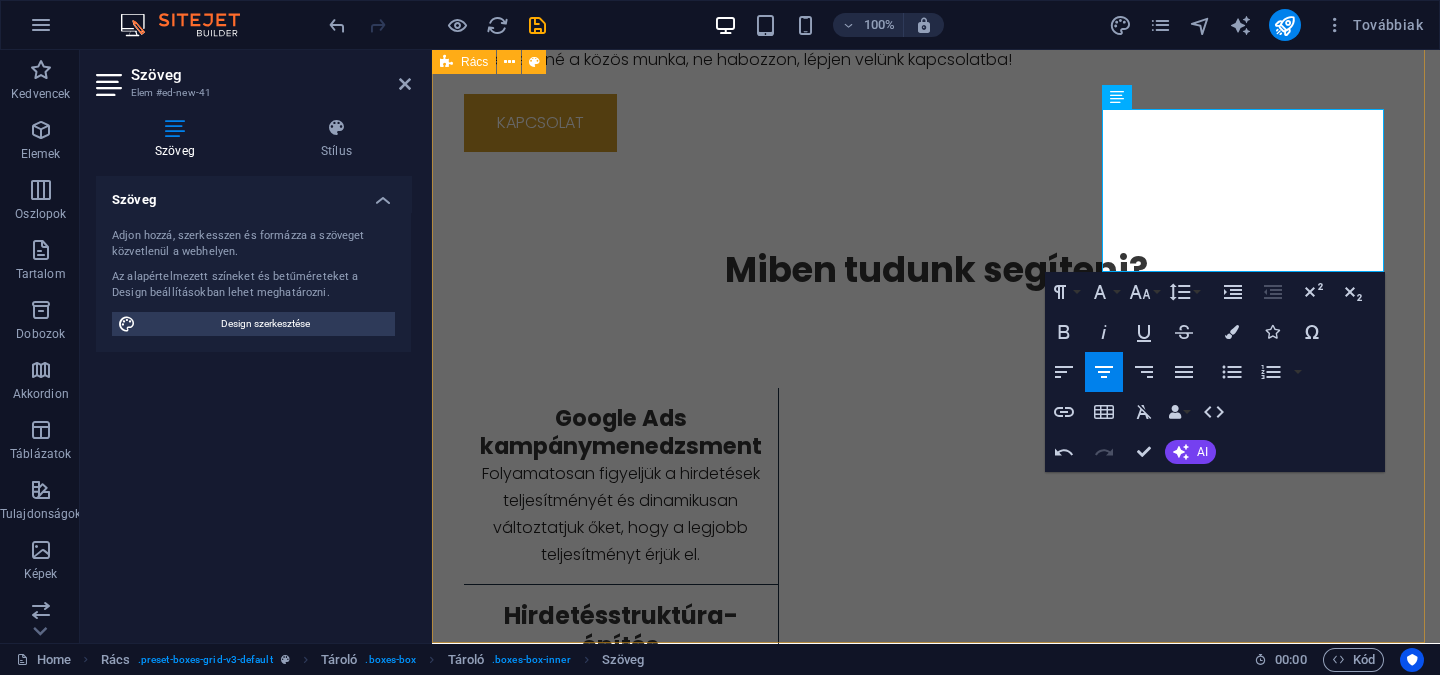 click on "Google Ads kampánymenedzsment Folyamatosan figyeljük a hirdetések teljesítményét és dinamikusan változtatjuk őket, hogy a legjobb teljesítményt érjük el. Hirdetésstruktúra- építés Az Ön szolgáltatásaira szabva építjük fel a kampány, hirdetéscsoport és hirdetés- szerkezeteket a lehető leghatékonyabb módon. Leadgenerálás Célzott kampányainkkal minőségi érdeklődőket szerzünk, akikből nagyobb eséllyel lesz ügyfél. Követjük, és egyre költséghatékonyabbá tesszük az új ügyfelek szerzését. Teljesítményanalízis és tanácsadás Lorem ipsum dolor sit amet, consectetuer adipiscing elit. Aenean commodo ligula eget dolor. Lorem ipsum dolor sit amet, consectetuer adipiscing elit leget dolor. Márkaismertség növelése Lorem ipsum dolor sit amet, consectetuer adipiscing elit. Aenean commodo ligula eget dolor. Lorem ipsum dolor sit amet, consectetuer adipiscing elit leget dolor. Minderre garanciát vállalunk!" at bounding box center [936, 1097] 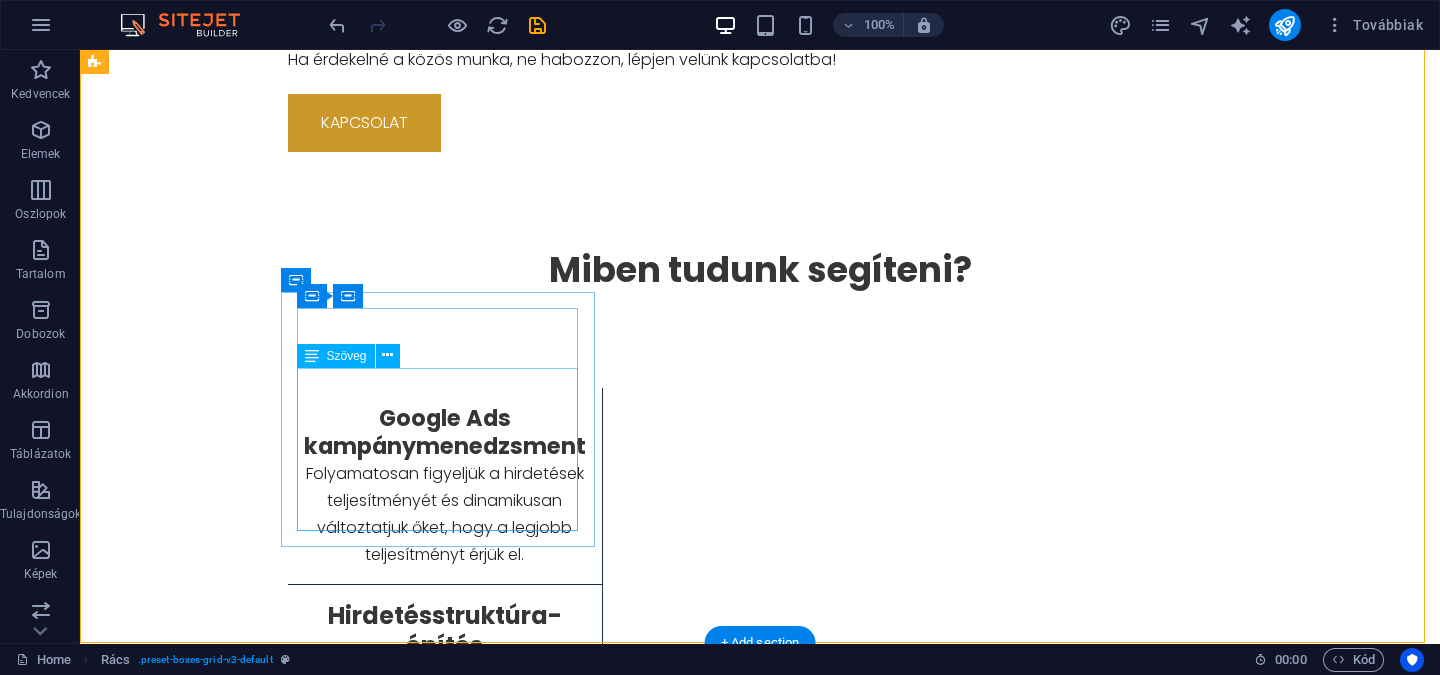 click on "Lorem ipsum dolor sit amet, consectetuer adipiscing elit. Aenean commodo ligula eget dolor. Lorem ipsum dolor sit amet, consectetuer adipiscing elit leget dolor." at bounding box center (445, 1197) 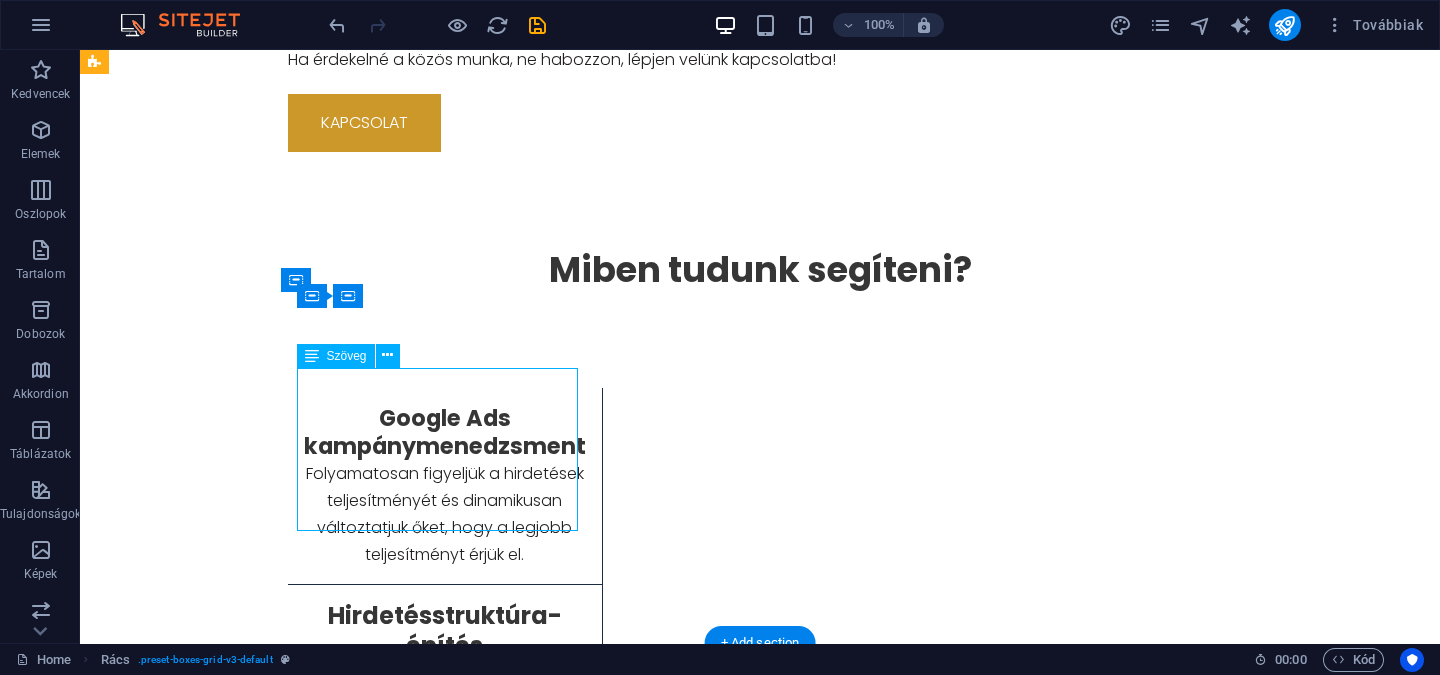 click on "Lorem ipsum dolor sit amet, consectetuer adipiscing elit. Aenean commodo ligula eget dolor. Lorem ipsum dolor sit amet, consectetuer adipiscing elit leget dolor." at bounding box center (445, 1197) 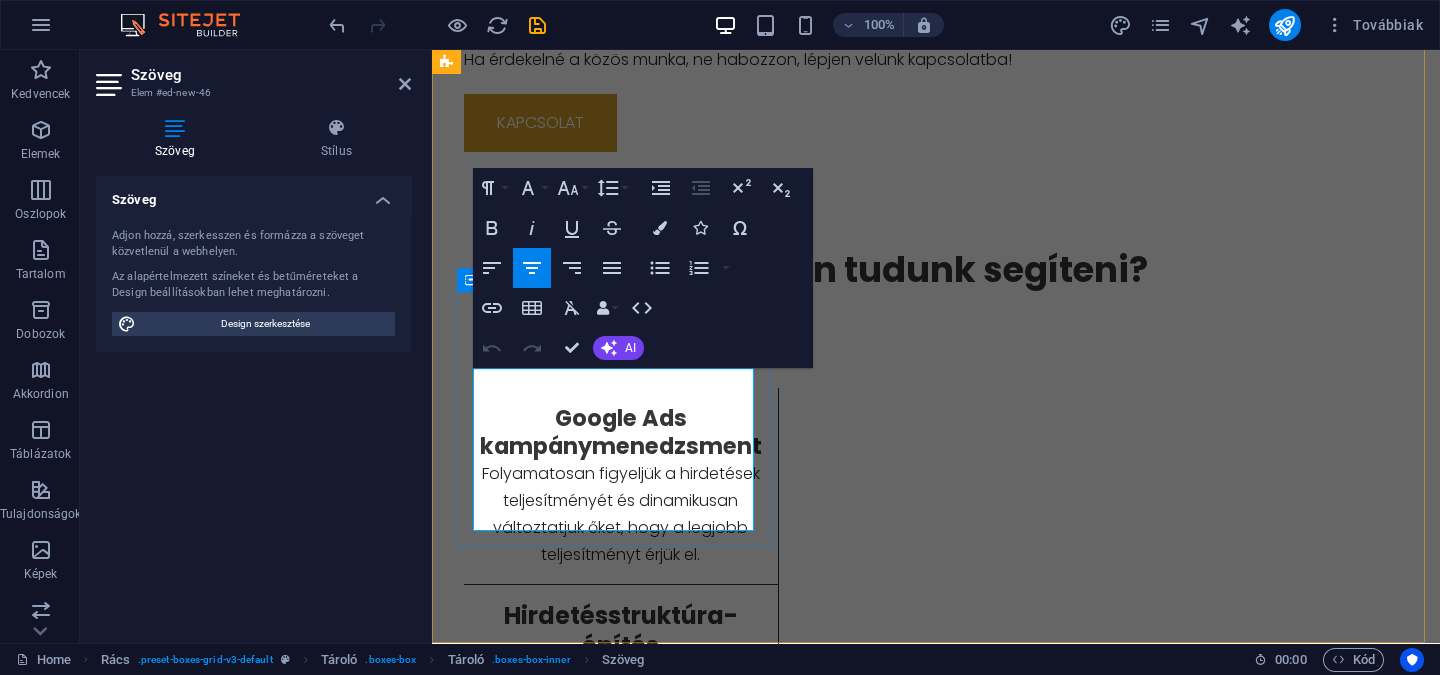 drag, startPoint x: 664, startPoint y: 517, endPoint x: 466, endPoint y: 365, distance: 249.6157 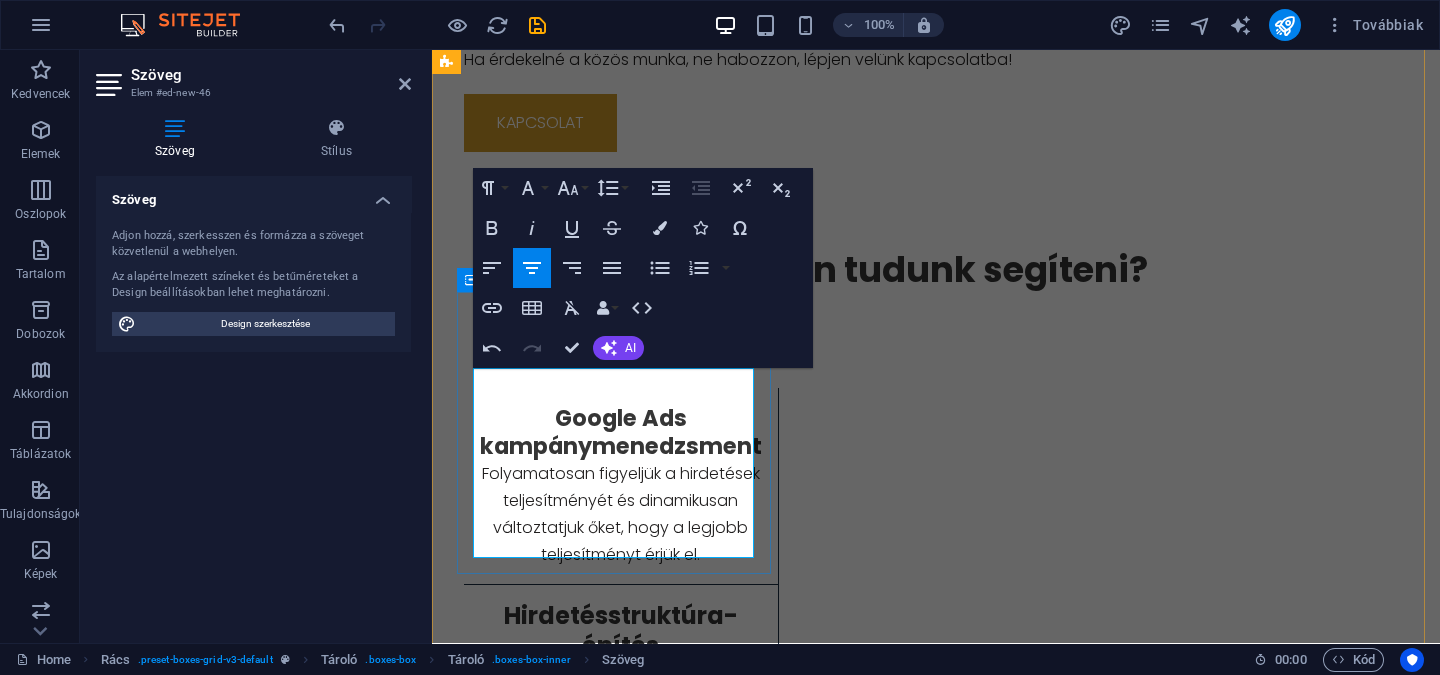 click on "Részletes adatokat gyűjtünk és elemezünk a kampányokról, hogy pontosan lásd, mi működik és mi nem. Az elemzések alapján javaslatokat adunk a fejlesztésekre, és segítünk a stratégiai döntések meghozatalában." at bounding box center (621, 1211) 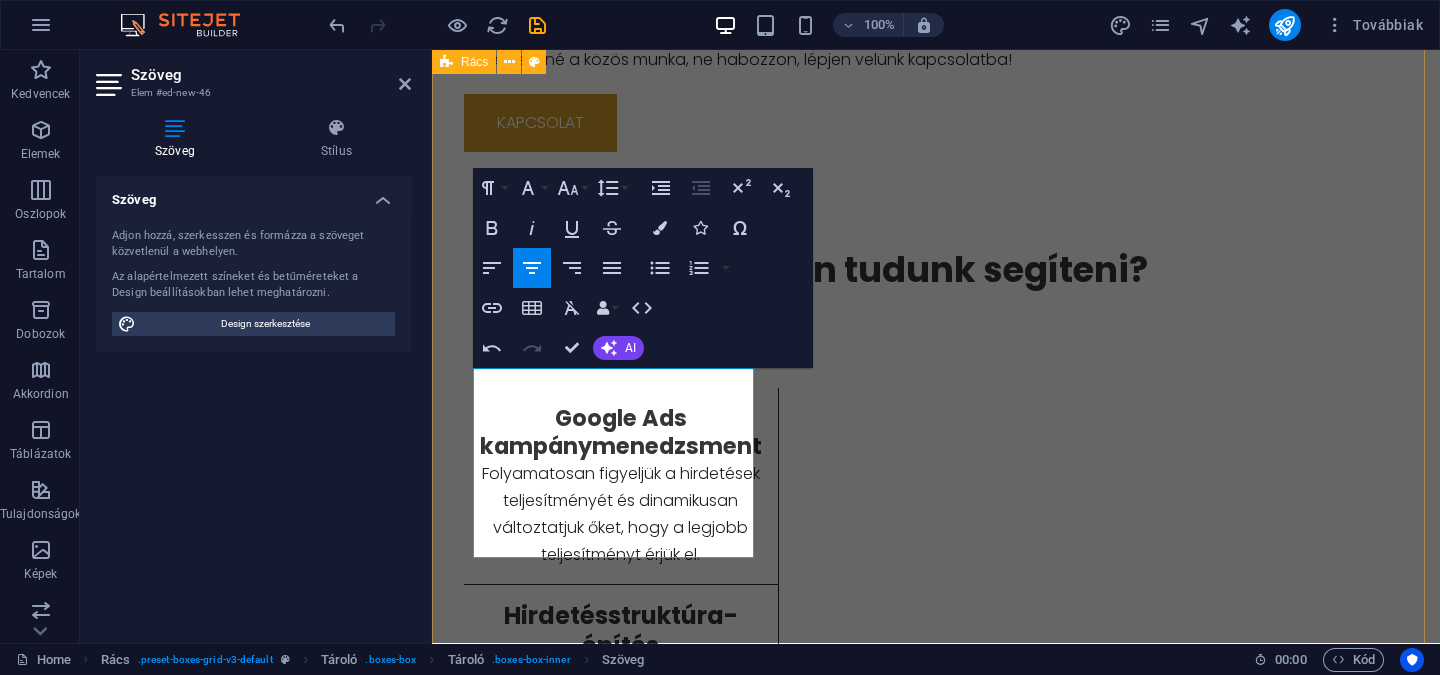 click on "Google Ads kampánymenedzsment Folyamatosan figyeljük a hirdetések teljesítményét és dinamikusan változtatjuk őket, hogy a legjobb teljesítményt érjük el. Hirdetésstruktúra- építés Az Ön szolgáltatásaira szabva építjük fel a kampány, hirdetéscsoport és hirdetés- szerkezeteket a lehető leghatékonyabb módon. Leadgenerálás Célzott kampányainkkal minőségi érdeklődőket szerzünk, akikből nagyobb eséllyel lesz ügyfél. Követjük, és egyre költséghatékonyabbá tesszük az új ügyfelek szerzését. Teljesítményanalízis és tanácsadás Részletes adatokat gyűjtünk és elemezünk ki a hirdetésekről , hogy pontosan lássa, mi működik és mi nem. Az elemzések alapján javaslatokat adunk a fejlesztésekre, és segítünk a stratégiai döntések meghozatalában. Márkaismertség növelése Lorem ipsum dolor sit amet, consectetuer adipiscing elit. Aenean commodo ligula eget dolor. Lorem ipsum dolor sit amet, consectetuer adipiscing elit leget dolor." at bounding box center (936, 1110) 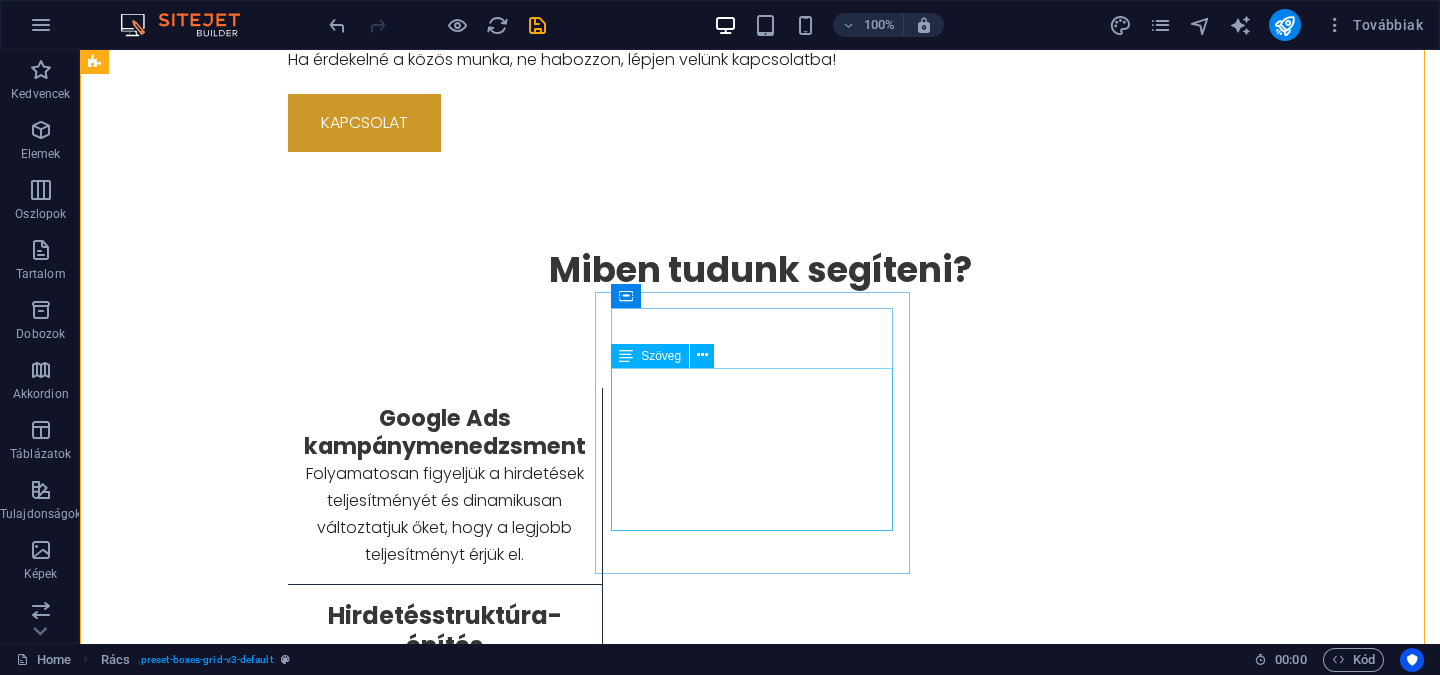 click on "Lorem ipsum dolor sit amet, consectetuer adipiscing elit. Aenean commodo ligula eget dolor. Lorem ipsum dolor sit amet, consectetuer adipiscing elit leget dolor." at bounding box center (445, 1480) 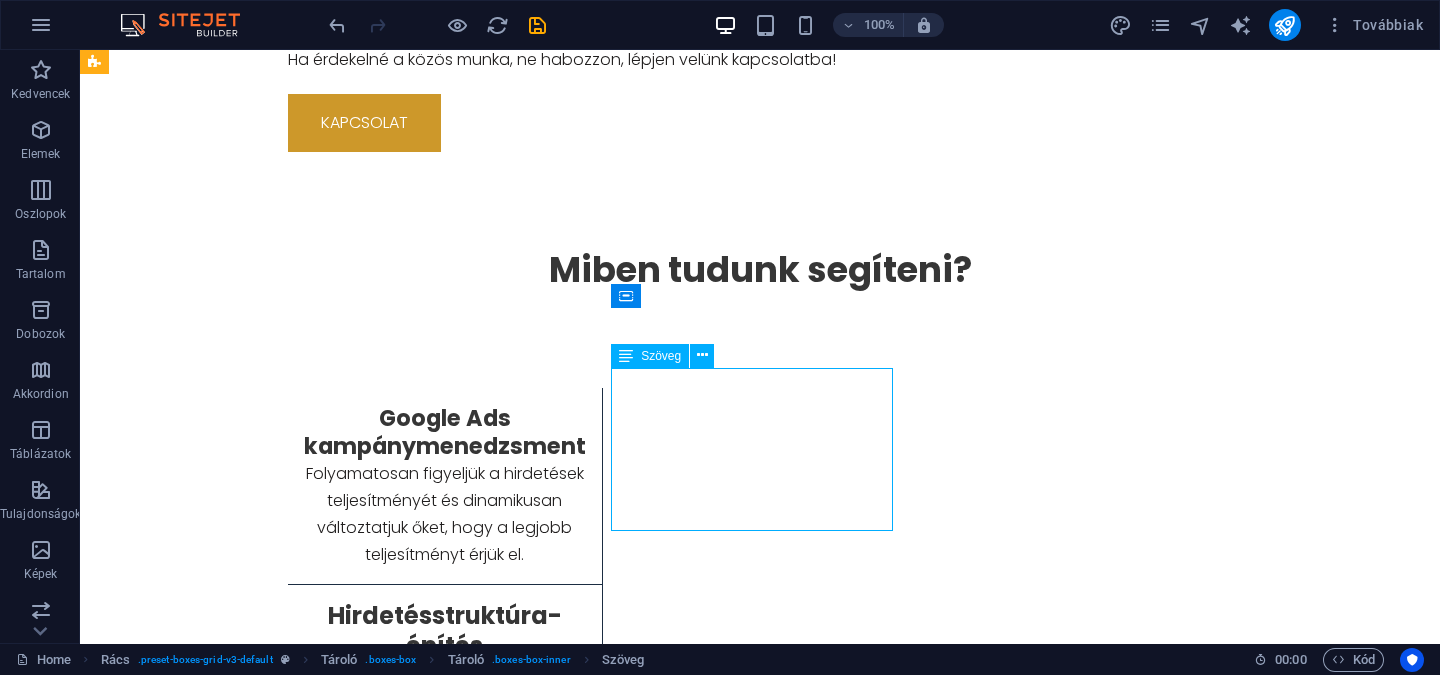 click on "Lorem ipsum dolor sit amet, consectetuer adipiscing elit. Aenean commodo ligula eget dolor. Lorem ipsum dolor sit amet, consectetuer adipiscing elit leget dolor." at bounding box center [445, 1480] 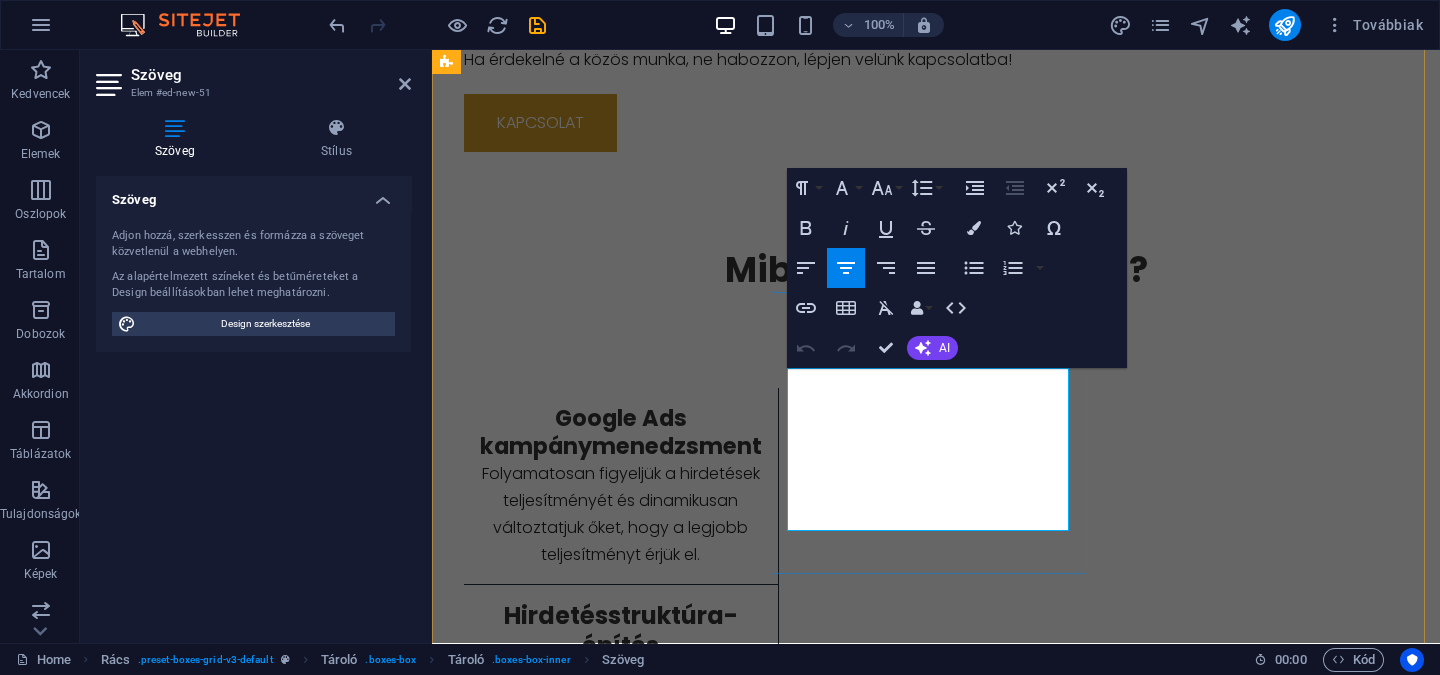 drag, startPoint x: 979, startPoint y: 519, endPoint x: 790, endPoint y: 389, distance: 229.39267 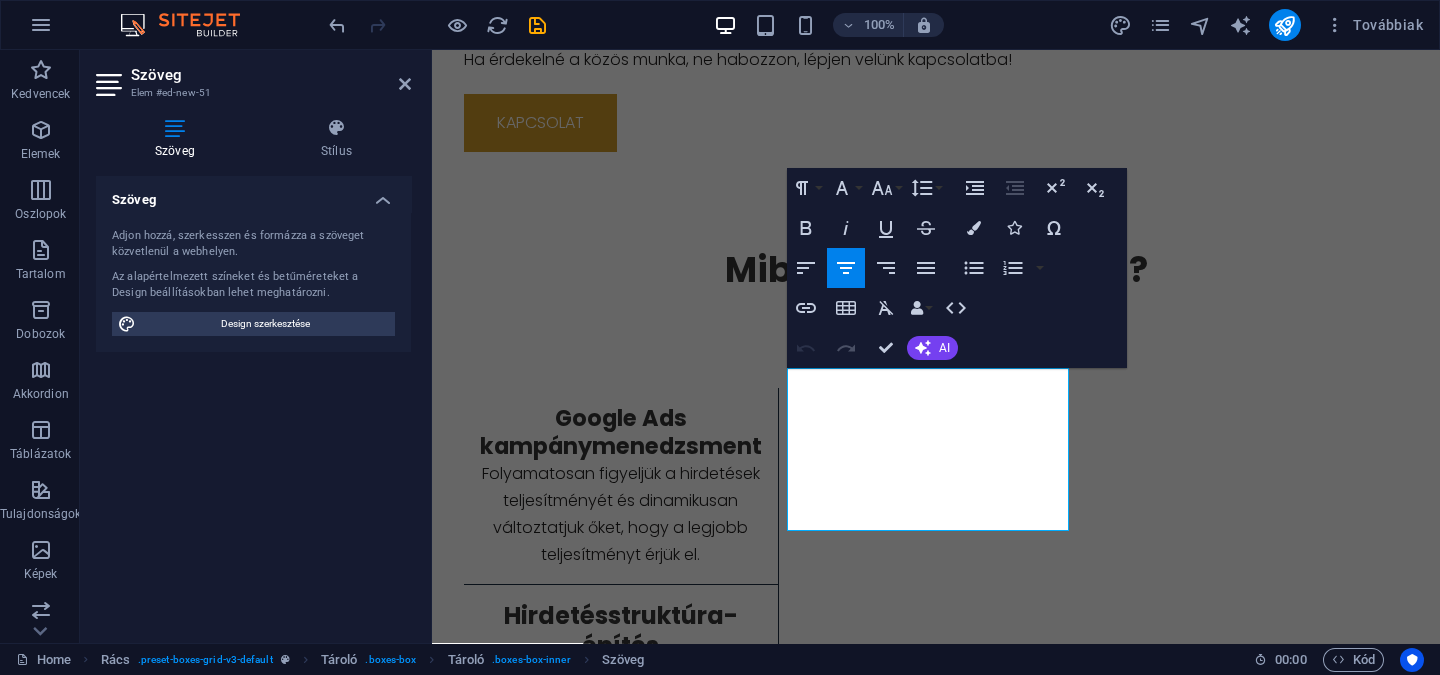 type 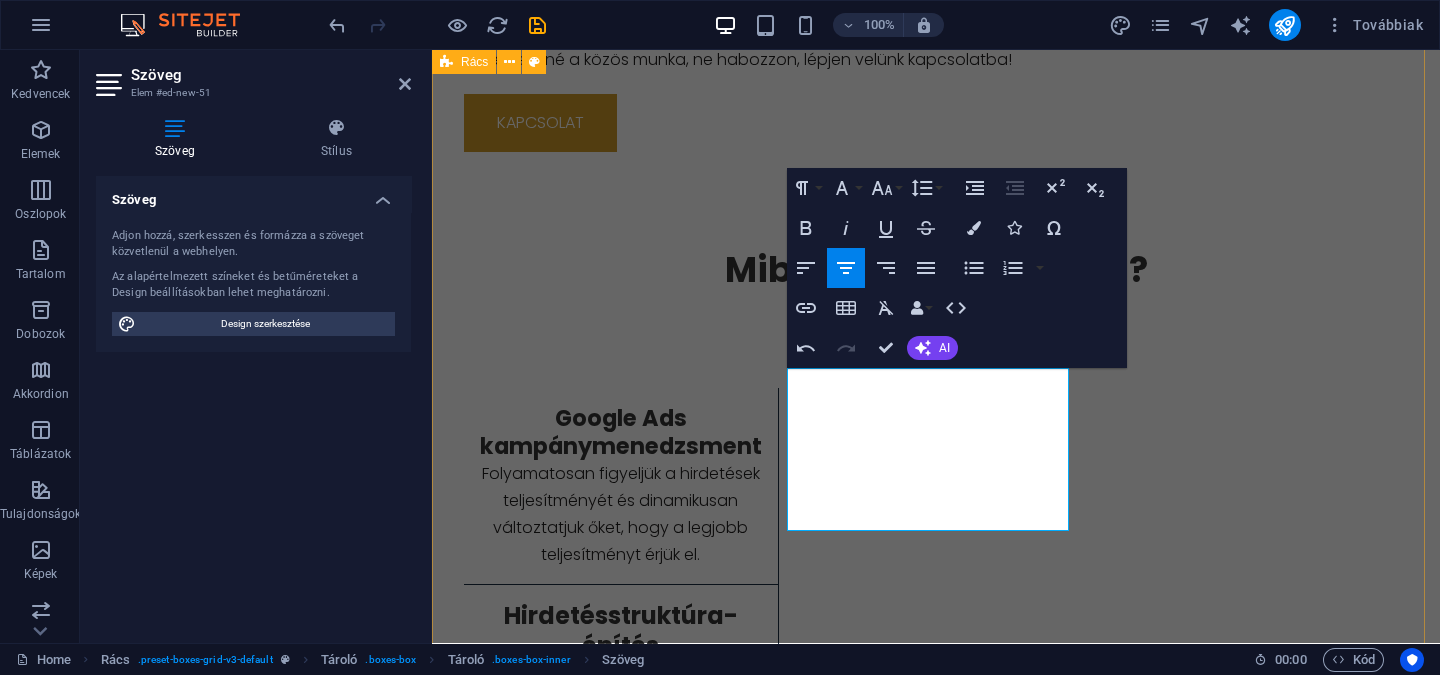 click on "Google Ads kampánymenedzsment Folyamatosan figyeljük a hirdetések teljesítményét és dinamikusan változtatjuk őket, hogy a legjobb teljesítményt érjük el. Hirdetésstruktúra- építés Az Ön szolgáltatásaira szabva építjük fel a kampány, hirdetéscsoport és hirdetés- szerkezeteket a lehető leghatékonyabb módon. Leadgenerálás Célzott kampányainkkal minőségi érdeklődőket szerzünk, akikből nagyobb eséllyel lesz ügyfél. Követjük, és egyre költséghatékonyabbá tesszük az új ügyfelek szerzését. Teljesítményanalízis és tanácsadás Részletes adatokat gyűjtünk és elemezünk ki a hirdetésekről , hogy pontosan lássa, mi működik és mi nem. Az elemzések alapján javaslatokat adunk a fejlesztésekre, és segítünk a stratégiai döntések meghozatalában. Márkaismertség növelése Minderre garanciát vállalunk!" at bounding box center [936, 1110] 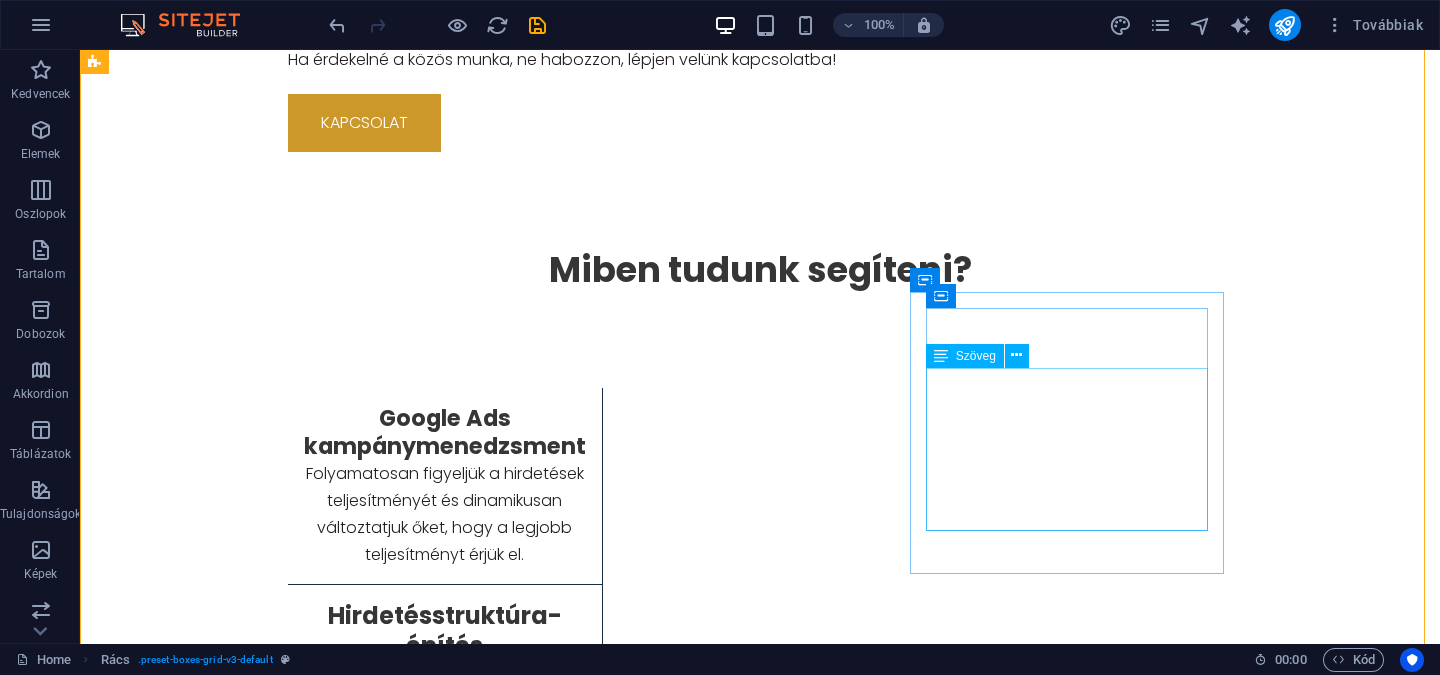 click on "Lorem ipsum dolor sit amet, consectetuer adipiscing elit. Aenean commodo ligula eget dolor. Lorem ipsum dolor sit amet, consectetuer adipiscing elit leget dolor." at bounding box center (445, 1735) 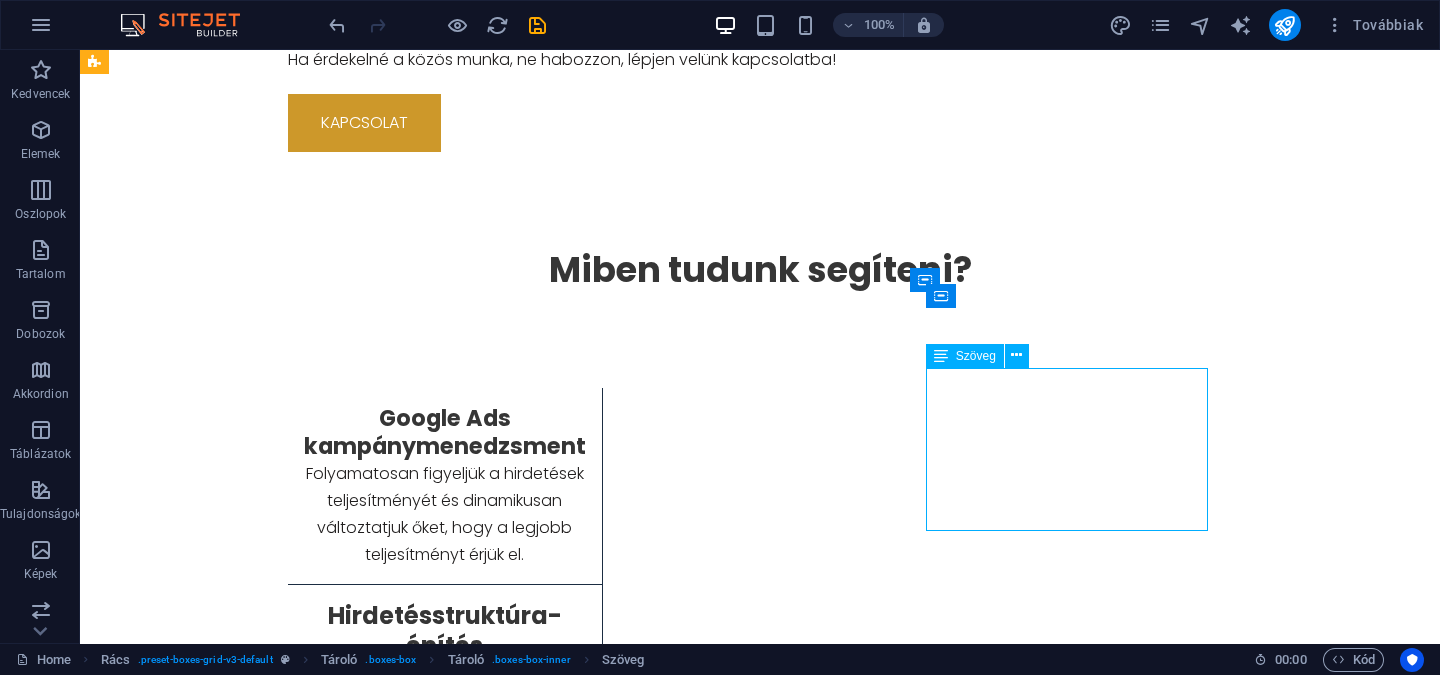 click on "Lorem ipsum dolor sit amet, consectetuer adipiscing elit. Aenean commodo ligula eget dolor. Lorem ipsum dolor sit amet, consectetuer adipiscing elit leget dolor." at bounding box center (445, 1735) 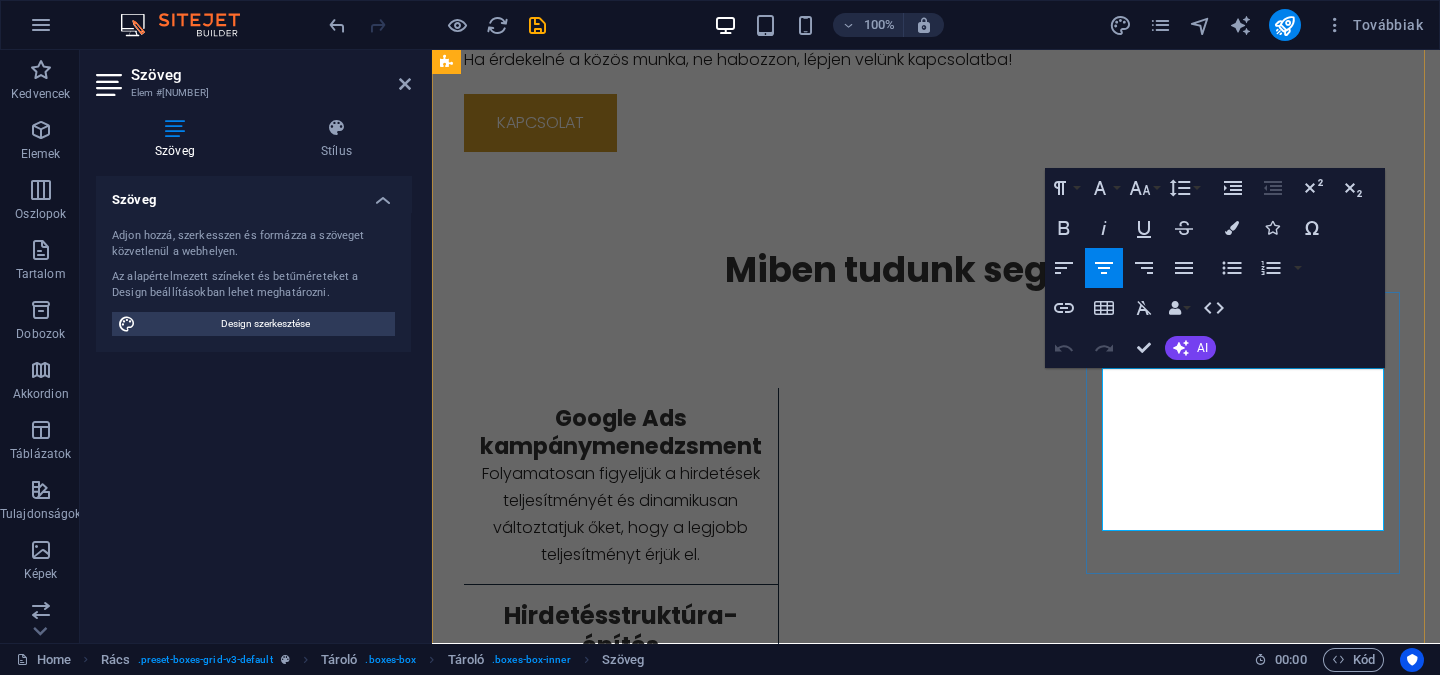 drag, startPoint x: 1286, startPoint y: 523, endPoint x: 1128, endPoint y: 381, distance: 212.43352 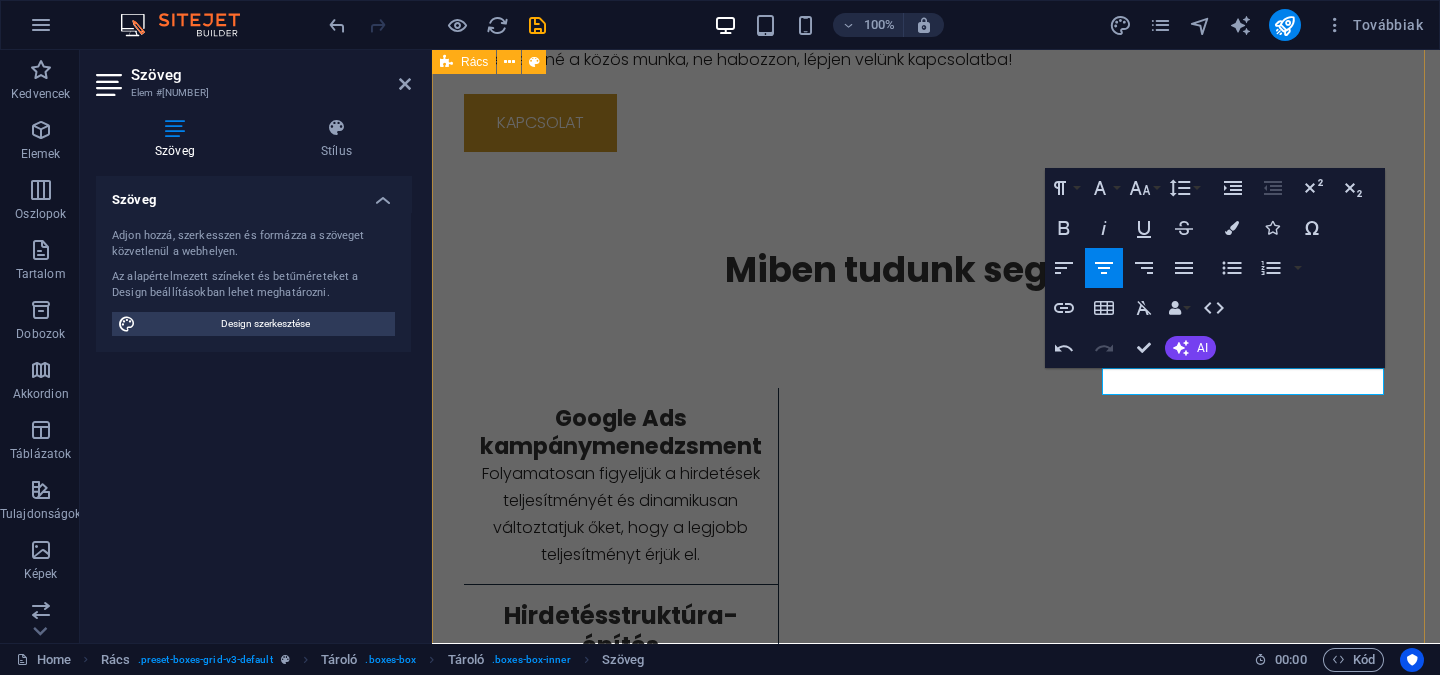 type 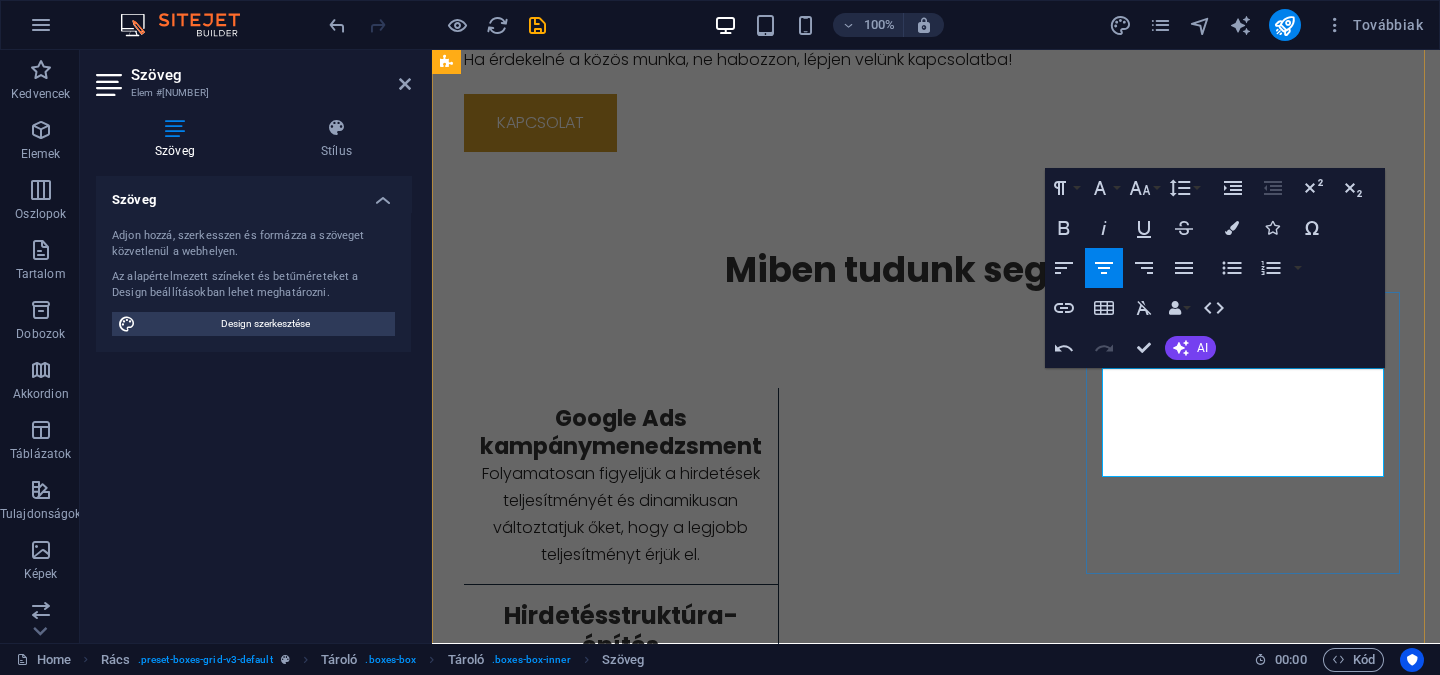 click on "A legjobb az egészben, hogy ha nem működik, visszaadjuk a hirdetéskezelés teljes díját a legutóbbi két hónapra." at bounding box center (621, 1708) 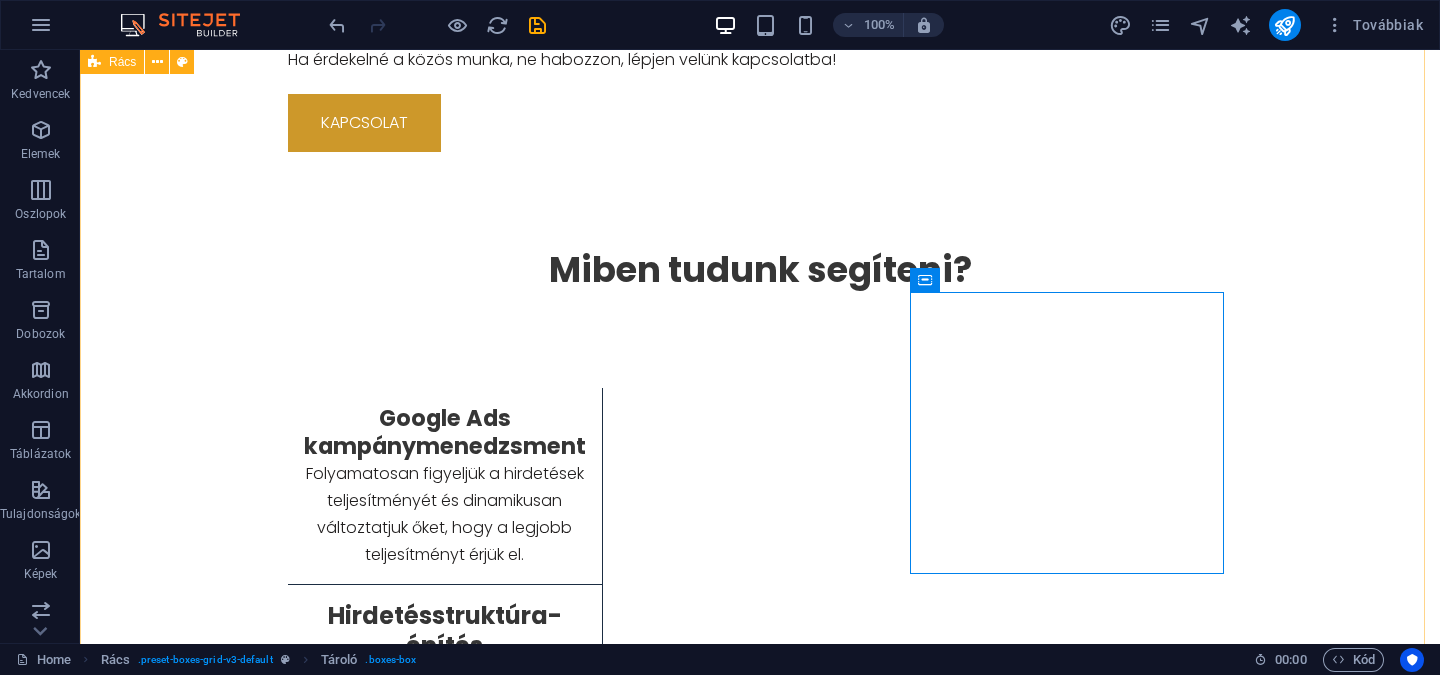 click on "Google Ads kampánymenedzsment Folyamatosan figyeljük a hirdetések teljesítményét és dinamikusan változtatjuk őket, hogy a legjobb teljesítményt érjük el. Hirdetésstruktúra- építés Az Ön szolgáltatásaira szabva építjük fel a kampány, hirdetéscsoport és hirdetés- szerkezeteket a lehető leghatékonyabb módon. Leadgenerálás Célzott kampányainkkal minőségi érdeklődőket szerzünk, akikből nagyobb eséllyel lesz ügyfél. Követjük, és egyre költséghatékonyabbá tesszük az új ügyfelek szerzését. Teljesítményanalízis és tanácsadás Részletes adatokat gyűjtünk és elemezünk ki a hirdetésekről , hogy pontosan lássa, mi működik és mi nem. Az elemzések alapján javaslatokat adunk a fejlesztésekre, és segítünk a stratégiai döntések meghozatalában. Márkaismertség növelése Minderre garanciát vállalunk! A legjobb az egészben, hogy ha nem működik, visszaadjuk a hirdetéskezelés teljes díját a legutóbbi két hónapra." at bounding box center [760, 1083] 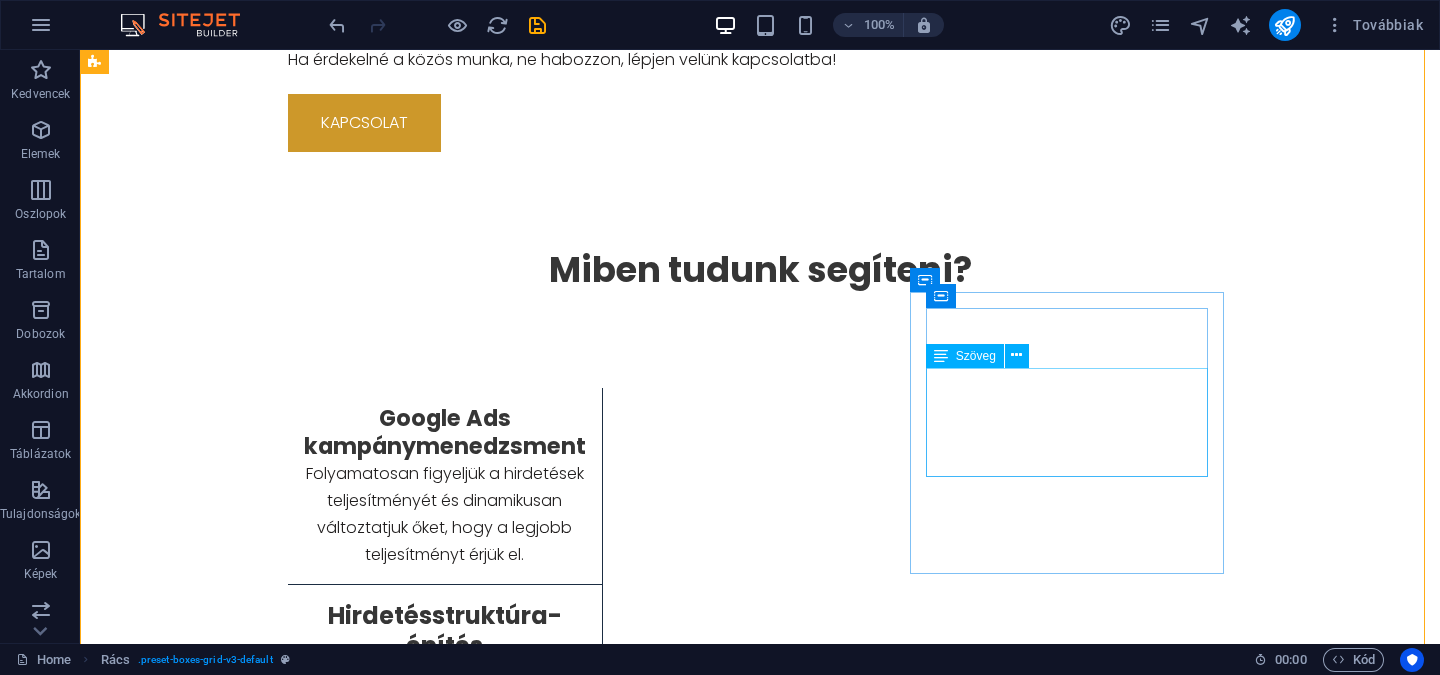 click on "A legjobb az egészben, hogy ha nem működik, visszaadjuk a hirdetéskezelés teljes díját a legutóbbi két hónapra." at bounding box center [445, 1708] 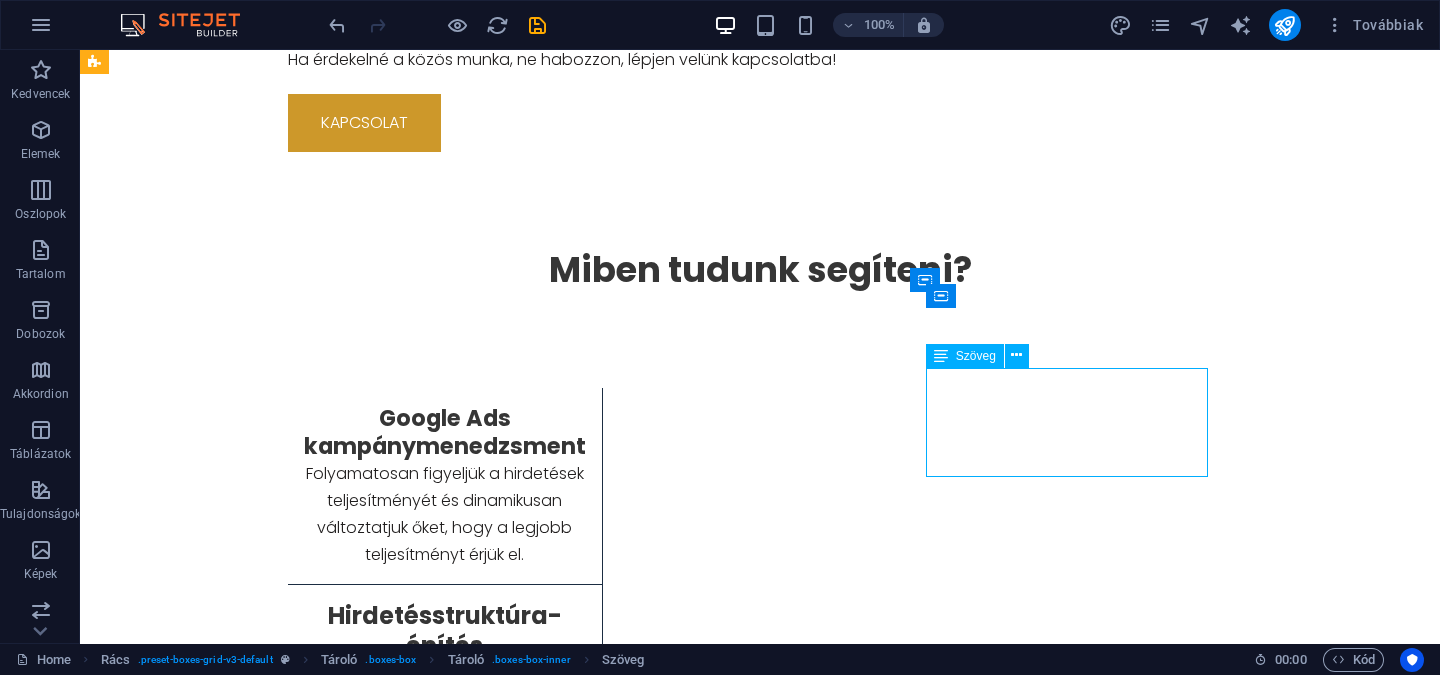 click on "A legjobb az egészben, hogy ha nem működik, visszaadjuk a hirdetéskezelés teljes díját a legutóbbi két hónapra." at bounding box center (445, 1708) 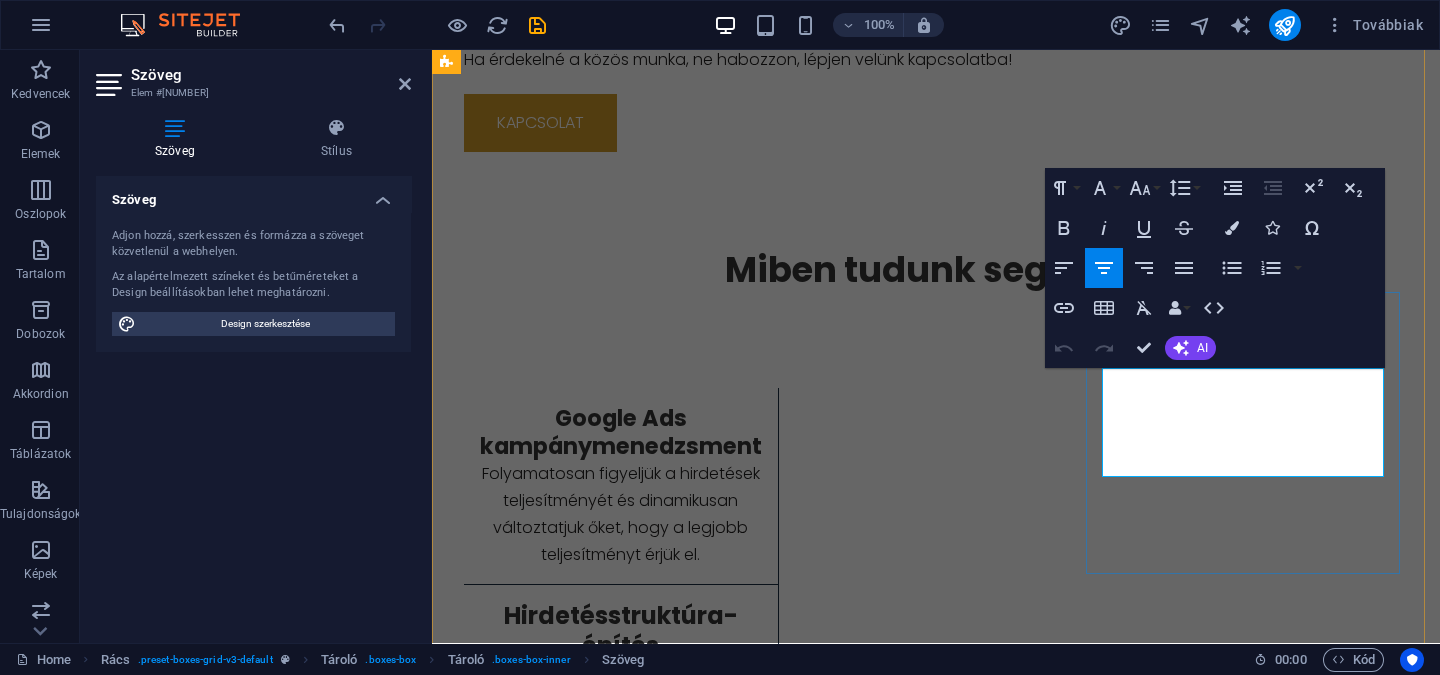 click on "A legjobb az egészben, hogy ha nem működik, visszaadjuk a hirdetéskezelés teljes díját a legutóbbi két hónapra." at bounding box center (621, 1708) 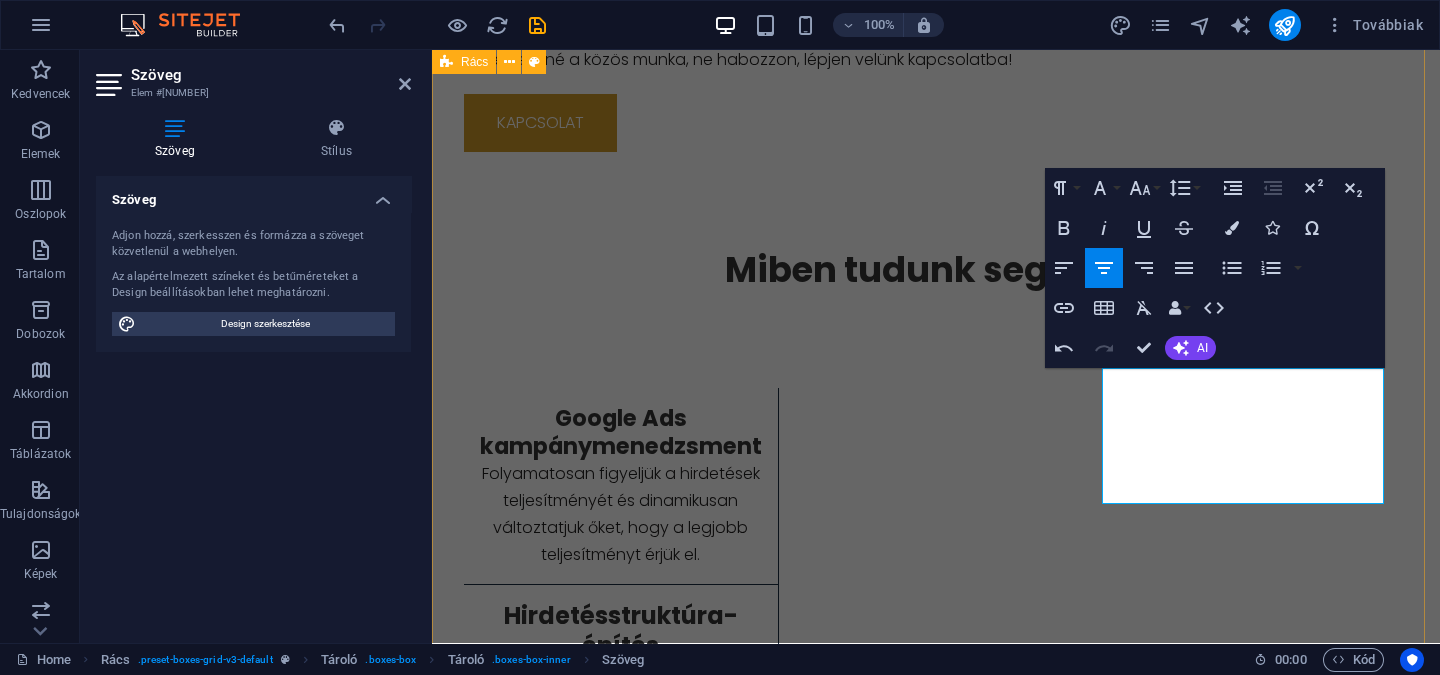 click on "Google Ads kampánymenedzsment Folyamatosan figyeljük a hirdetések teljesítményét és dinamikusan változtatjuk őket, hogy a legjobb teljesítményt érjük el. Hirdetésstruktúra- építés Az Ön szolgáltatásaira szabva építjük fel a kampány, hirdetéscsoport és hirdetés- szerkezeteket a lehető leghatékonyabb módon. Leadgenerálás Célzott kampányainkkal minőségi érdeklődőket szerzünk, akikből nagyobb eséllyel lesz ügyfél. Követjük, és egyre költséghatékonyabbá tesszük az új ügyfelek szerzését. Teljesítményanalízis és tanácsadás Részletes adatokat gyűjtünk és elemezünk ki a hirdetésekről , hogy pontosan lássa, mi működik és mi nem. Az elemzések alapján javaslatokat adunk a fejlesztésekre, és segítünk a stratégiai döntések meghozatalában. Márkaismertség növelése Minderre garanciát vállalunk!" at bounding box center (936, 1097) 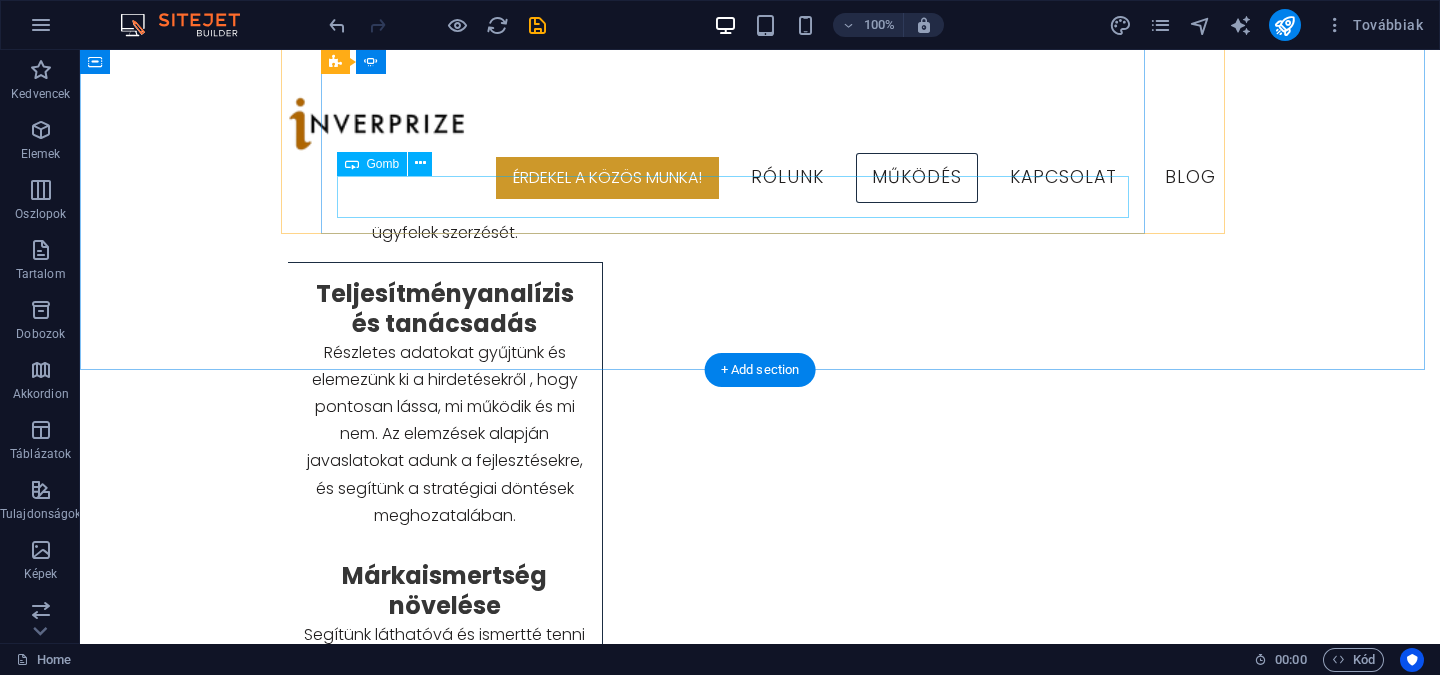 scroll, scrollTop: 1935, scrollLeft: 0, axis: vertical 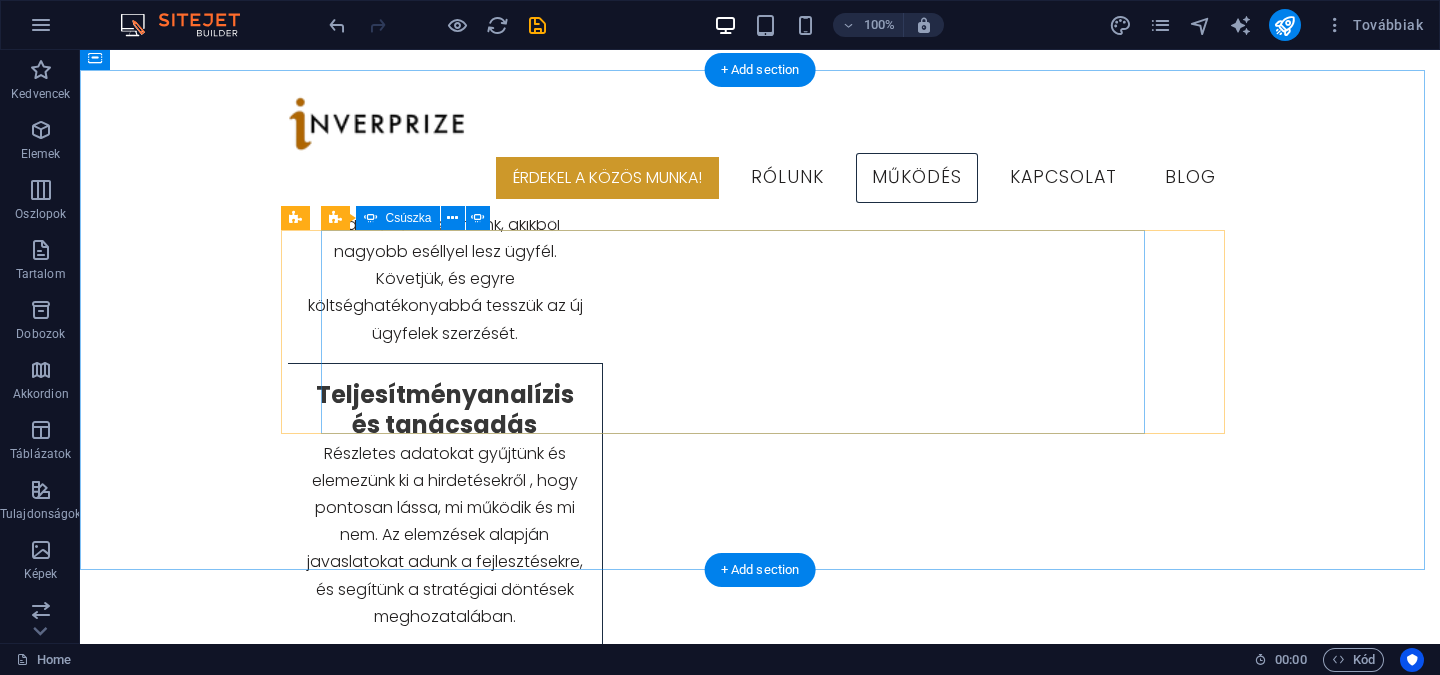 click at bounding box center [740, 1648] 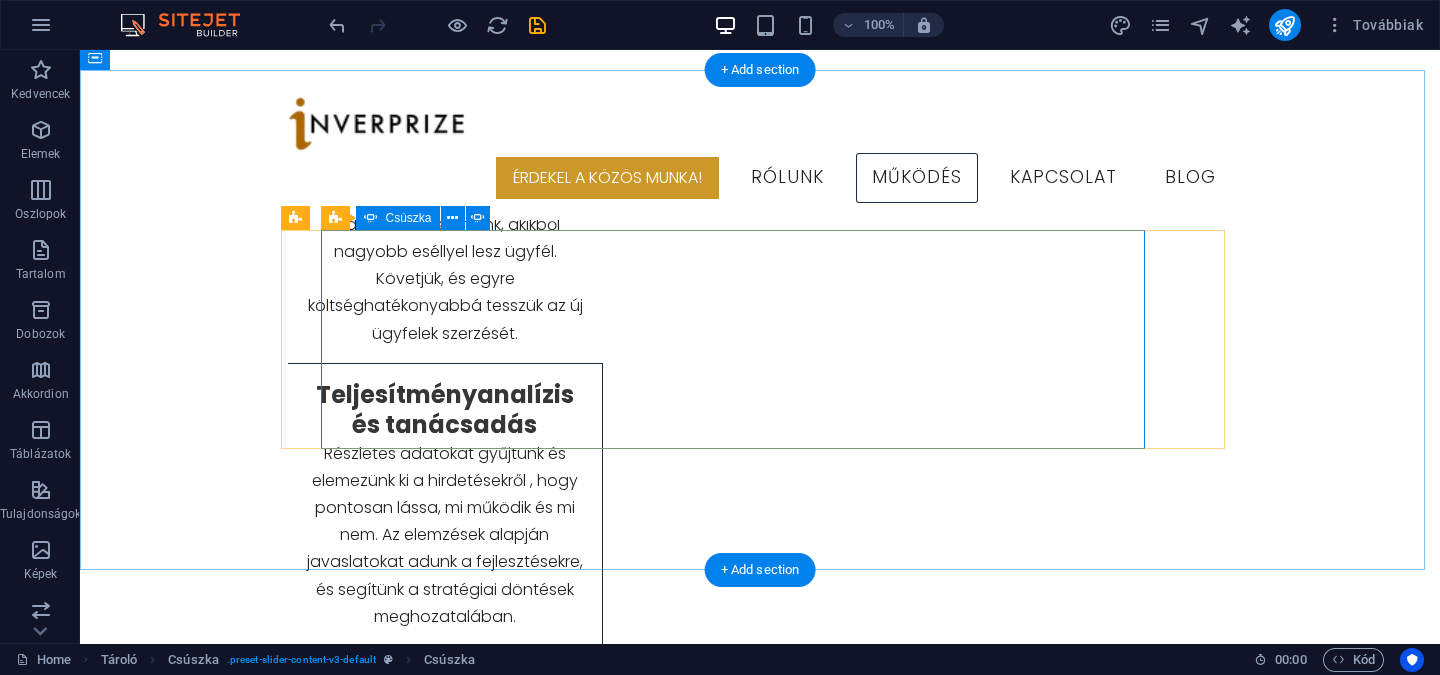 click at bounding box center (740, 1405) 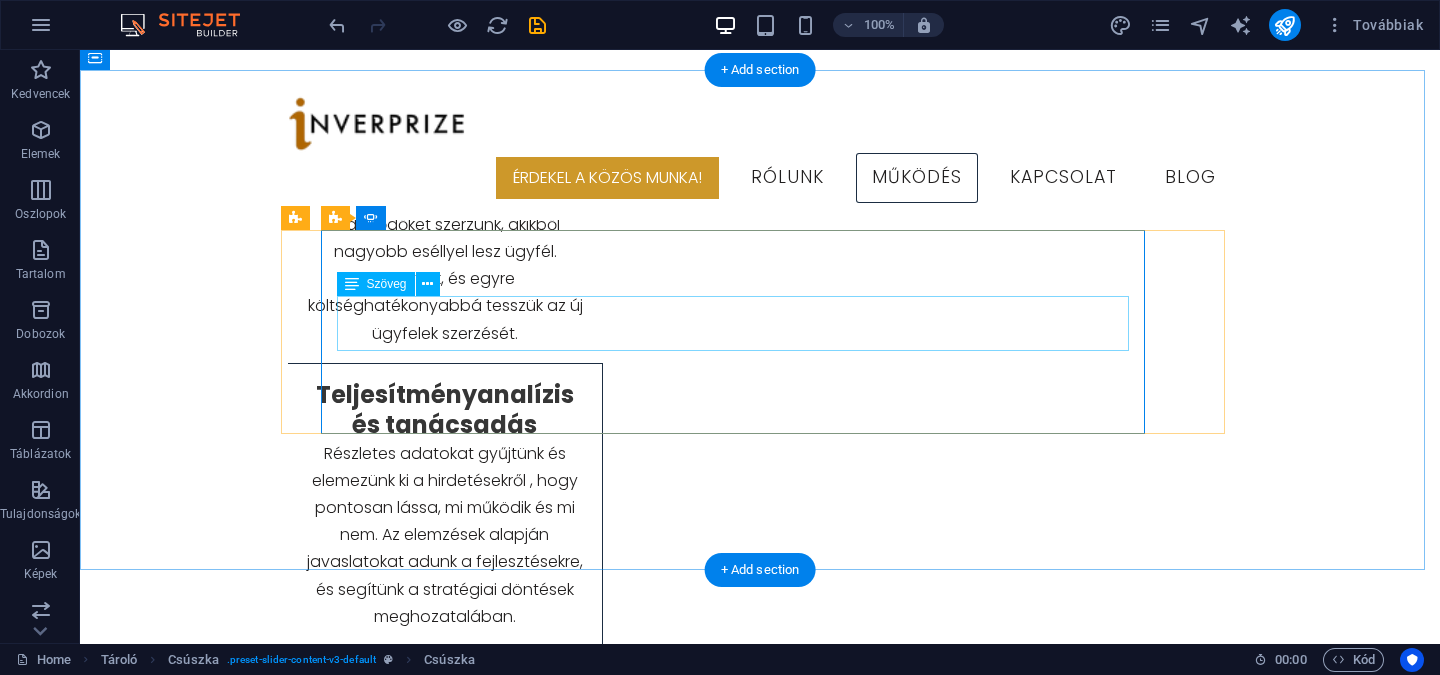 click on "Igények és lehetőségek egyeztetése. Hirdetési célok kitűzése, közös munka részleteinek megbeszélése. Tudja meg a részleteket!" at bounding box center (-100, 1791) 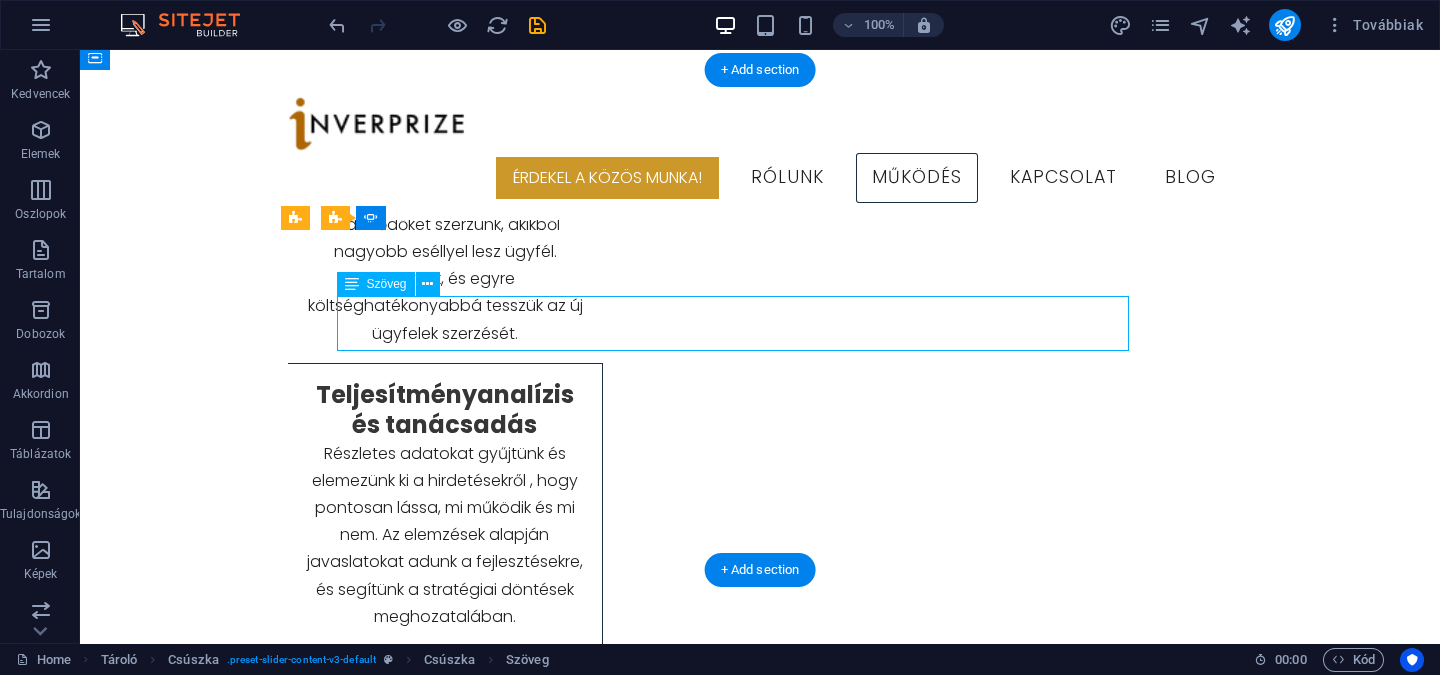 click on "Igények és lehetőségek egyeztetése. Hirdetési célok kitűzése, közös munka részleteinek megbeszélése. Tudja meg a részleteket!" at bounding box center (-100, 1791) 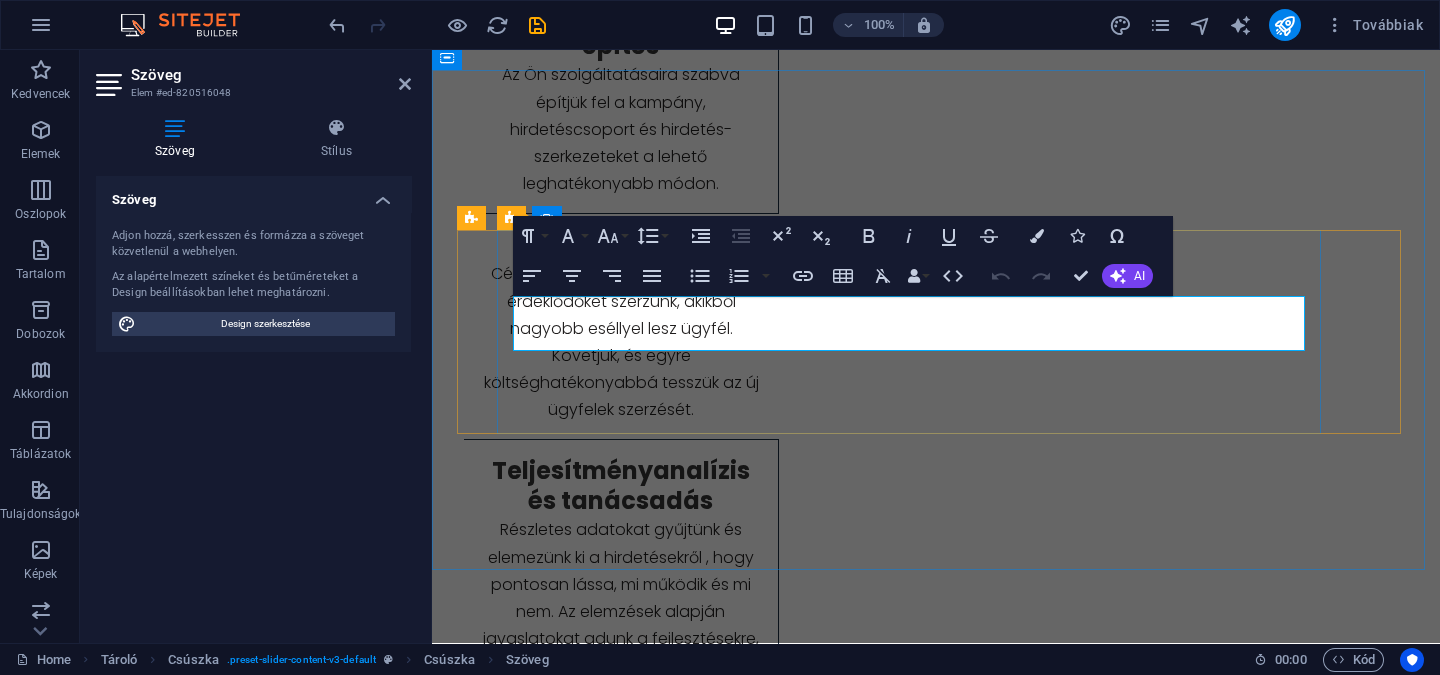 click on "Tudja meg a részleteket!" at bounding box center (-92, 1881) 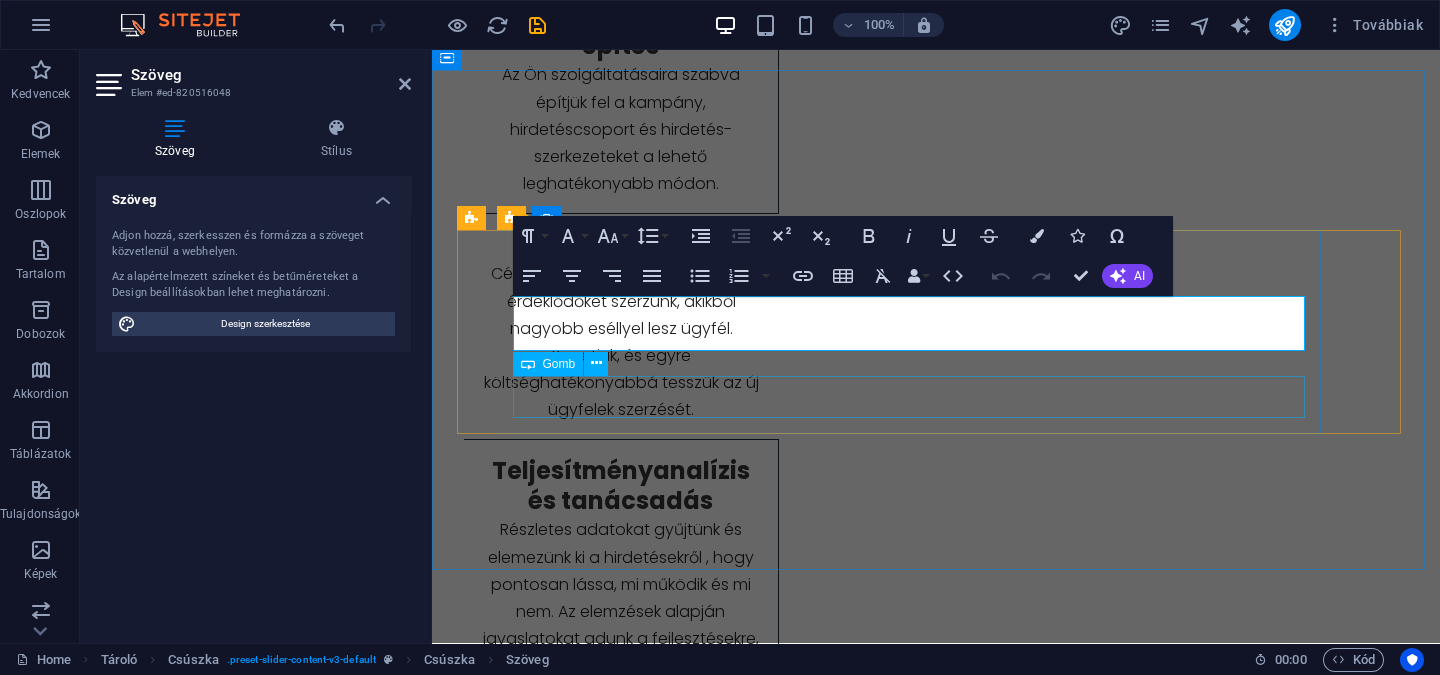 type 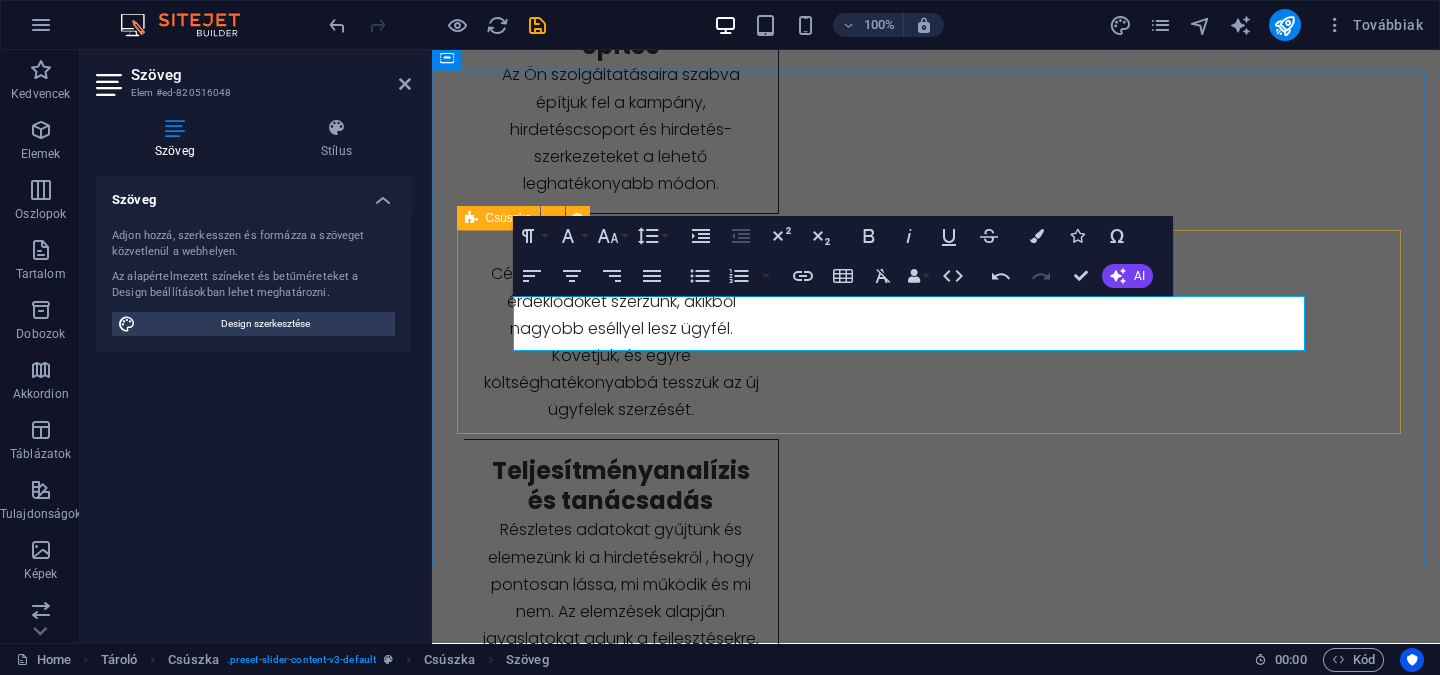 click on "Működés Hatékonyságanalízis és optimalizálás Hirdetések teljesítményének részletes elemzése. Összetett versenytárselemzés, verseny-optimalizáció. Ajánlattételi stratégia finomhangolása, negatív kulcsszavak hozzáadása, irreleváns keresések teljes kiszűrése, A/B tesztelés. Rendszeres jelentés a teljesítményről. Vágjunk bele! Egyeztetés Igények és lehetőségek egyeztetése. Hirdetési célok kitűzése, közös munka részleteinek megbeszélése.  Tudja meg a részleteket! Tudja meg a részleteket! Hirdetés beállítás Megbeszélt igények alapján hirdetési struktúra kialakítása, mélyreható kulcsszókutatás, megragadó hirdetési szövegírás. Bővítmények beállítása és finomhangolása. Kezdjünk bele! Hatékonyságanalízis és optimalizálás Rendszeres jelentés a teljesítményről. Vágjunk bele! Egyeztetés Igények és lehetőségek egyeztetése. Hirdetési célok kitűzése, közös munka részleteinek megbeszélése. Tudja meg a részleteket! 1" at bounding box center [936, 1552] 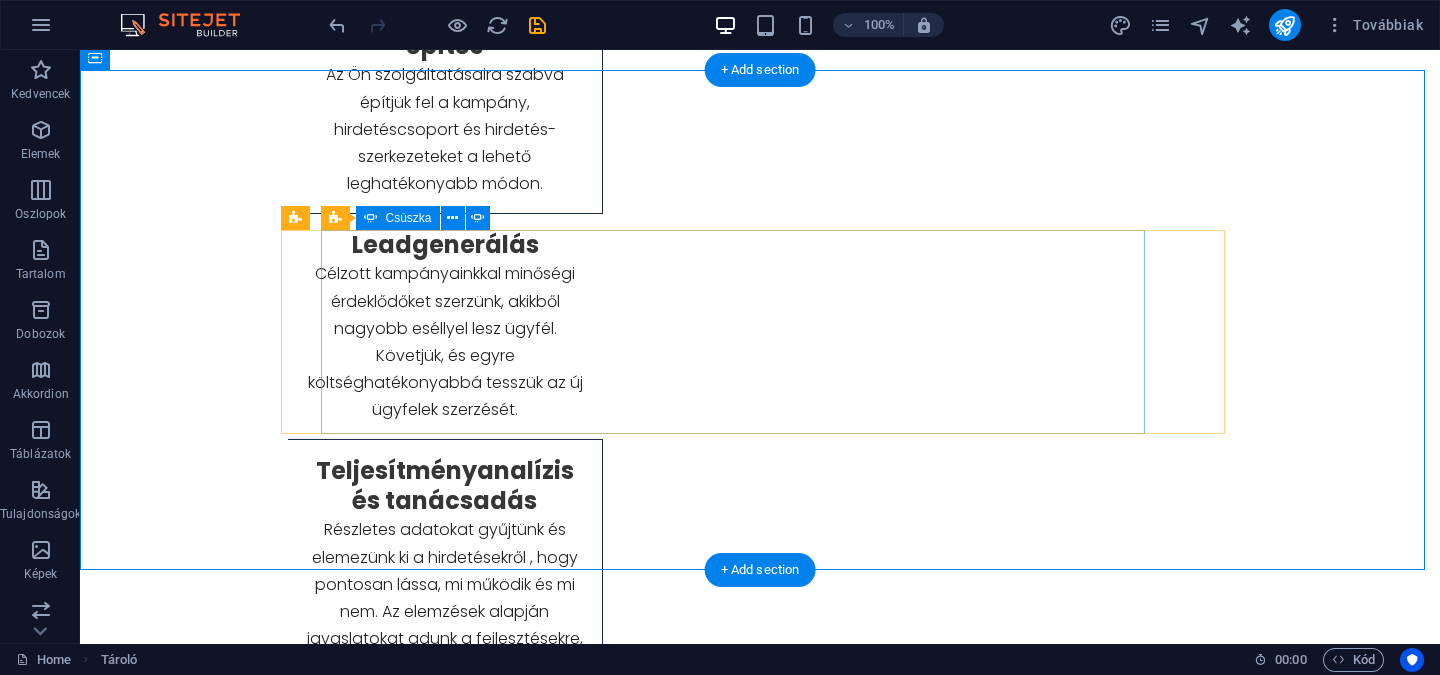 drag, startPoint x: 1176, startPoint y: 348, endPoint x: 1191, endPoint y: 340, distance: 17 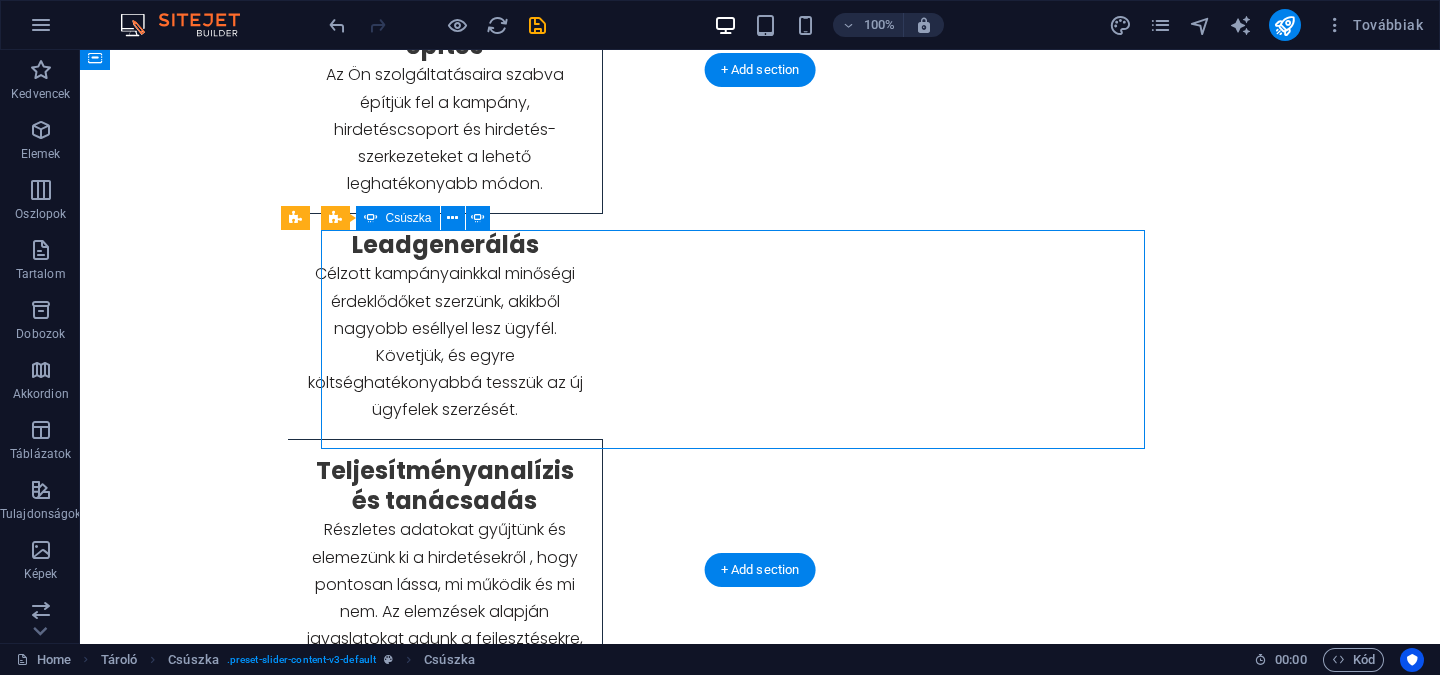 click at bounding box center (740, 1740) 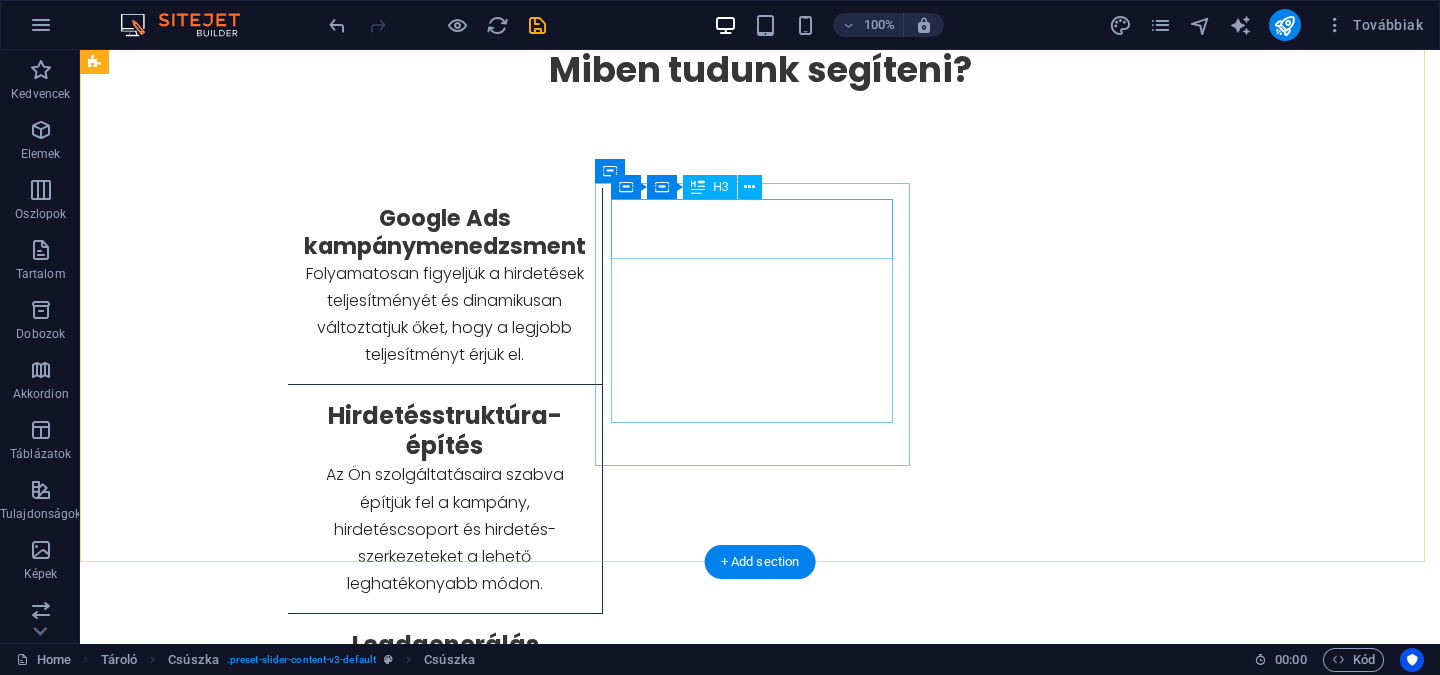 scroll, scrollTop: 1535, scrollLeft: 0, axis: vertical 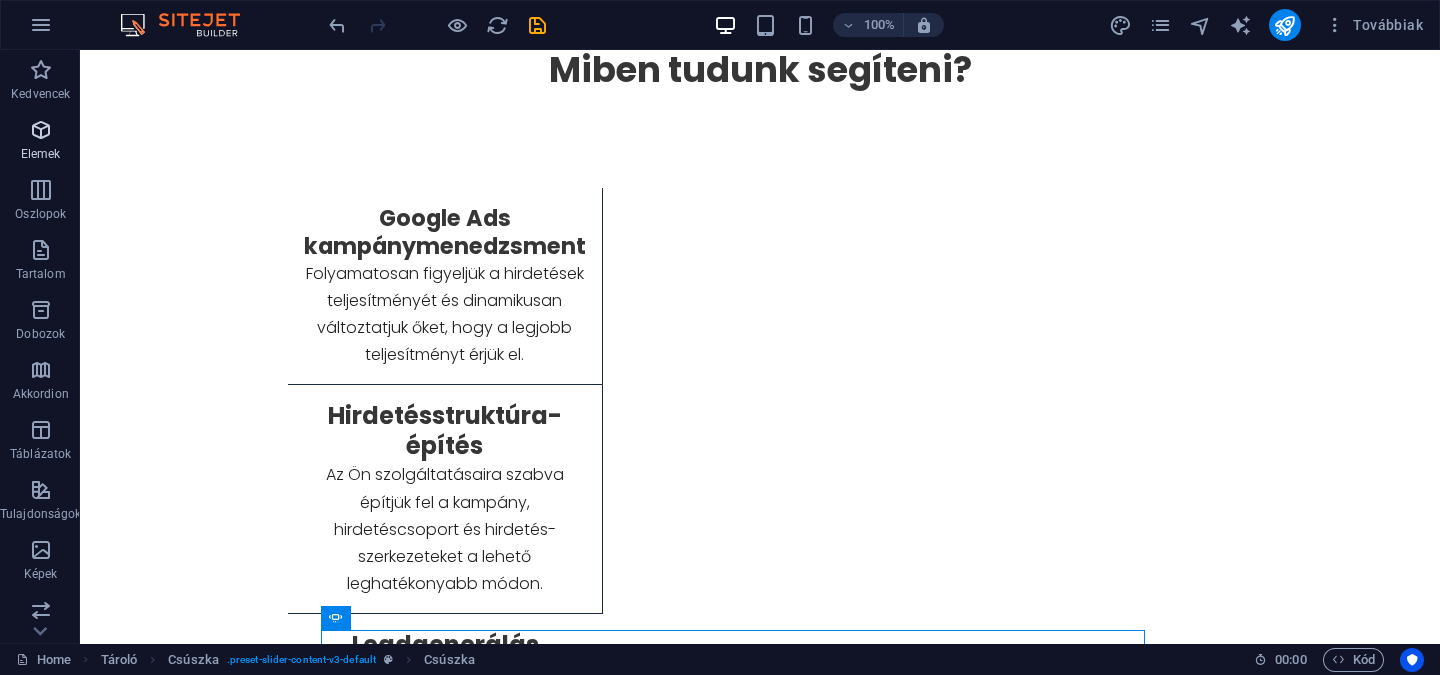 click on "Elemek" at bounding box center (41, 154) 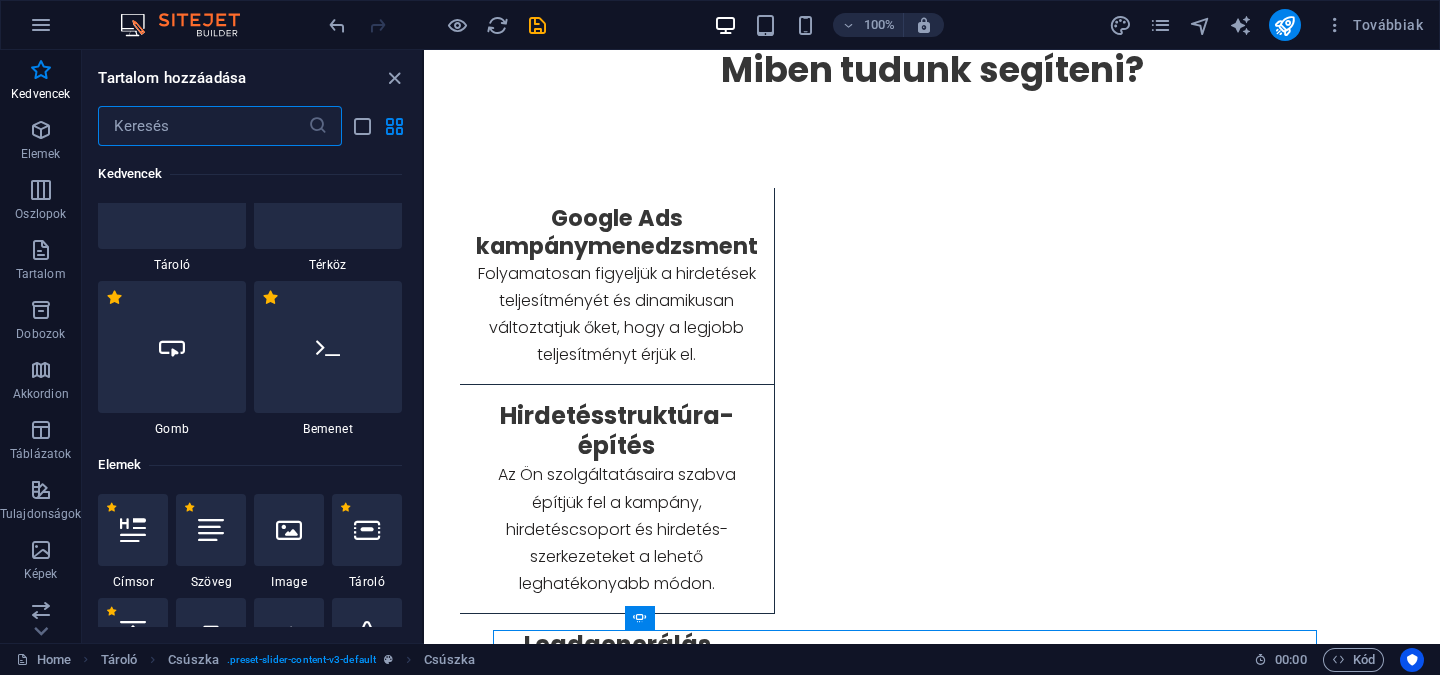 scroll, scrollTop: 241, scrollLeft: 0, axis: vertical 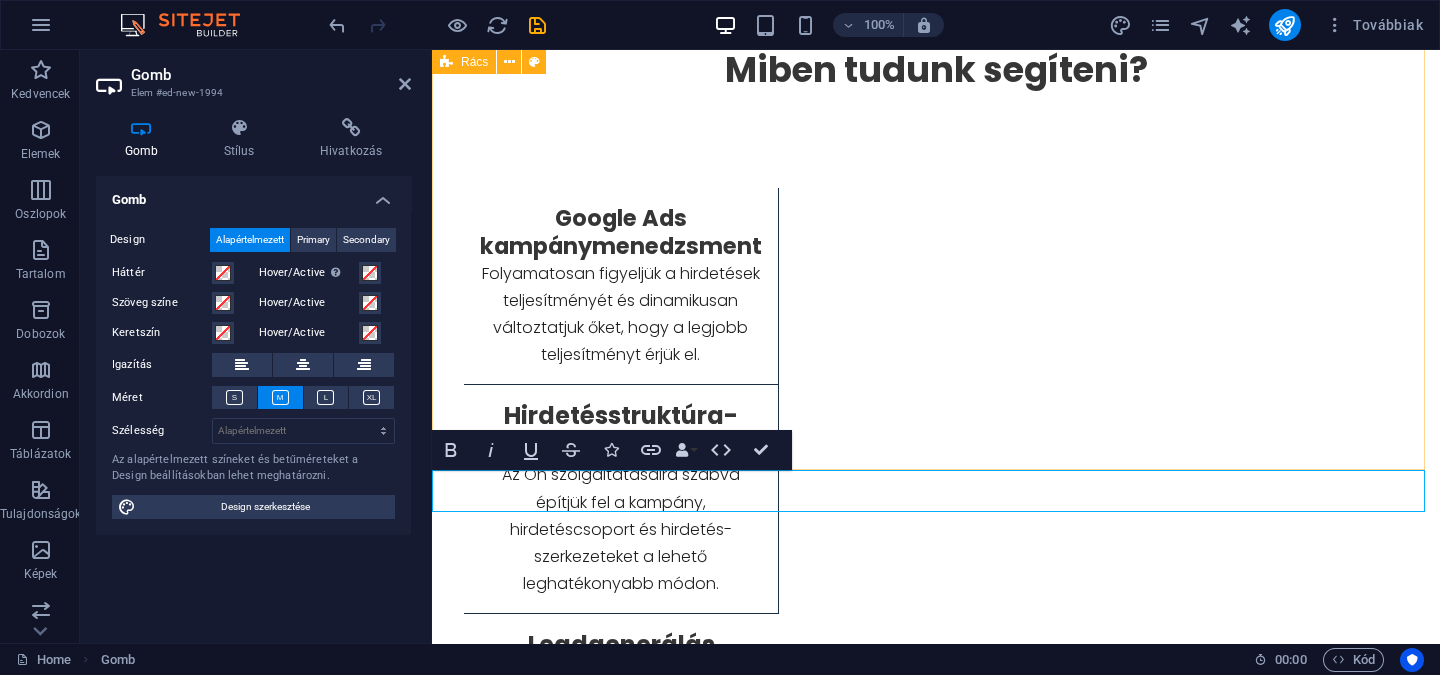 type 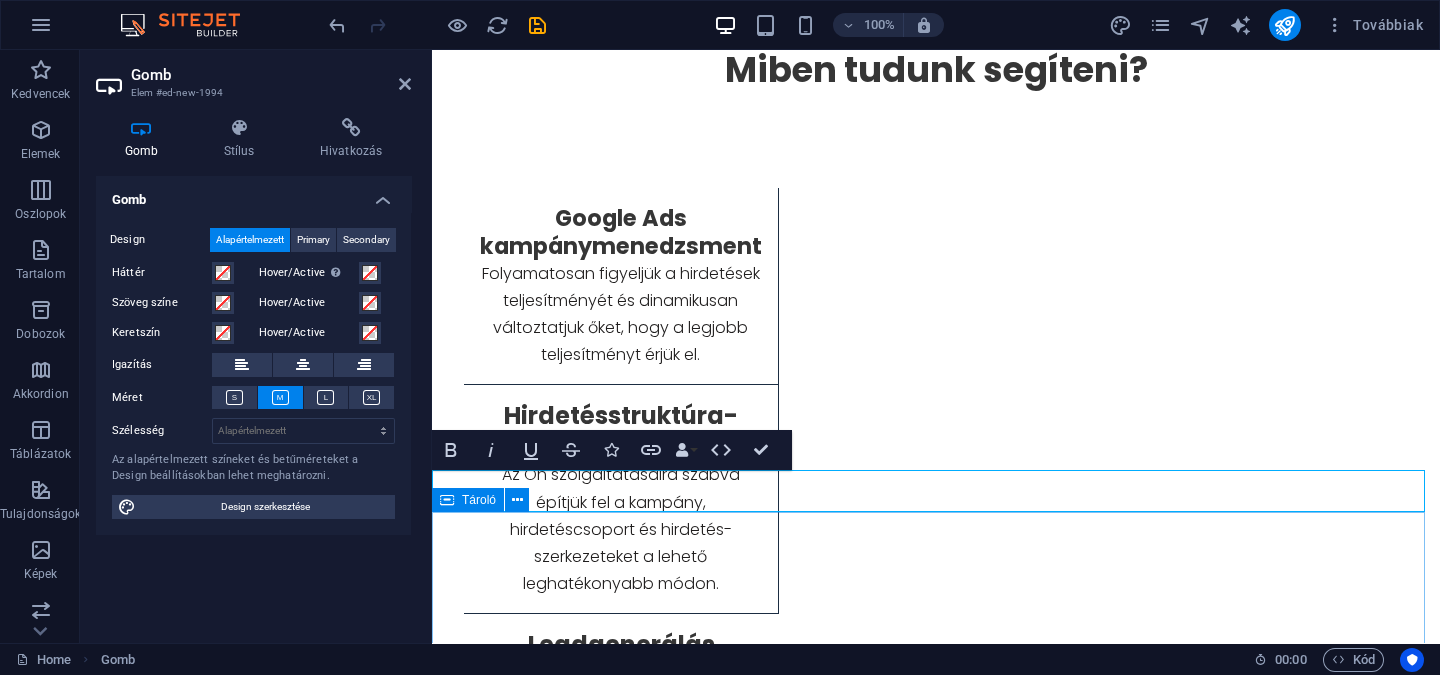 click on "Működés Hatékonyságanalízis és optimalizálás Hirdetések teljesítményének részletes elemzése. Összetett versenytárselemzés, verseny-optimalizáció. Ajánlattételi stratégia finomhangolása, negatív kulcsszavak hozzáadása, irreleváns keresések teljes kiszűrése, A/B tesztelés. Rendszeres jelentés a teljesítményről. Vágjunk bele! Egyeztetés Igények és lehetőségek egyeztetése. Hirdetési célok kitűzése, közös munka részleteinek megbeszélése.  Tudja meg a részleteket! Tudja meg a részleteket! Hirdetés beállítás Megbeszélt igények alapján hirdetési struktúra kialakítása, mélyreható kulcsszókutatás, megragadó hirdetési szövegírás. Bővítmények beállítása és finomhangolása. Kezdjünk bele! Hatékonyságanalízis és optimalizálás Rendszeres jelentés a teljesítményről. Vágjunk bele! Egyeztetés Igények és lehetőségek egyeztetése. Hirdetési célok kitűzése, közös munka részleteinek megbeszélése.  Tudja meg a részleteket!" at bounding box center (936, 1994) 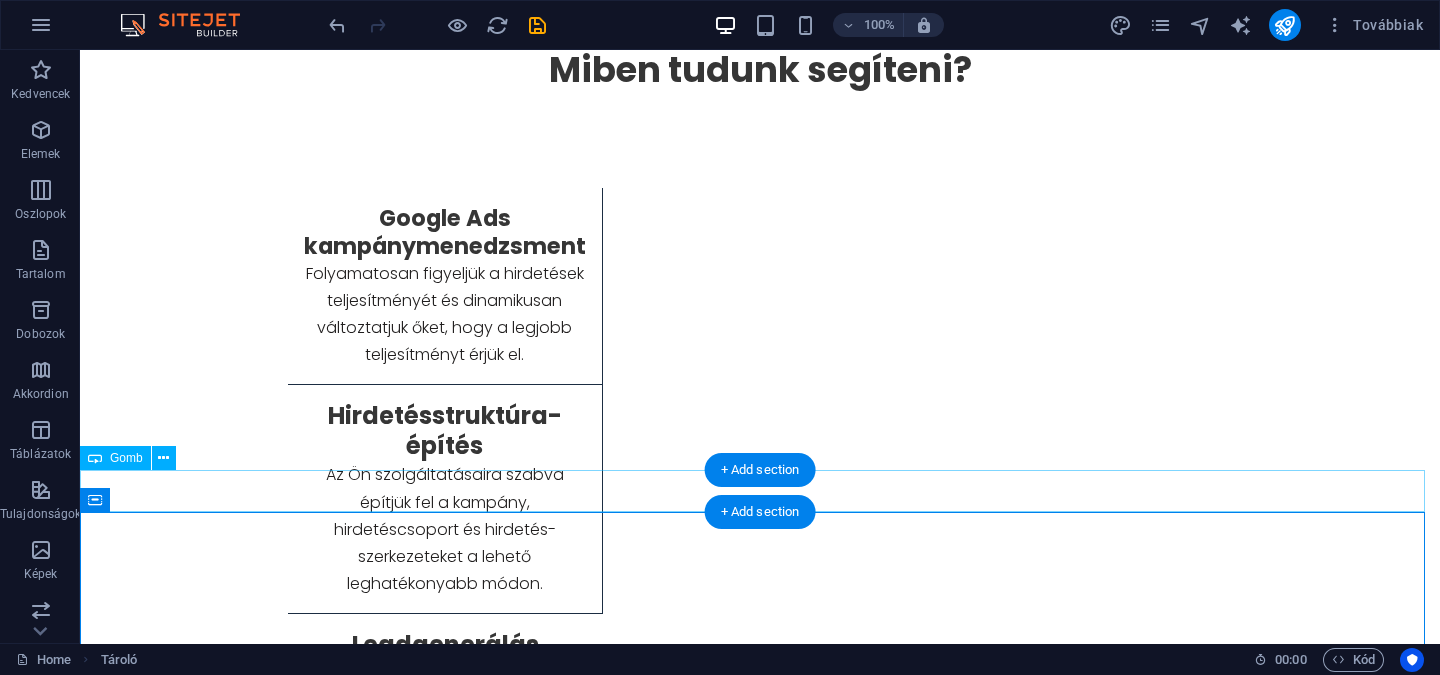 click on "érdekel a közös munka!" at bounding box center (760, 1723) 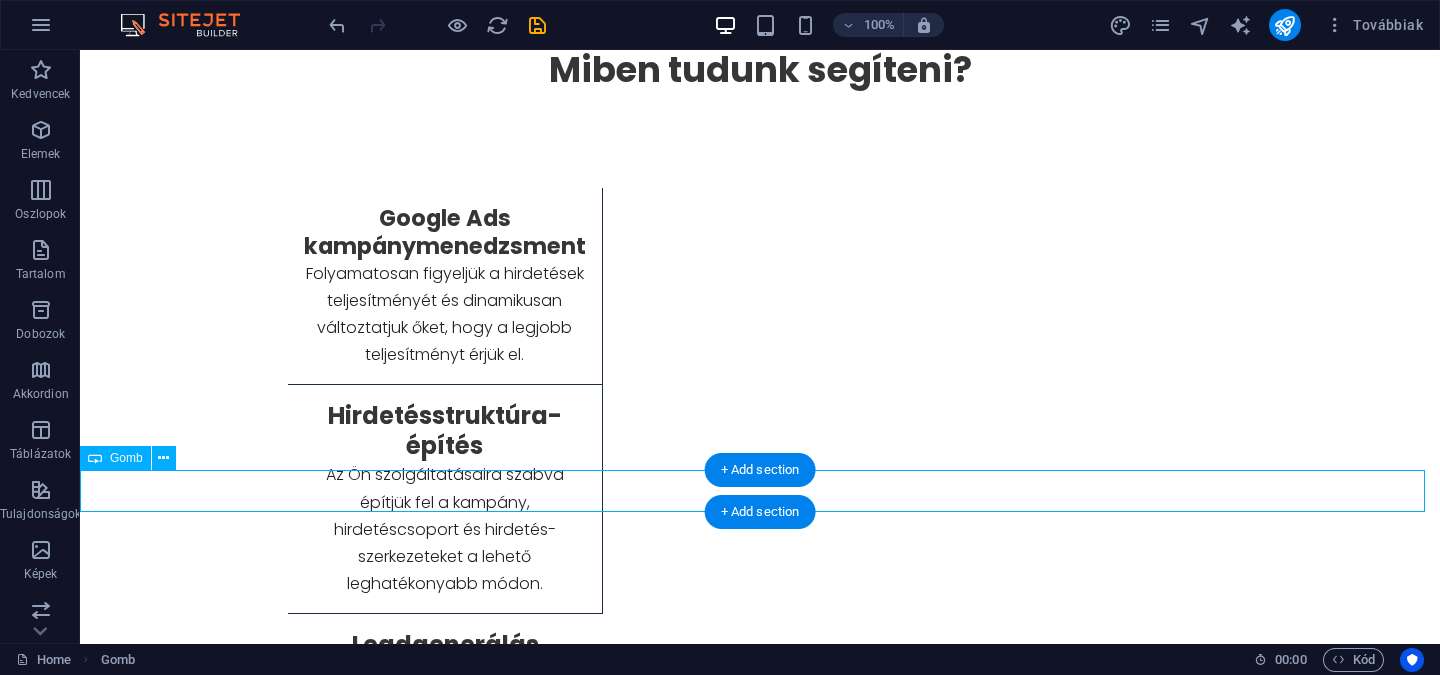 click on "érdekel a közös munka!" at bounding box center [760, 1723] 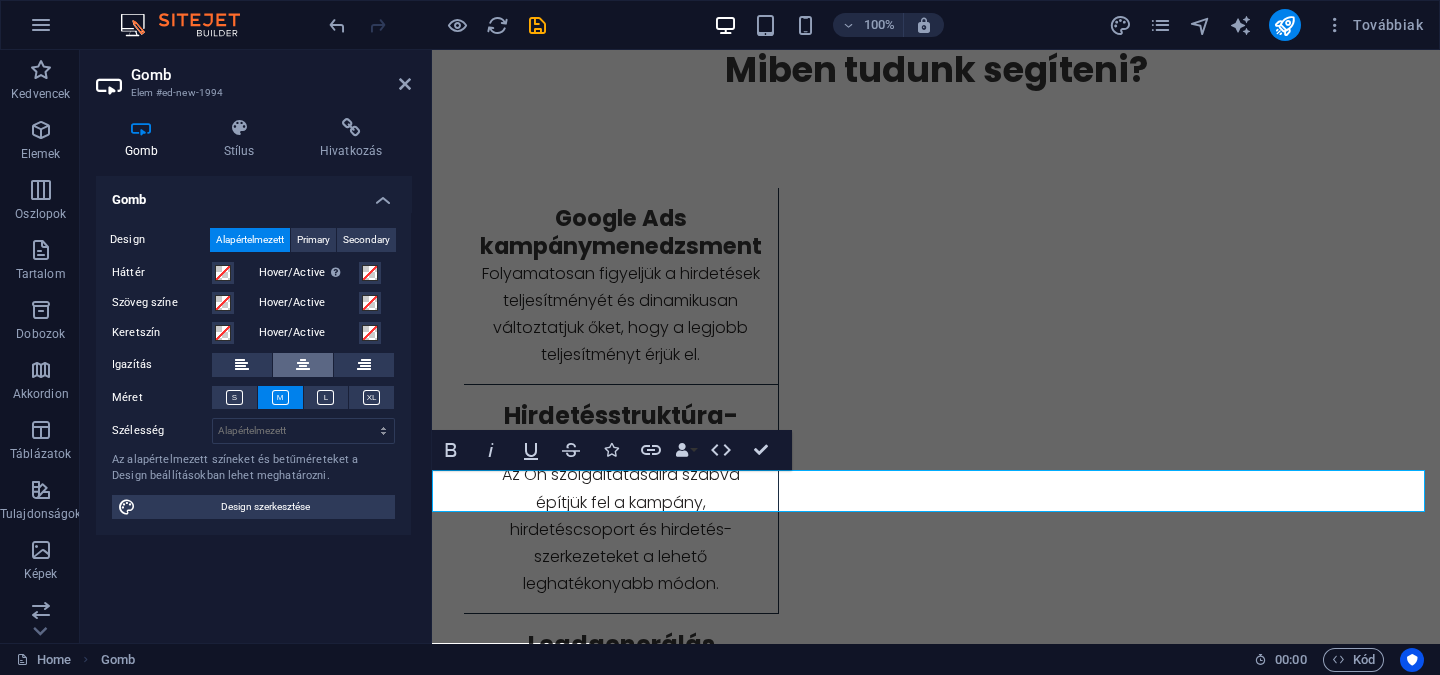 click at bounding box center [303, 365] 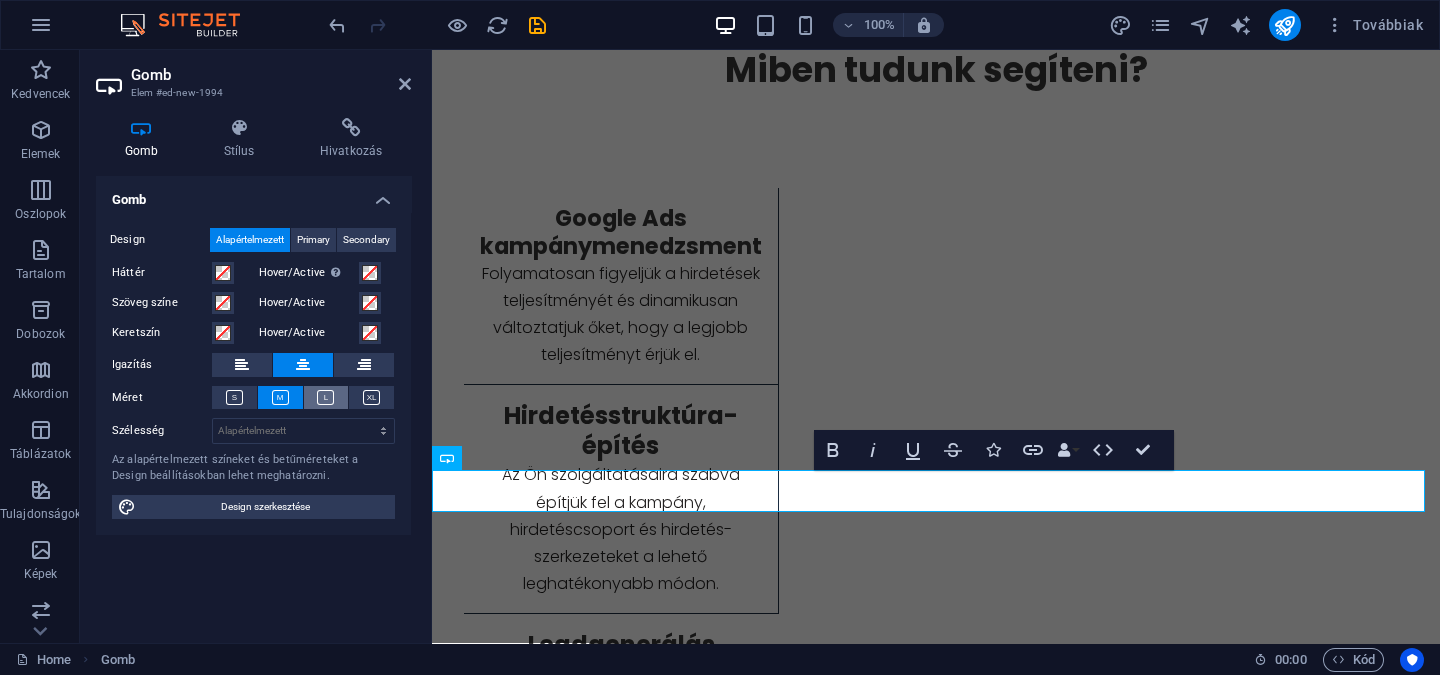 click at bounding box center [326, 397] 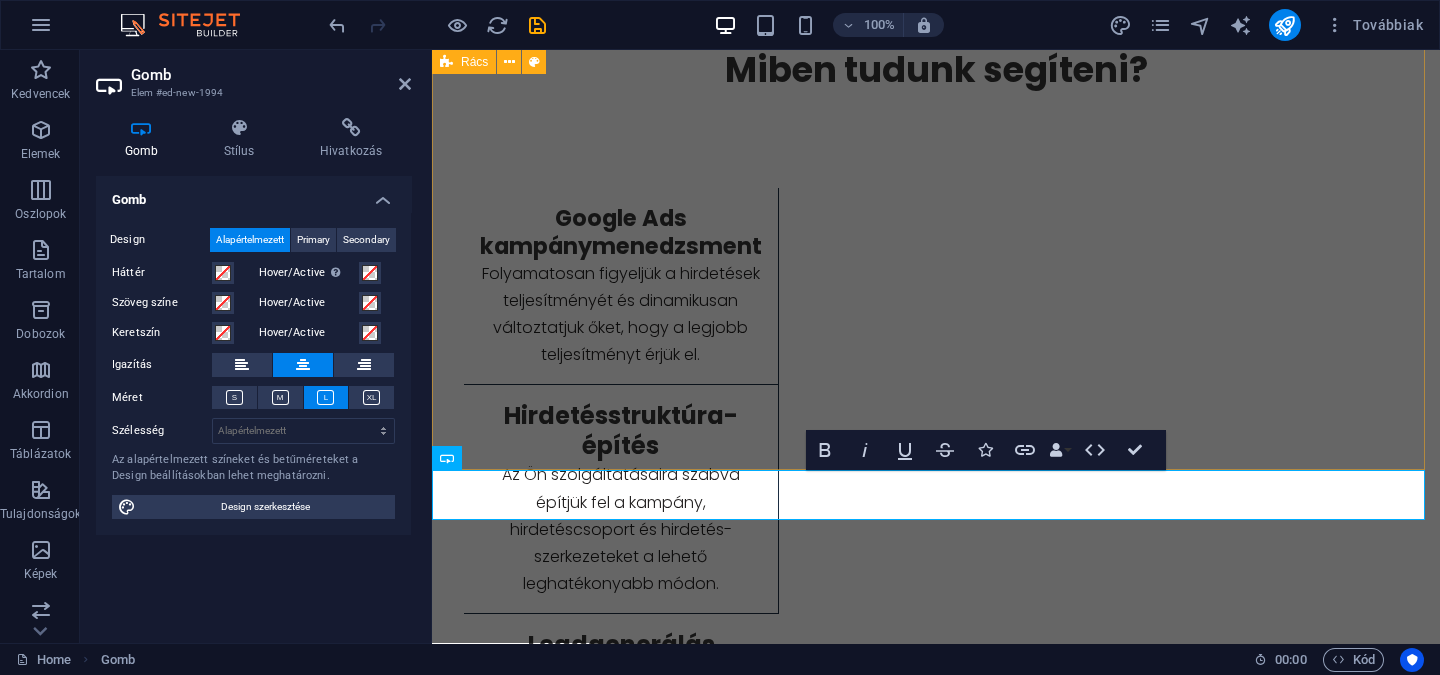 drag, startPoint x: 938, startPoint y: 384, endPoint x: 1049, endPoint y: 426, distance: 118.680244 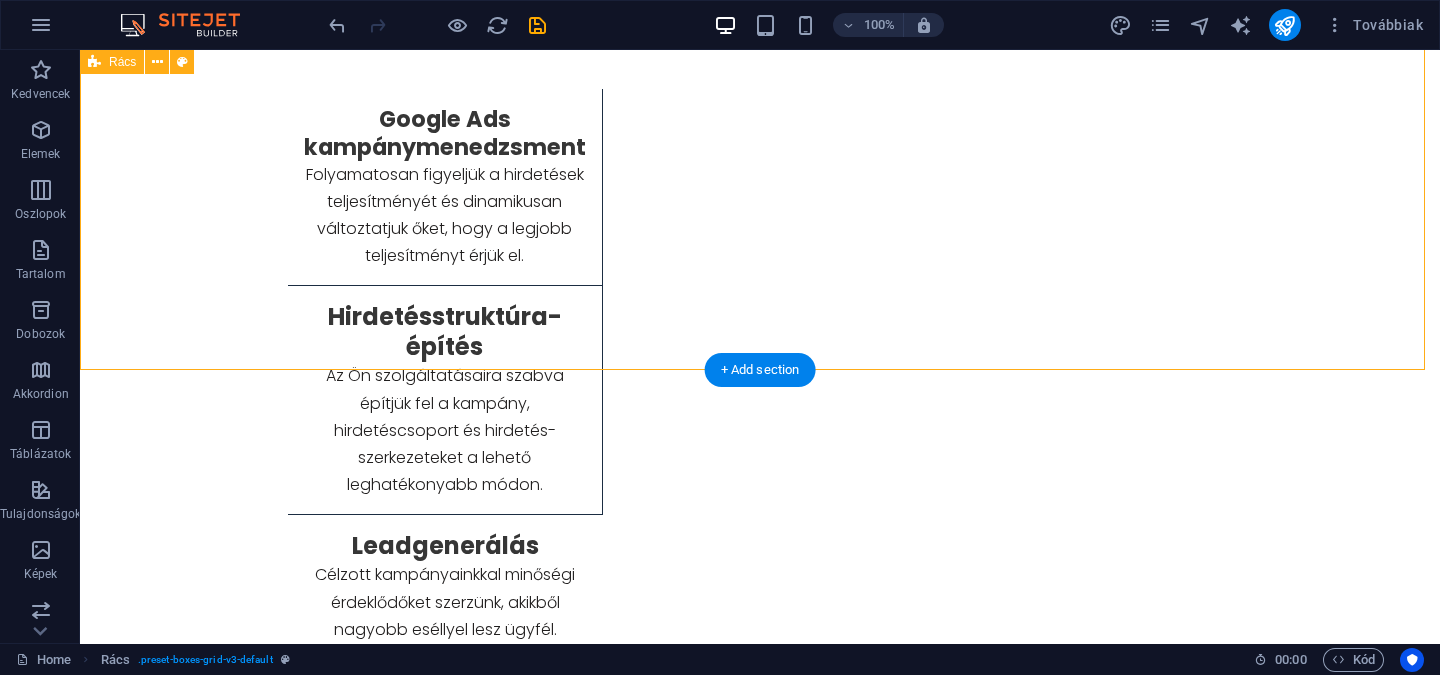 scroll, scrollTop: 1635, scrollLeft: 0, axis: vertical 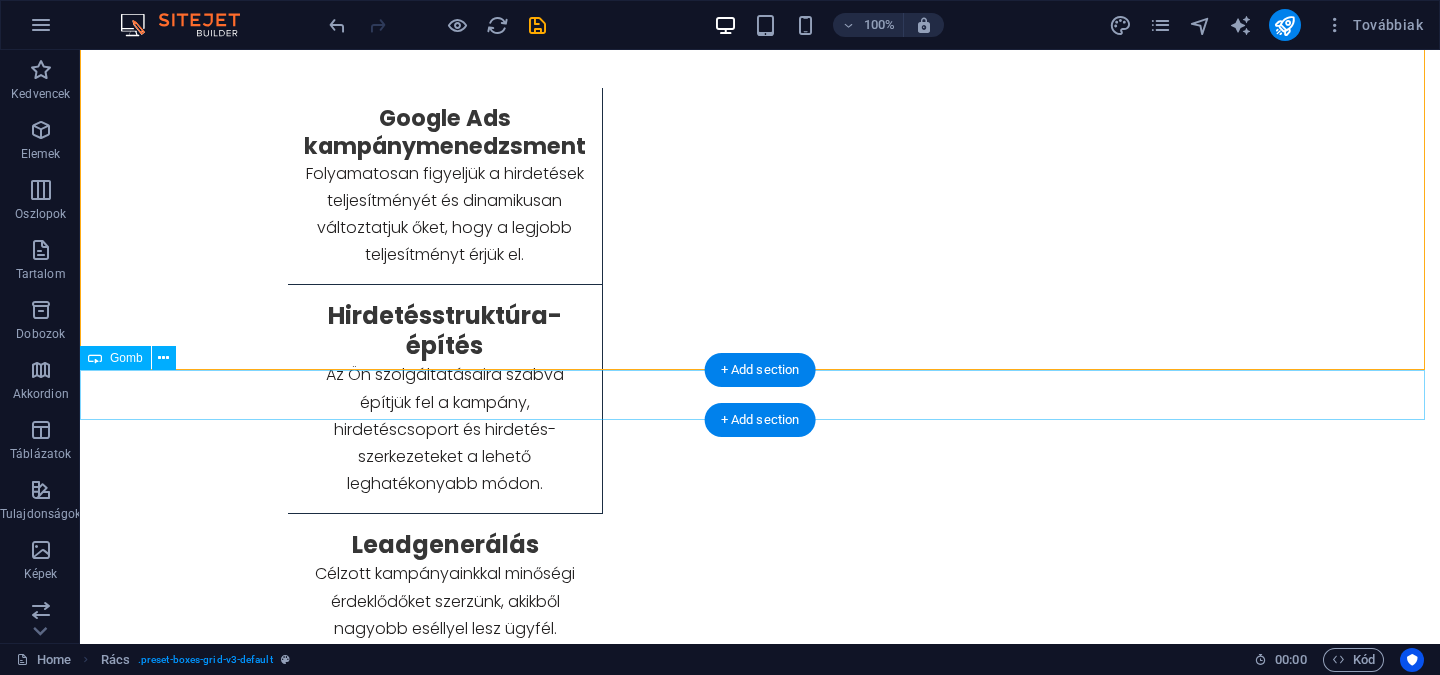 click on "érdekel a közös munka!" at bounding box center [760, 1627] 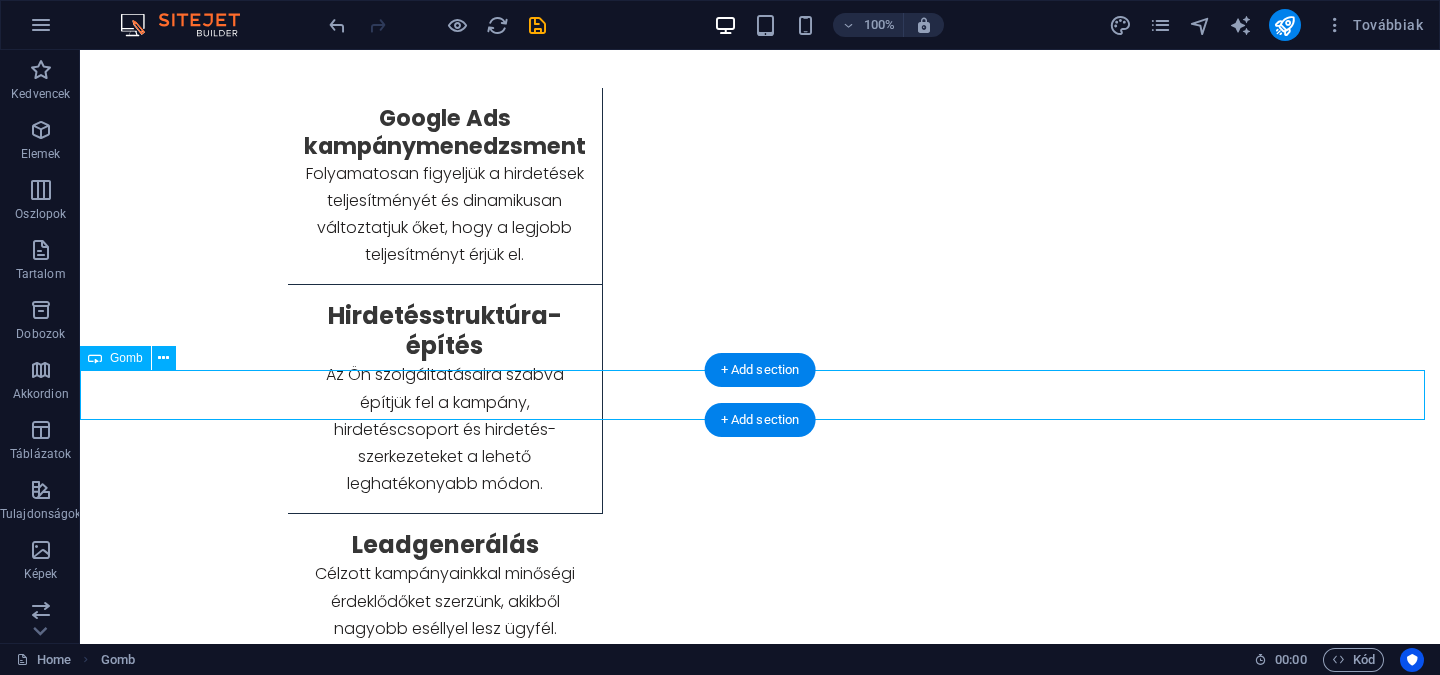 click on "érdekel a közös munka!" at bounding box center [760, 1627] 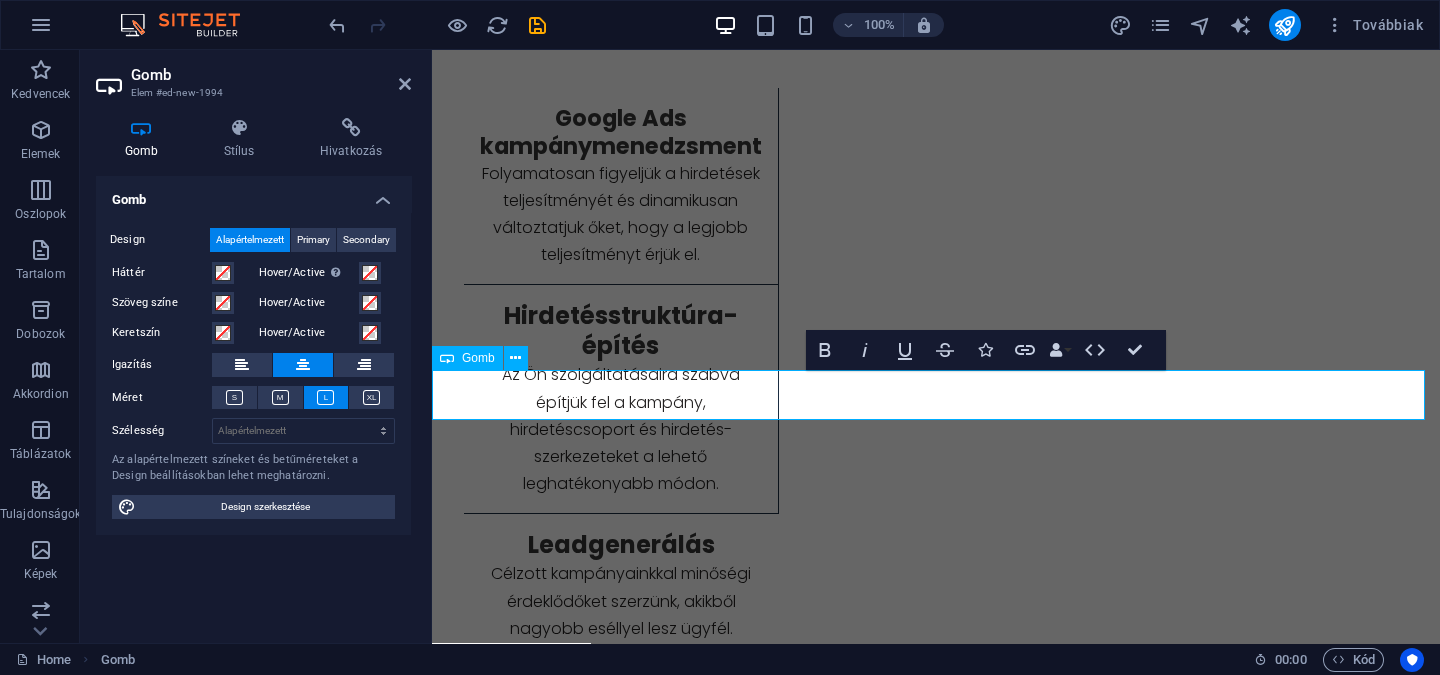 click on "érdekel a közös munka!" at bounding box center [936, 1627] 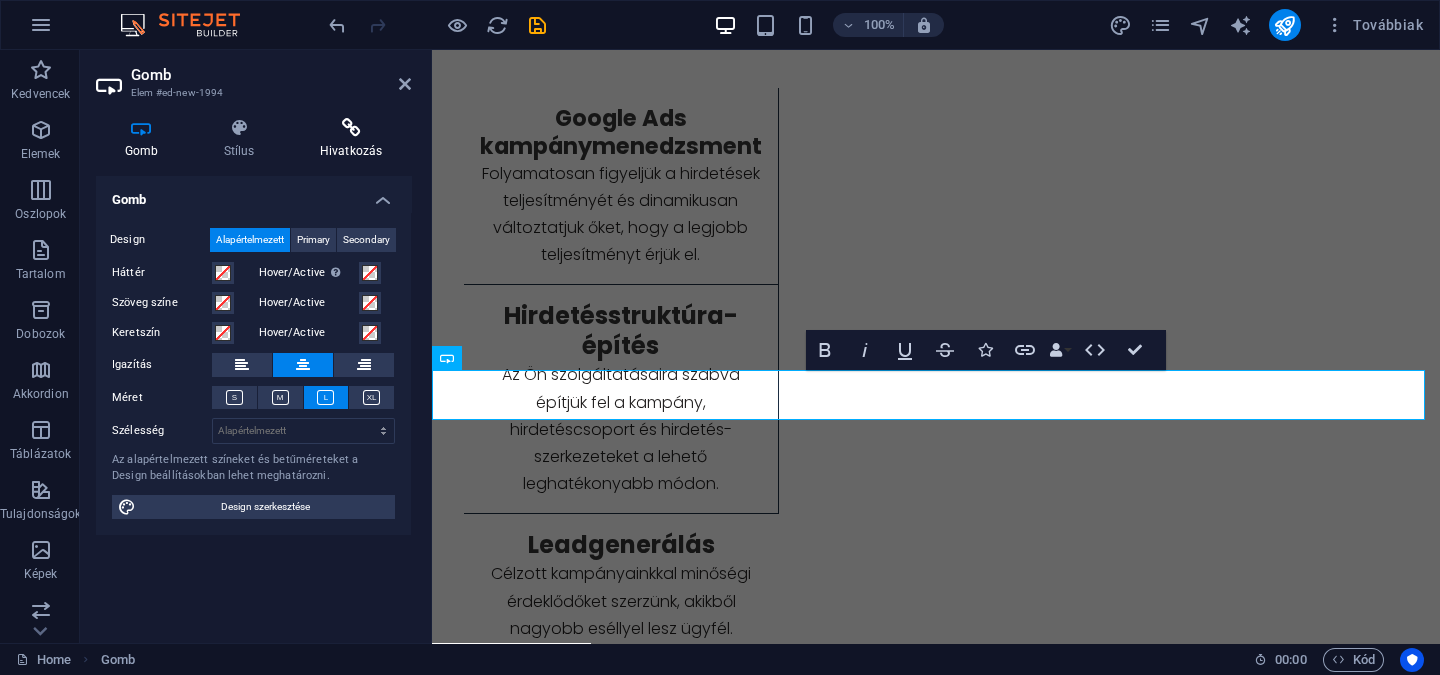 drag, startPoint x: 318, startPoint y: 125, endPoint x: 343, endPoint y: 132, distance: 25.96151 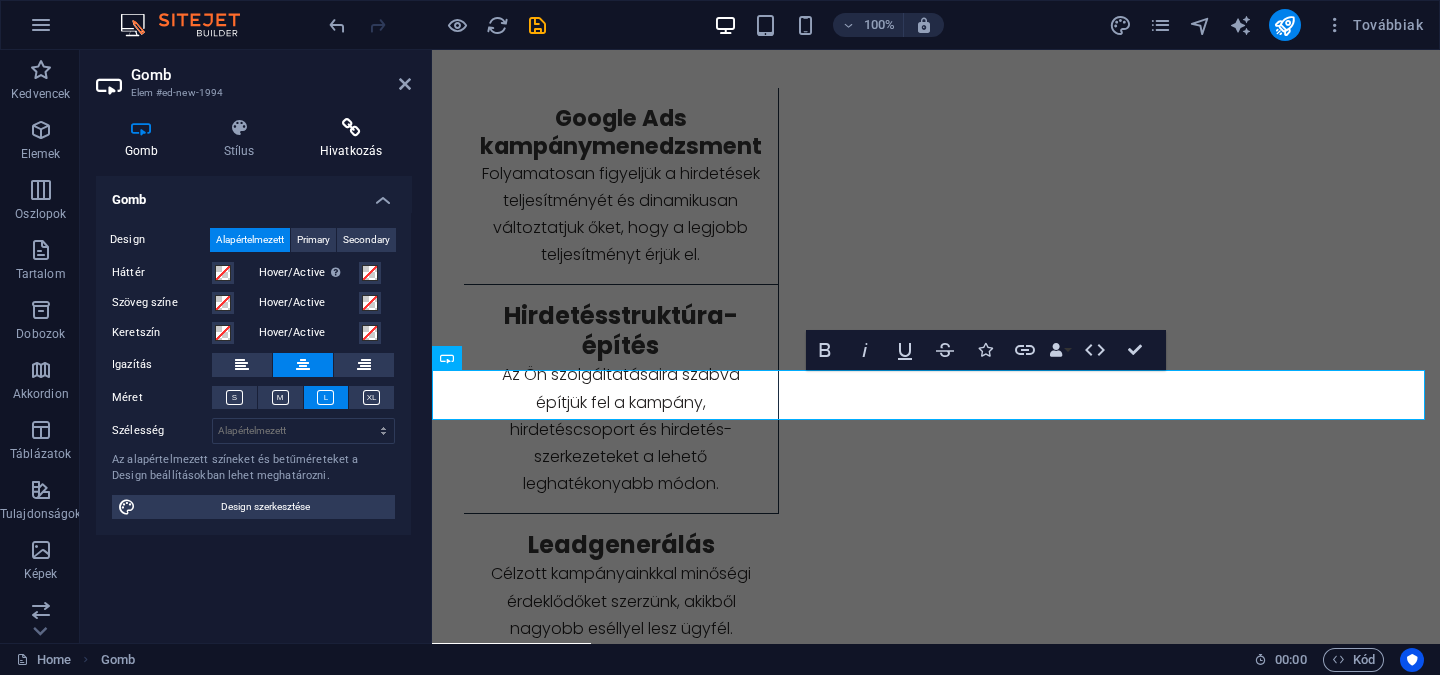 click at bounding box center [351, 128] 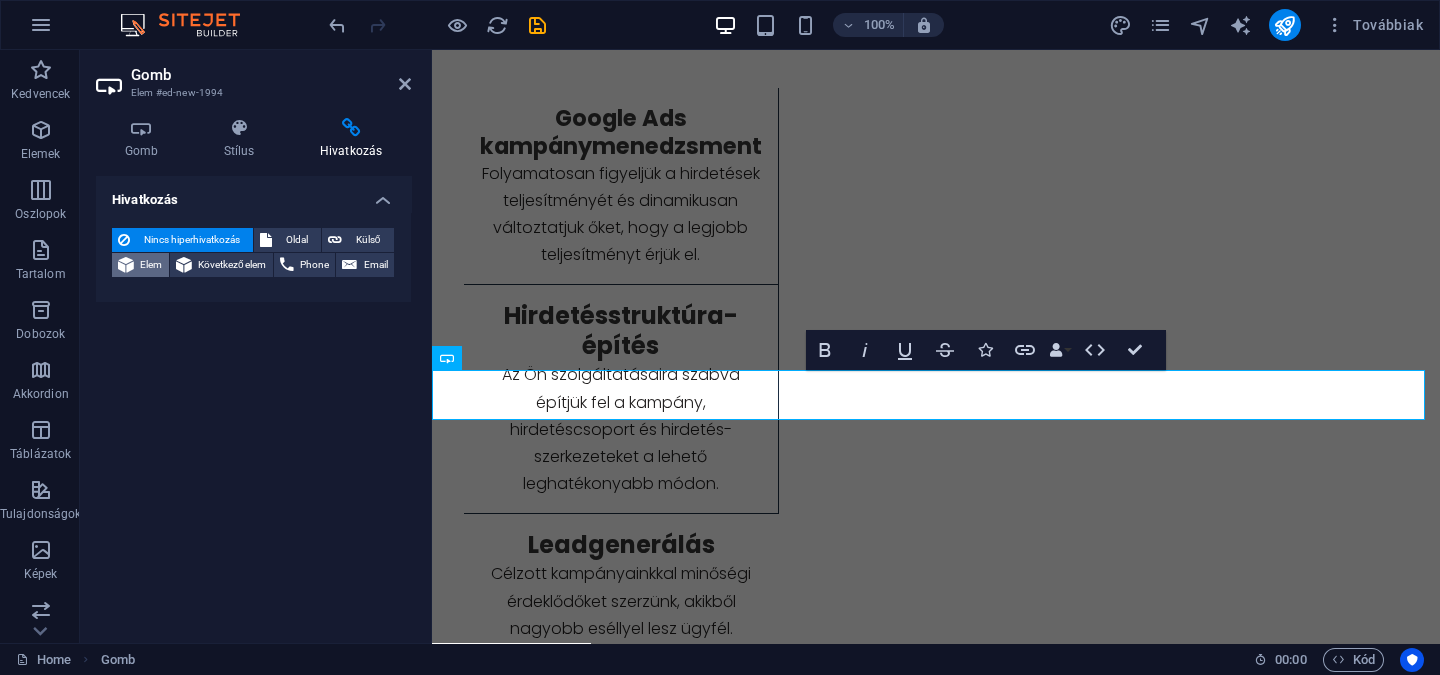 click on "Elem" at bounding box center (151, 265) 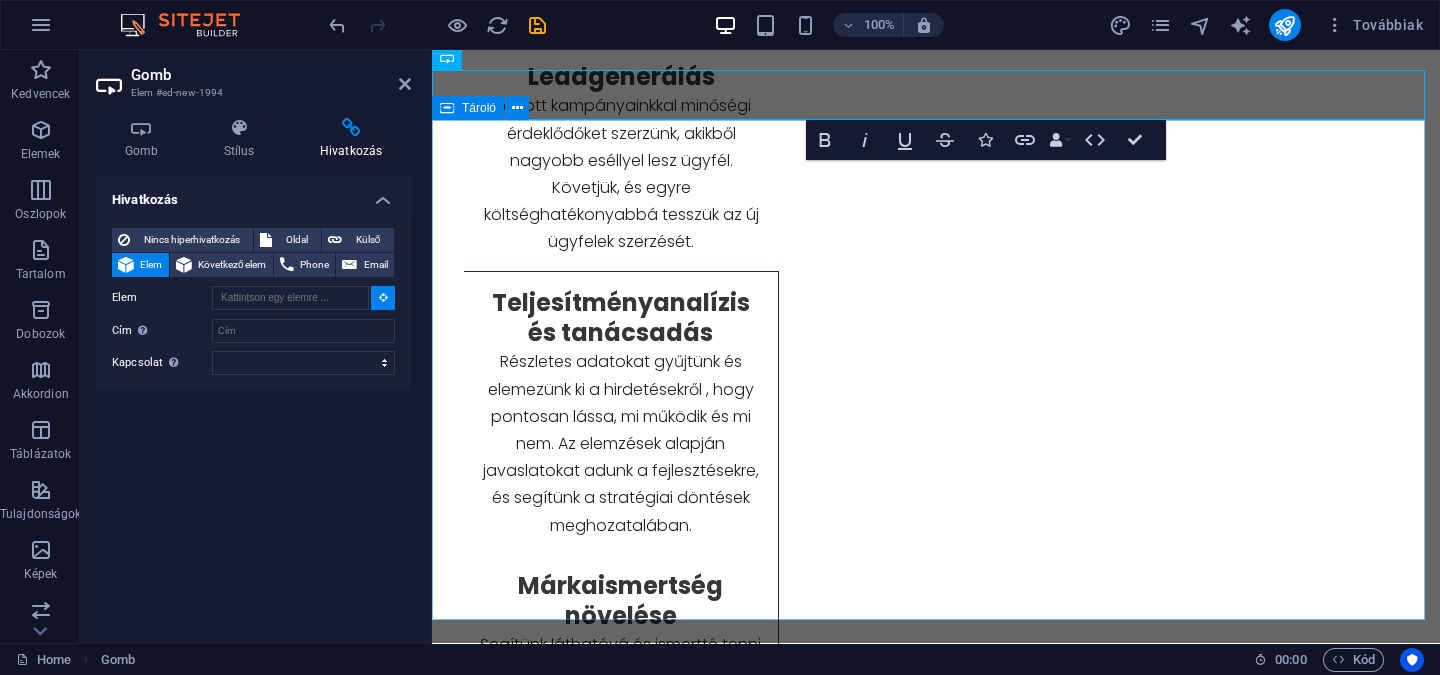 scroll, scrollTop: 2335, scrollLeft: 0, axis: vertical 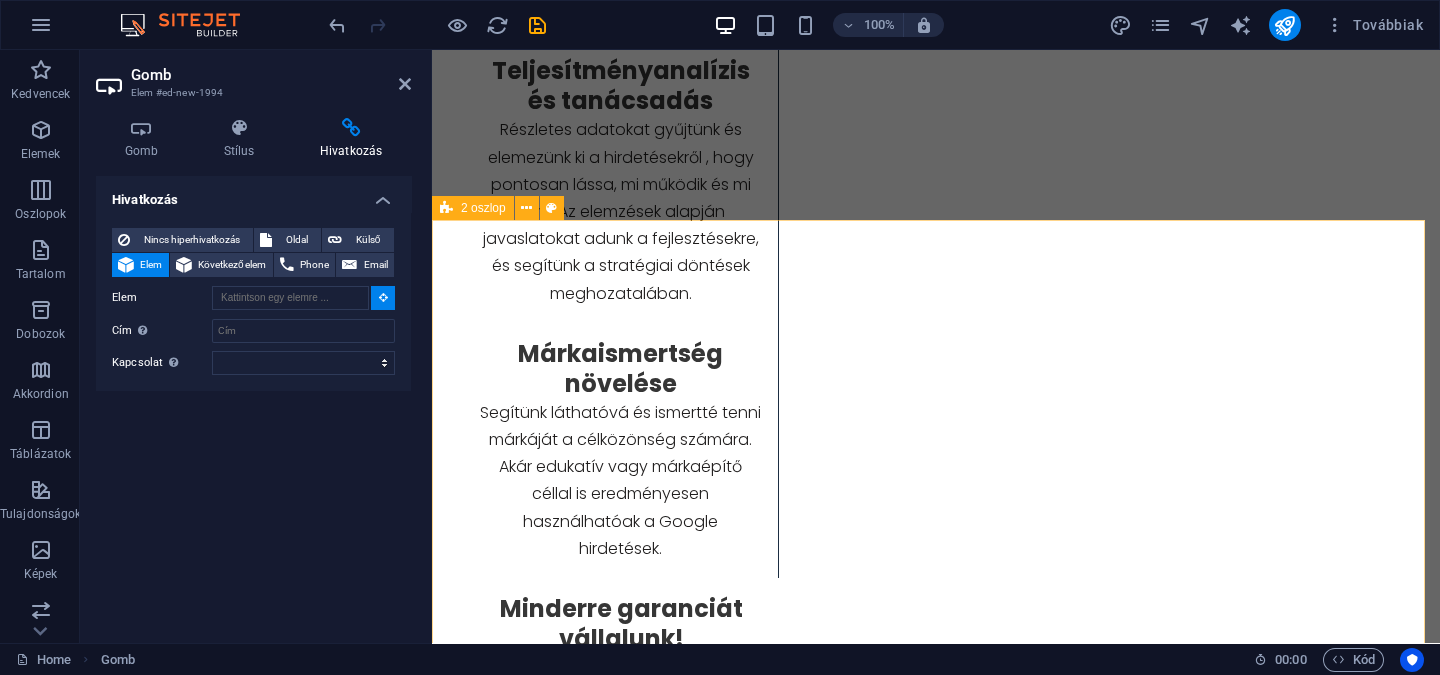 click on "Ha érdeklődik a közös munka iránt, keressen minket bizalommal az alábbi űrlap beküldésével, vagy írjon egy emailt a  [EMAIL]  címre! Kapcsolatfelvétel Olvashatatlan? Új betöltése küldés!" at bounding box center [936, 1796] 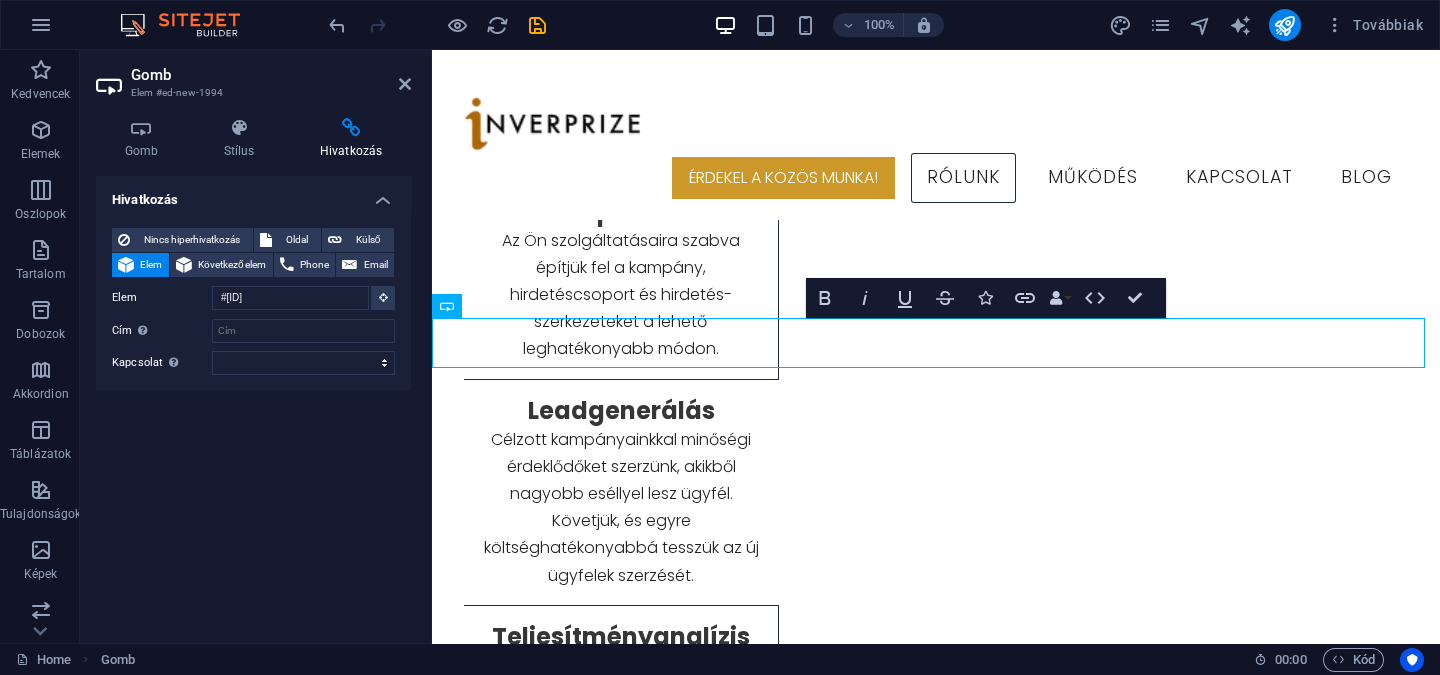 scroll, scrollTop: 1592, scrollLeft: 0, axis: vertical 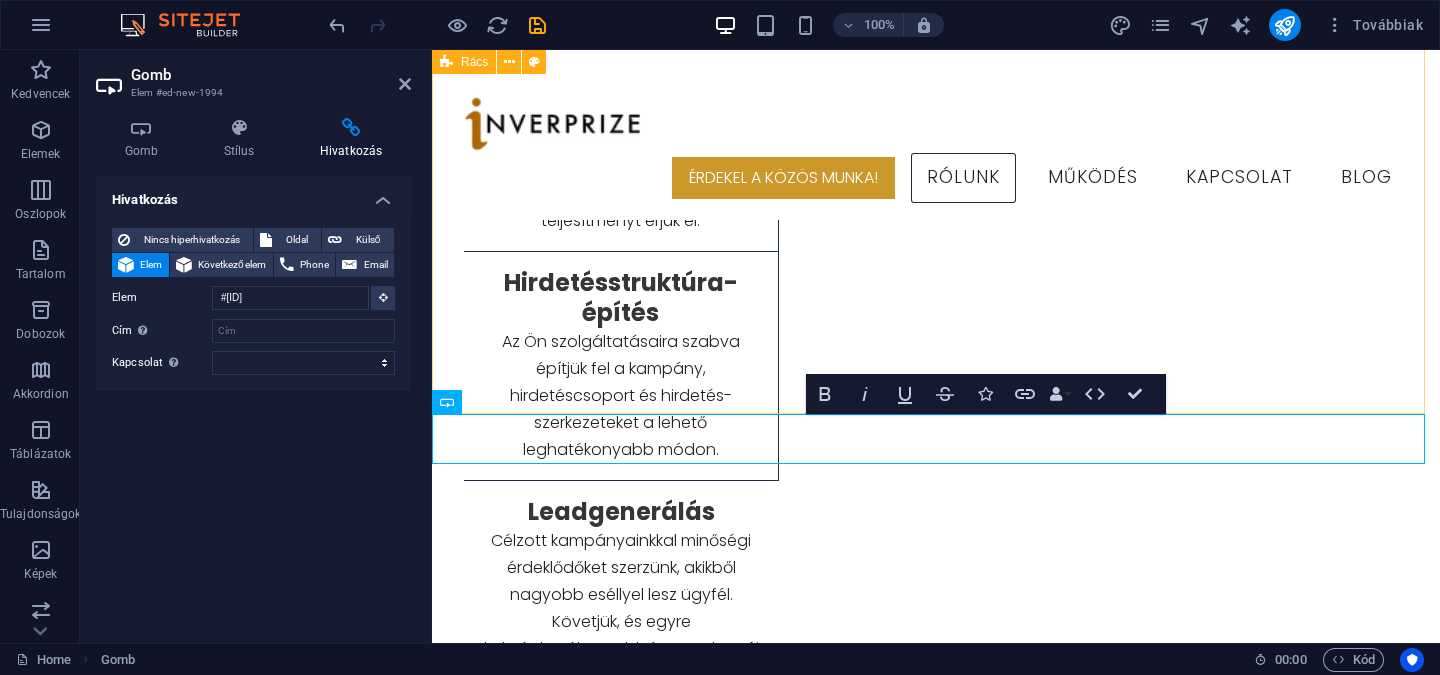 click on "Google Ads kampánymenedzsment Folyamatosan figyeljük a hirdetések teljesítményét és dinamikusan változtatjuk őket, hogy a legjobb teljesítményt érjük el. Hirdetésstruktúra- építés Az Ön szolgáltatásaira szabva építjük fel a kampány, hirdetéscsoport és hirdetés- szerkezeteket a lehető leghatékonyabb módon. Leadgenerálás Célzott kampányainkkal minőségi érdeklődőket szerzünk, akikből nagyobb eséllyel lesz ügyfél. Követjük, és egyre költséghatékonyabbá tesszük az új ügyfelek szerzését. Teljesítményanalízis és tanácsadás Részletes adatokat gyűjtünk és elemezünk ki a hirdetésekről , hogy pontosan lássa, mi működik és mi nem. Az elemzések alapján javaslatokat adunk a fejlesztésekre, és segítünk a stratégiai döntések meghozatalában. Márkaismertség növelése Minderre garanciát vállalunk!" at bounding box center [936, 763] 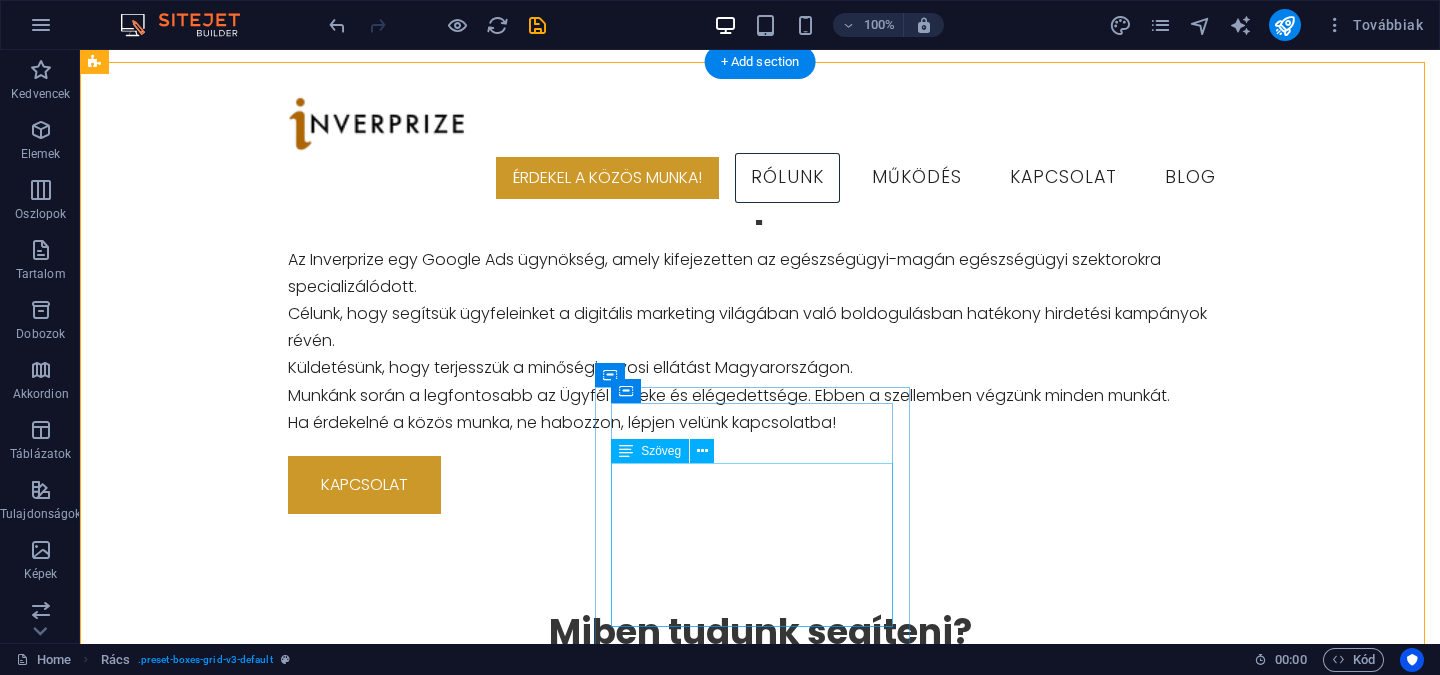 scroll, scrollTop: 892, scrollLeft: 0, axis: vertical 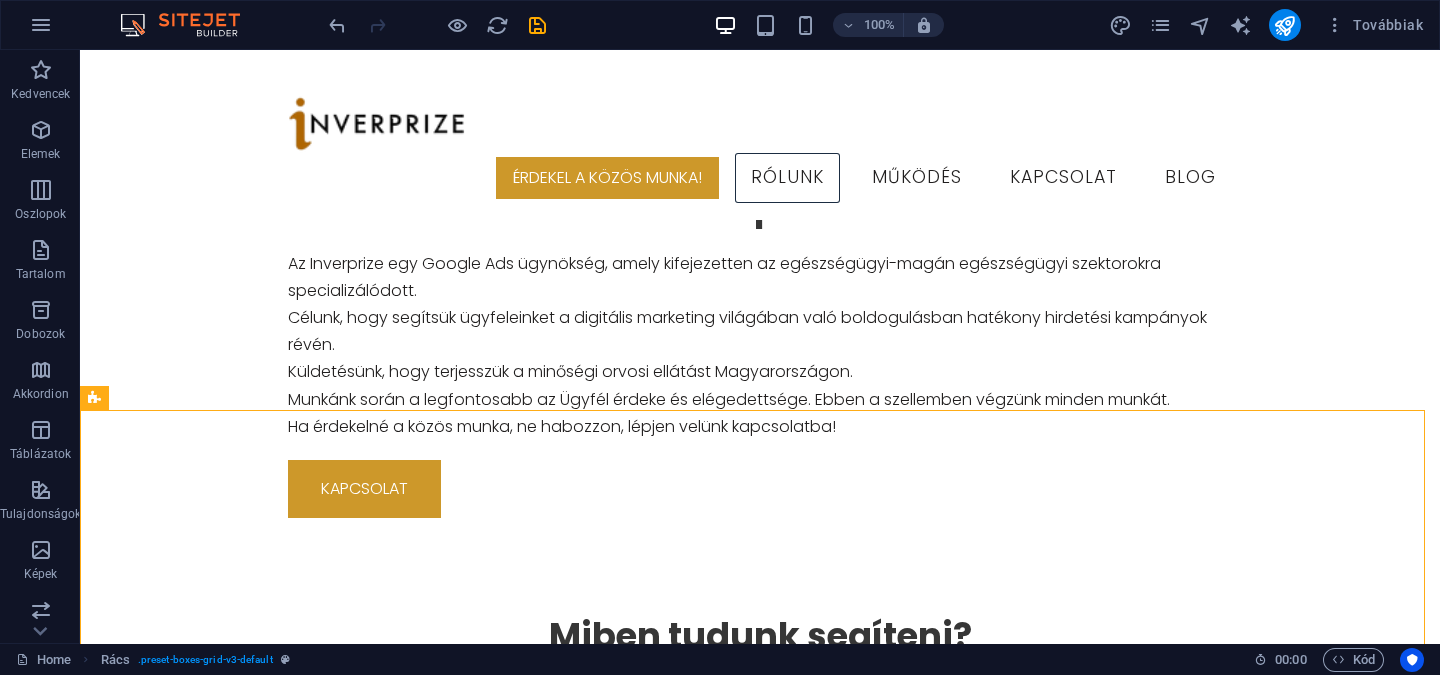 click on "100% Továbbiak" at bounding box center (878, 25) 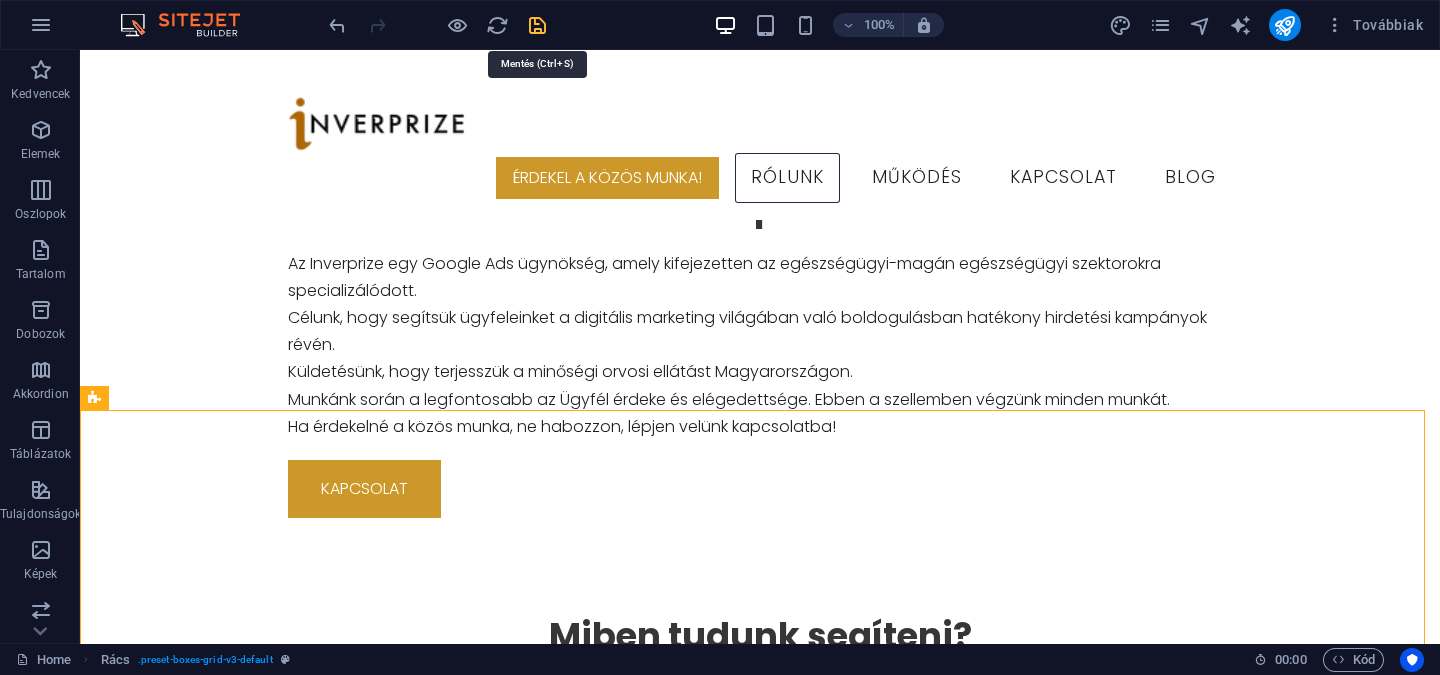 click at bounding box center (537, 25) 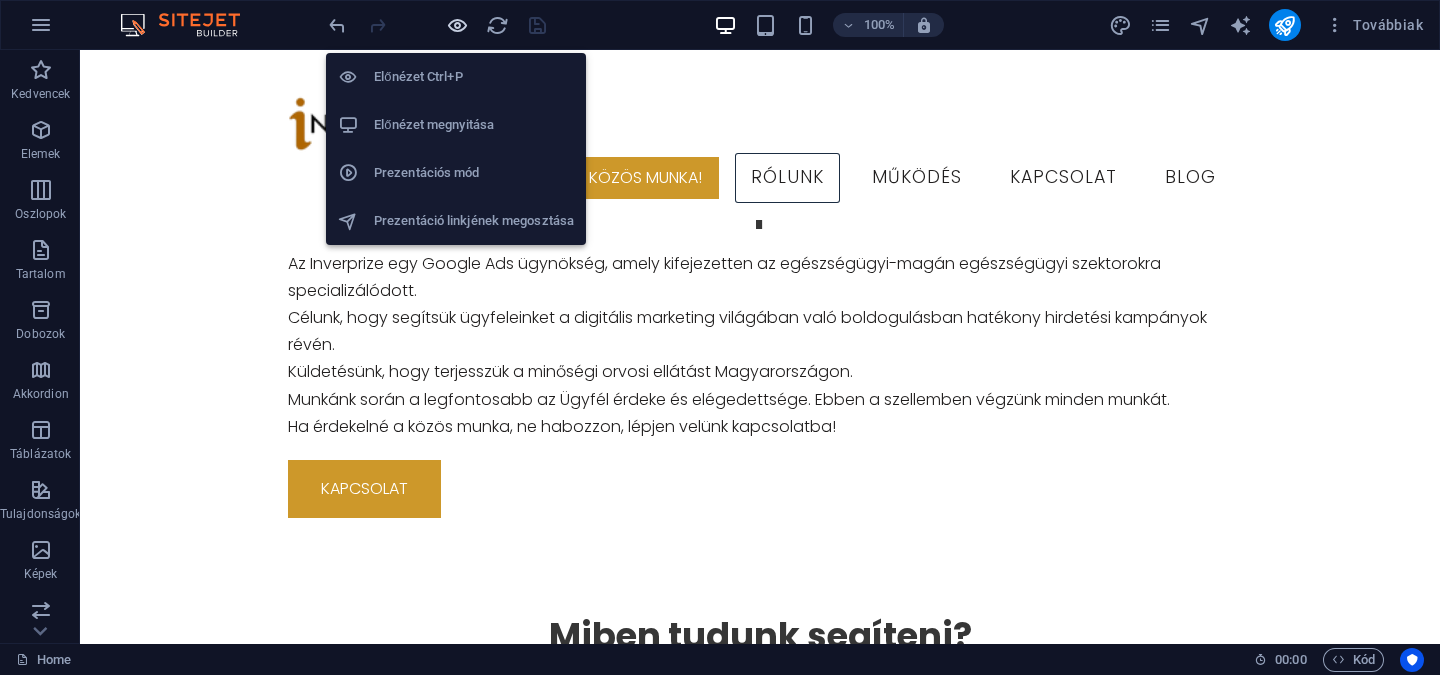 drag, startPoint x: 458, startPoint y: 25, endPoint x: 485, endPoint y: 48, distance: 35.468296 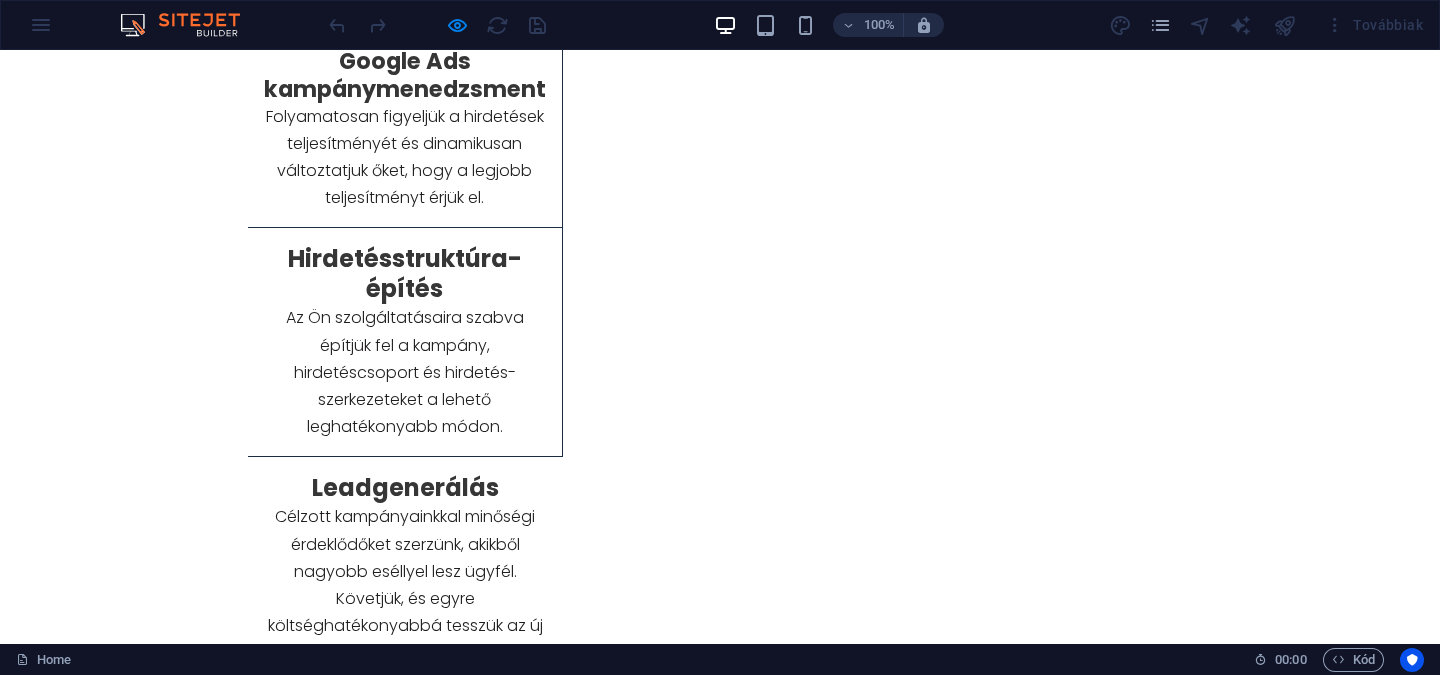click on "érdekel a közös munka!" at bounding box center (720, 1570) 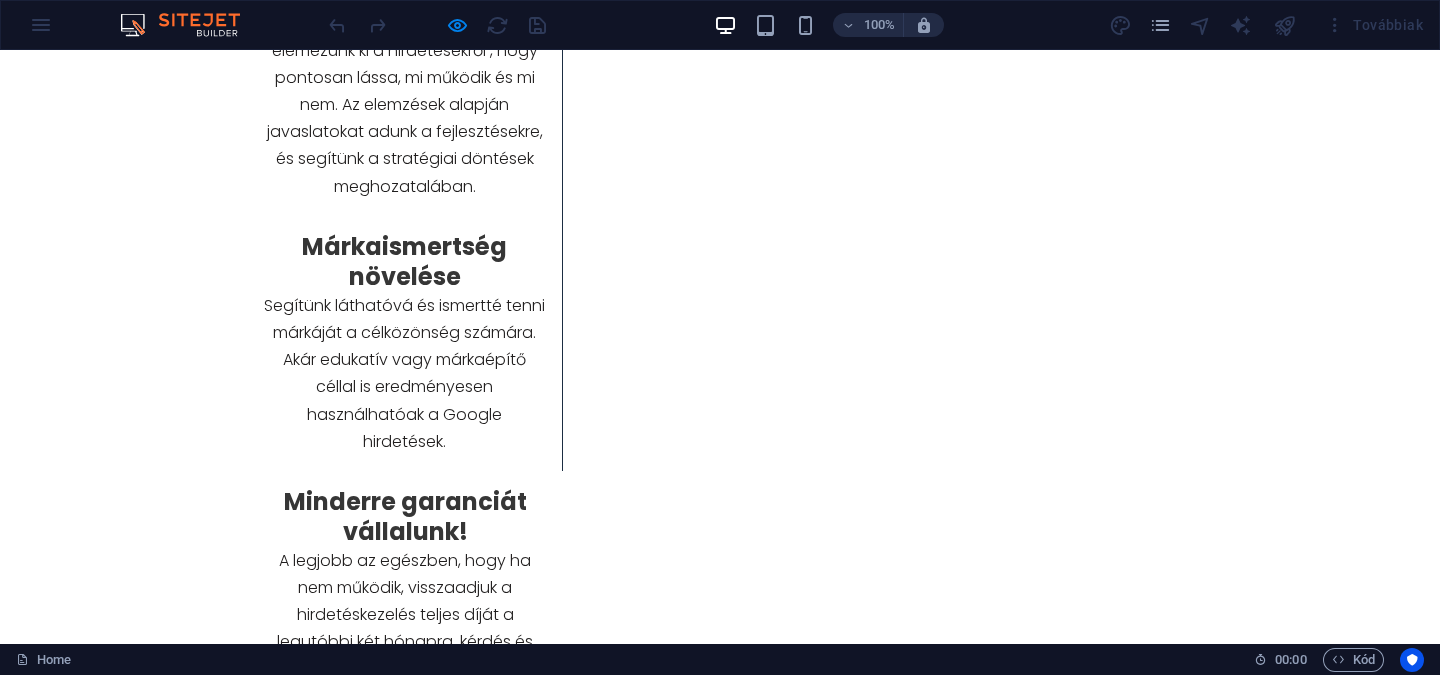 scroll, scrollTop: 2505, scrollLeft: 0, axis: vertical 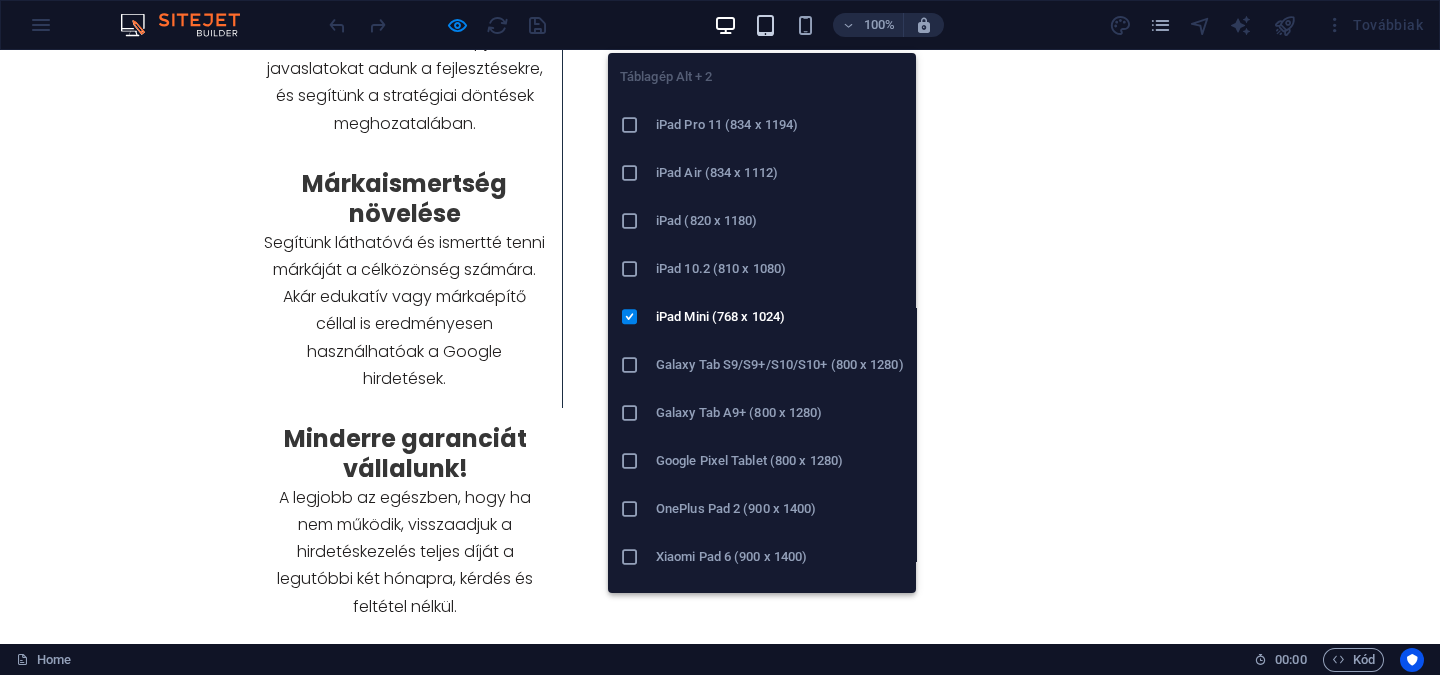 click at bounding box center (765, 25) 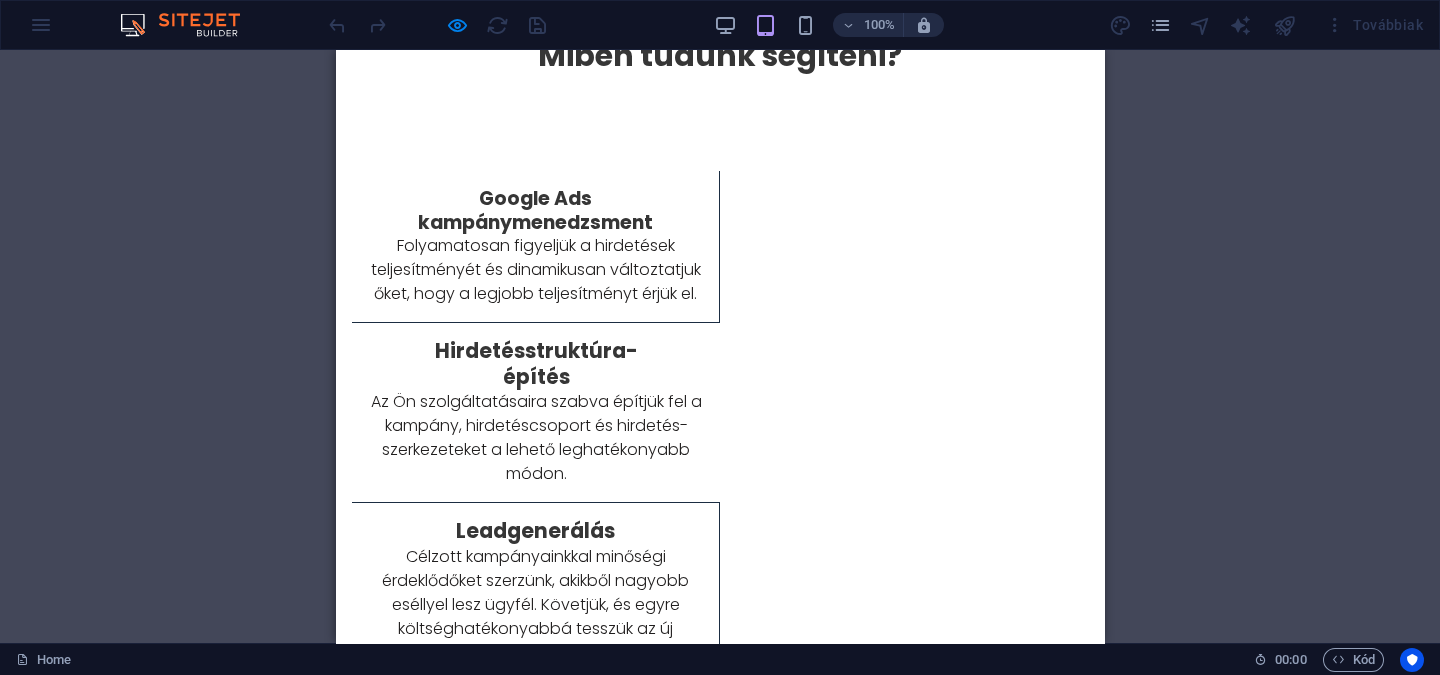 scroll, scrollTop: 1812, scrollLeft: 0, axis: vertical 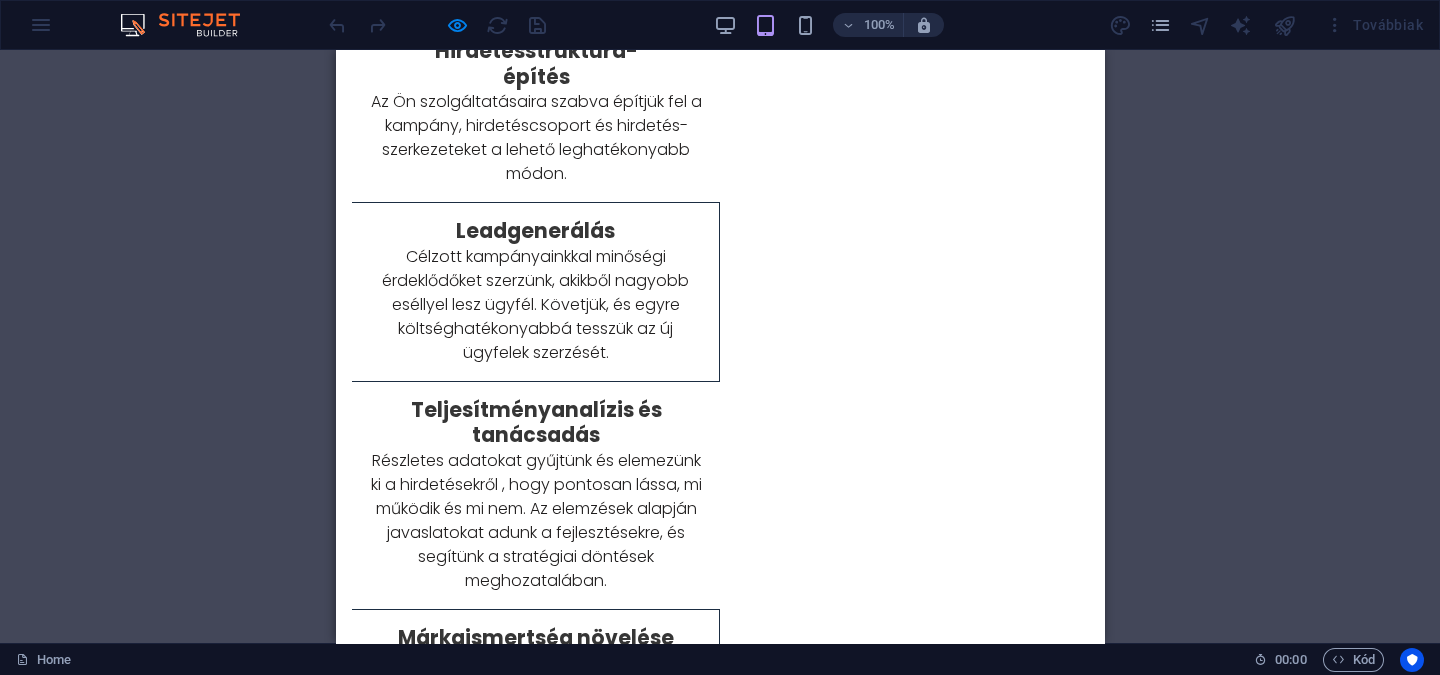 click on "érdekel a közös munka!" at bounding box center [720, 1062] 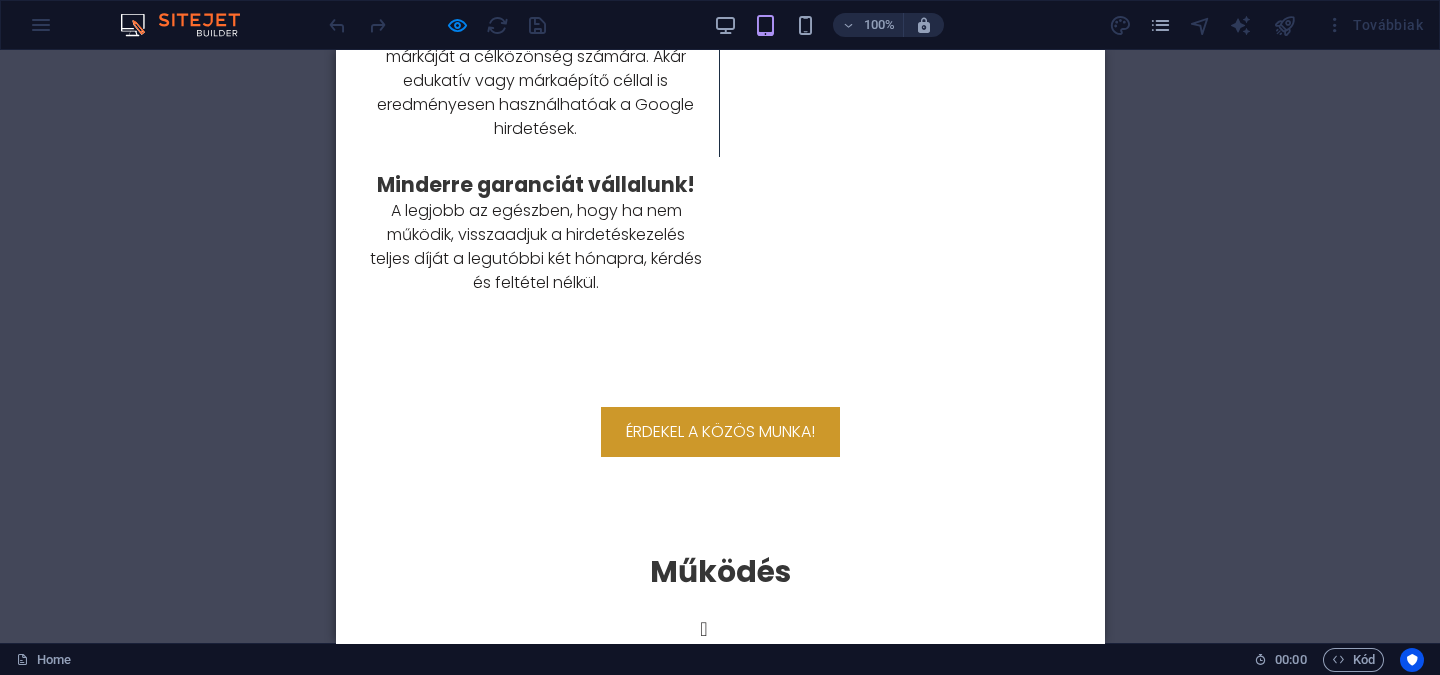 scroll, scrollTop: 2568, scrollLeft: 0, axis: vertical 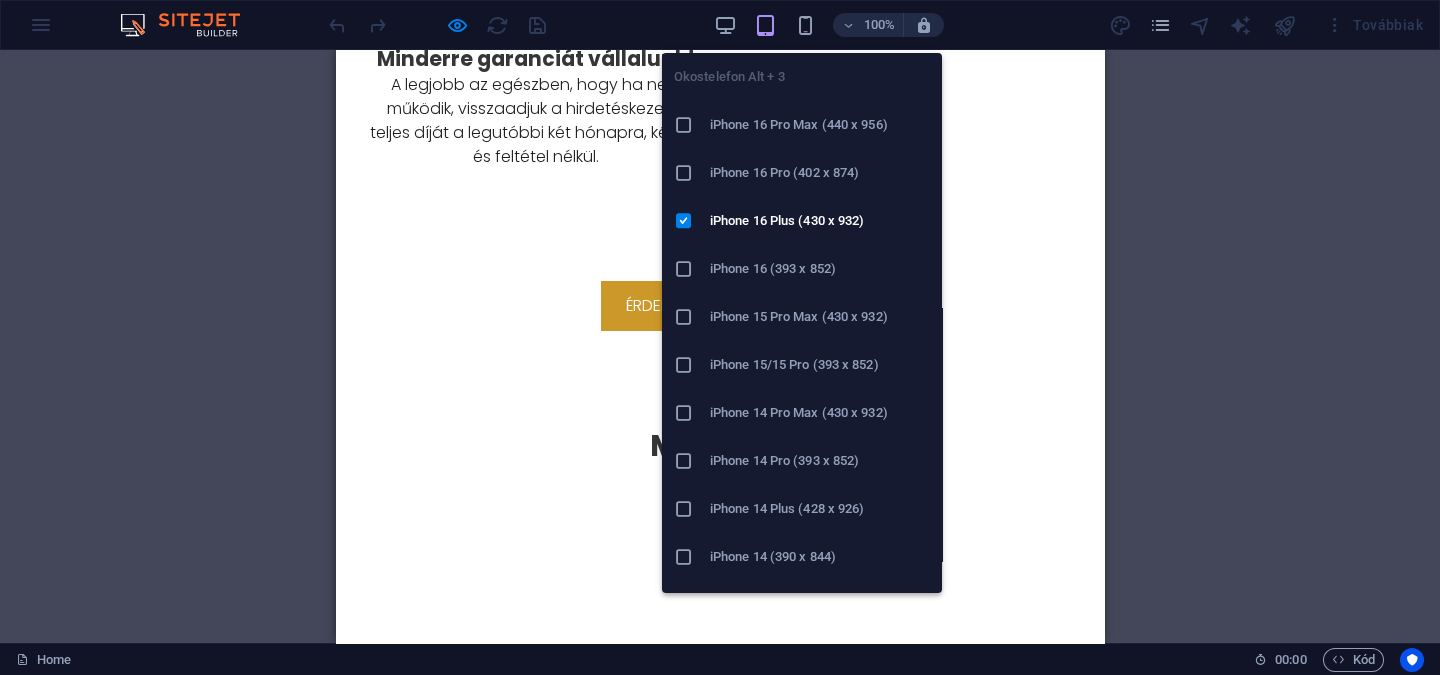 click on "100%" at bounding box center (828, 25) 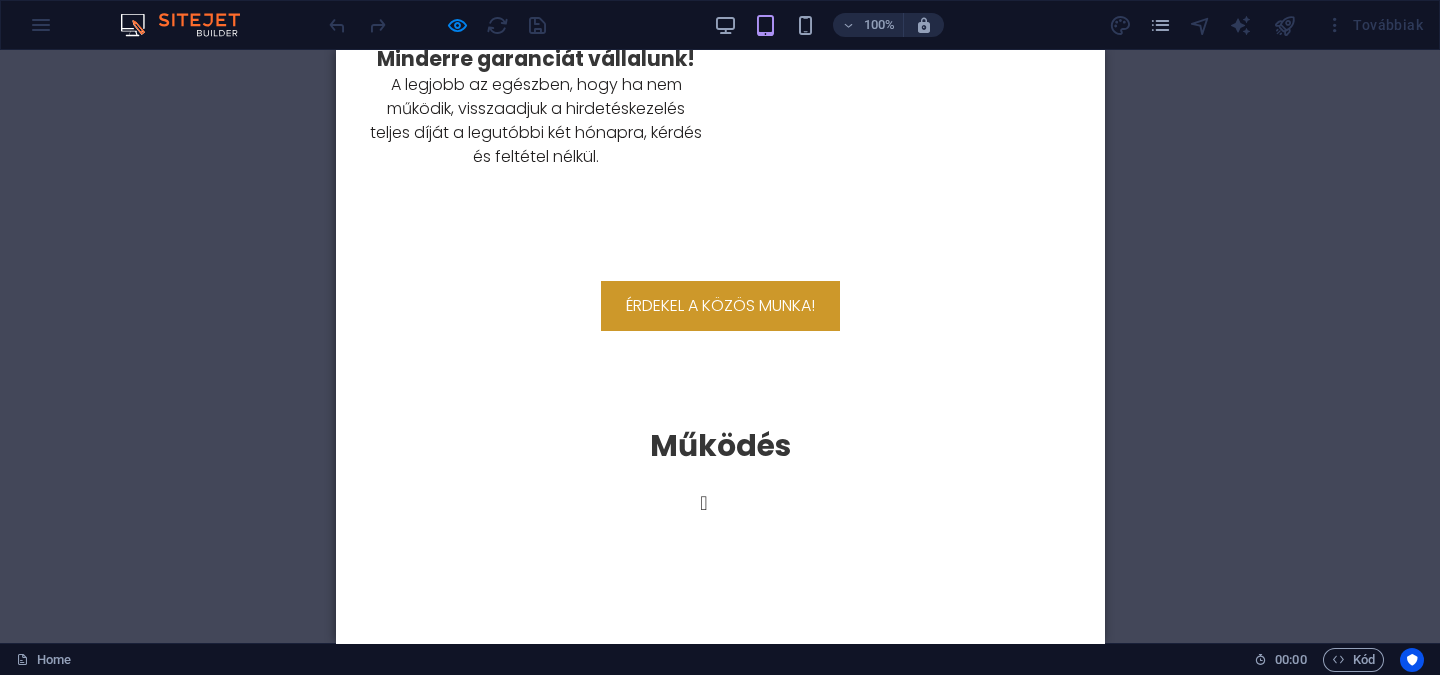 click on "100%" at bounding box center (828, 25) 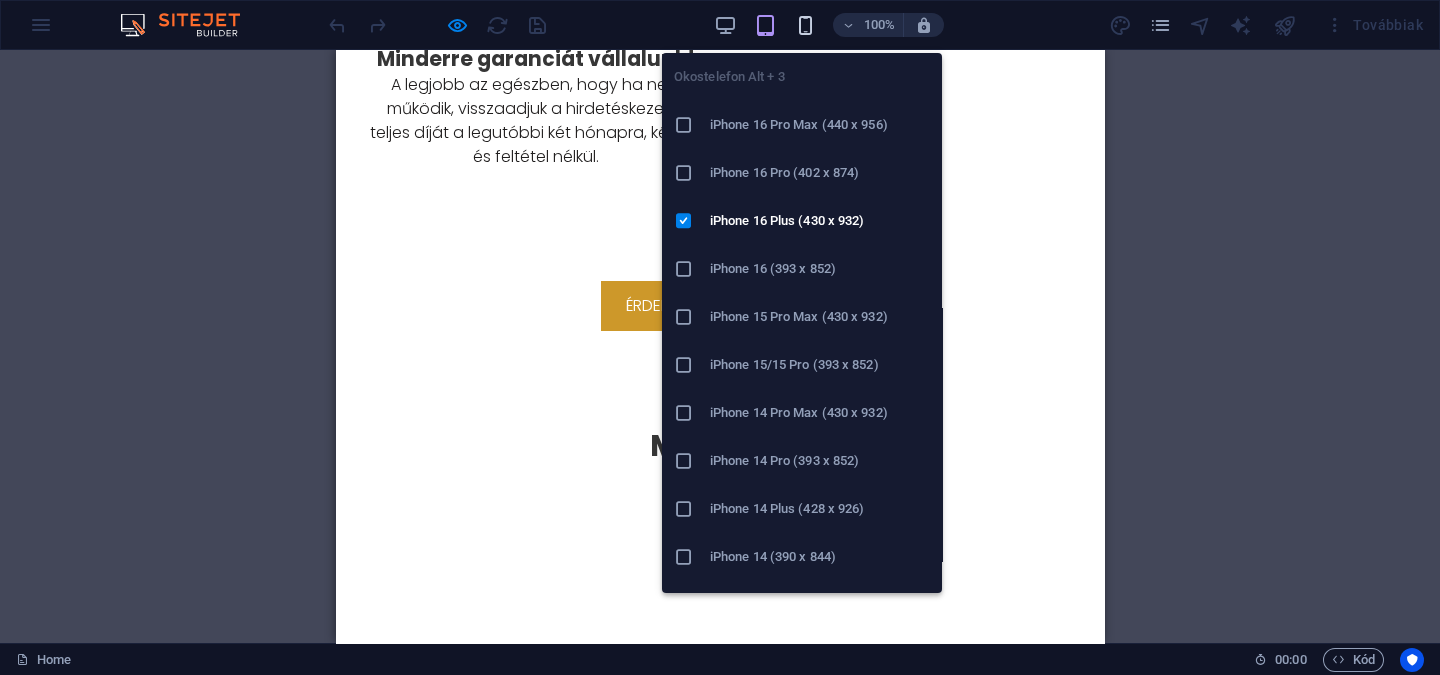 click at bounding box center (805, 25) 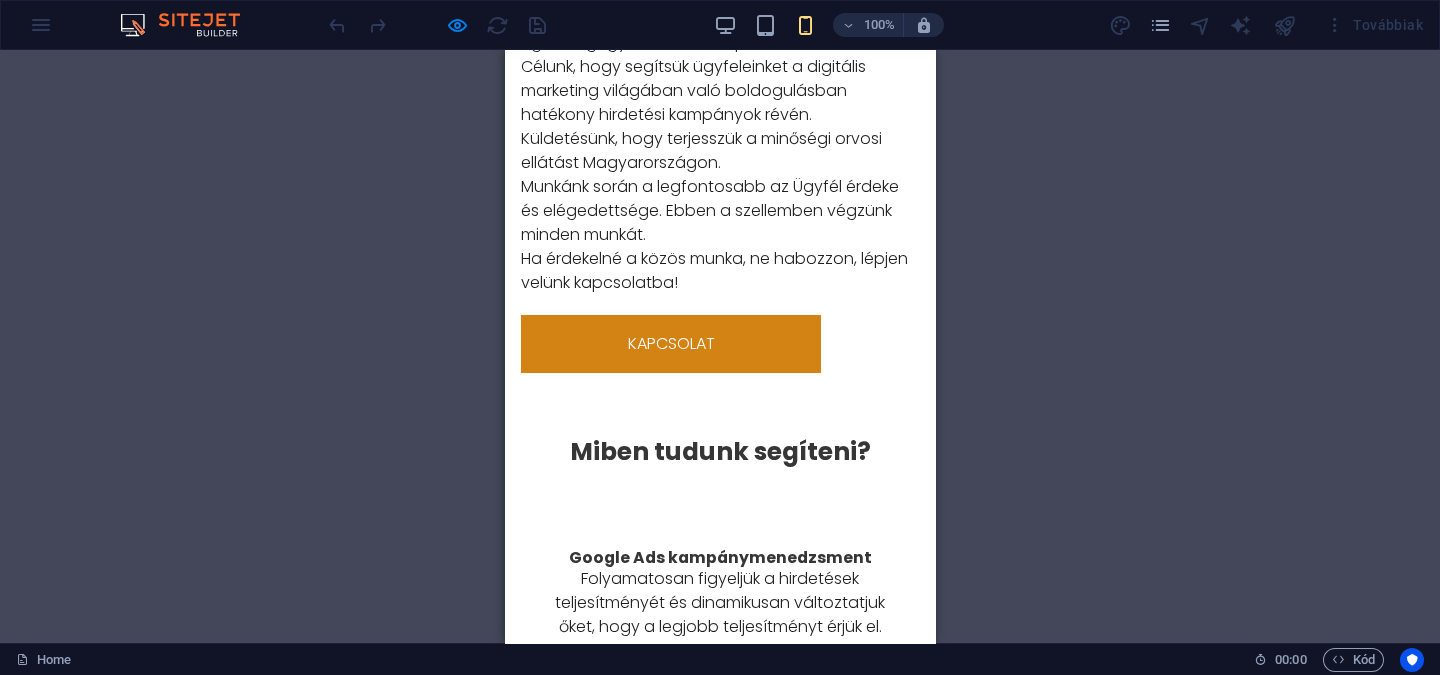 click on "KApcsolat" at bounding box center (671, 344) 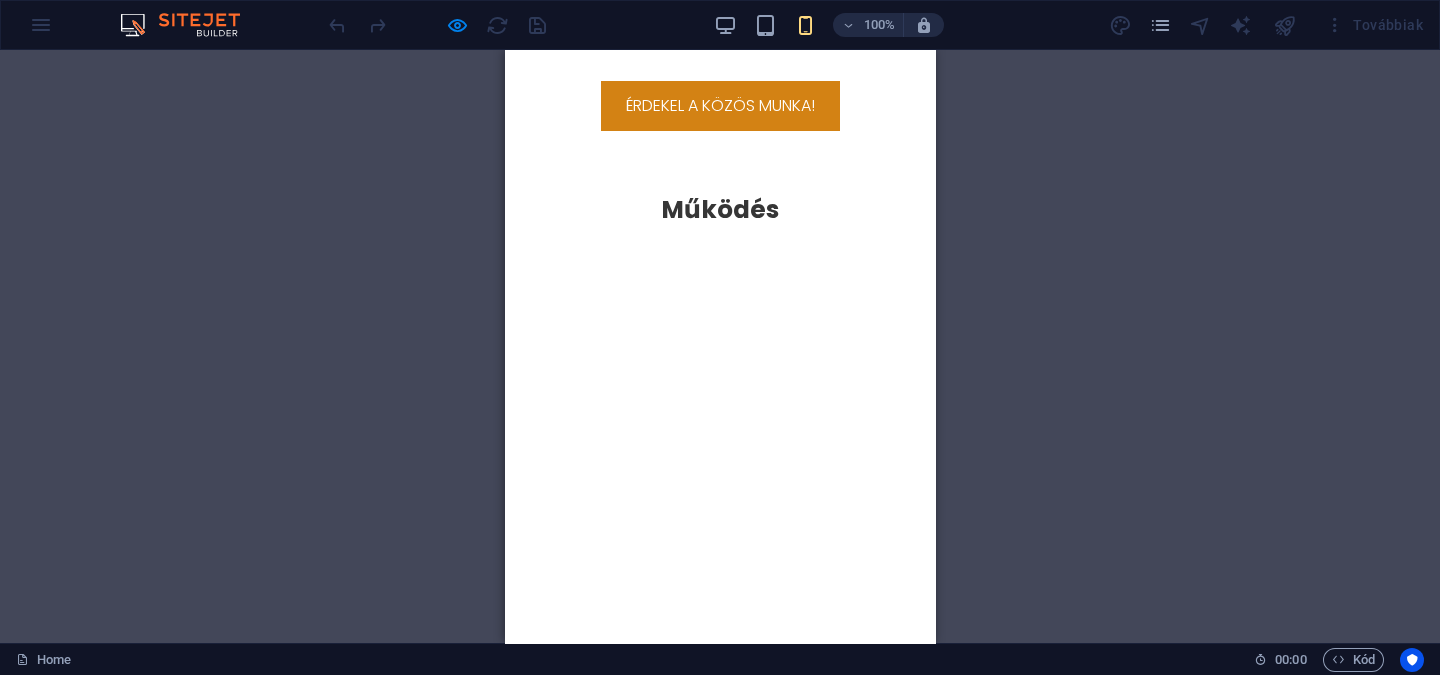 click on "érdekel a közös munka!" at bounding box center [720, 106] 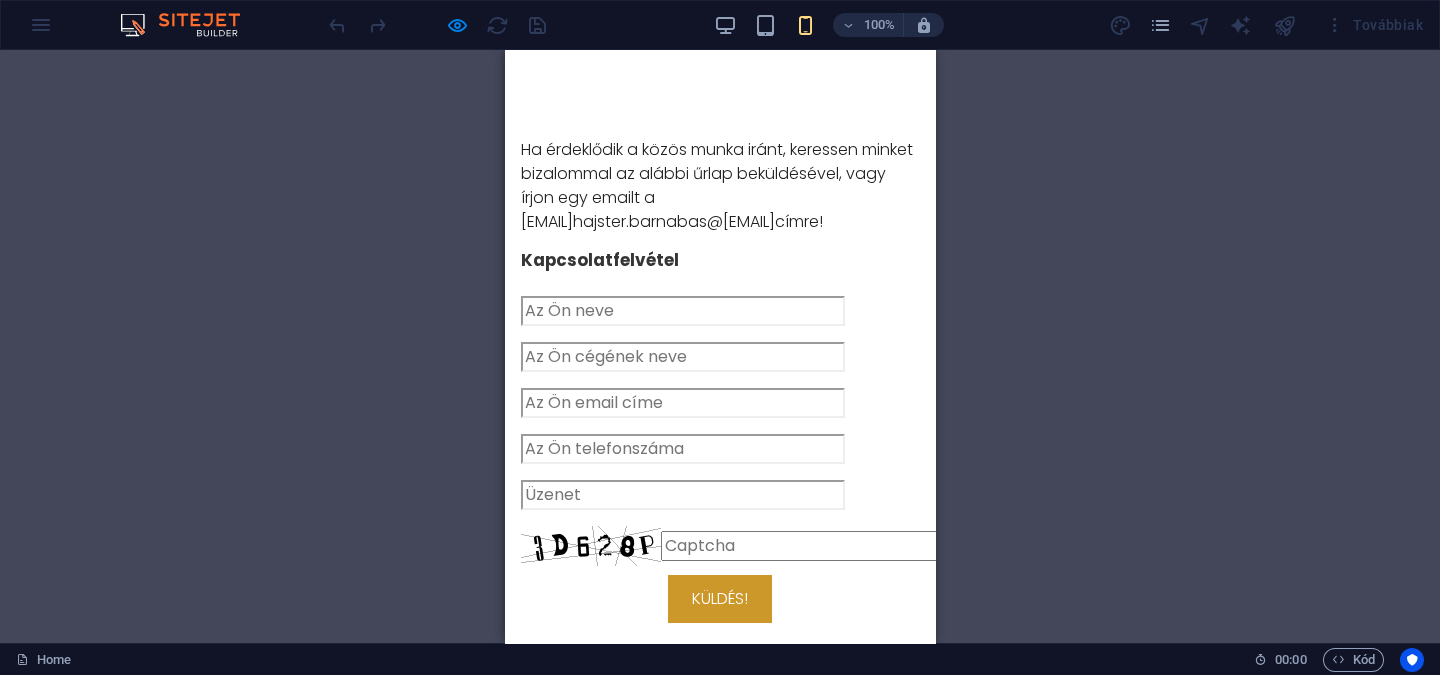 scroll, scrollTop: 3101, scrollLeft: 0, axis: vertical 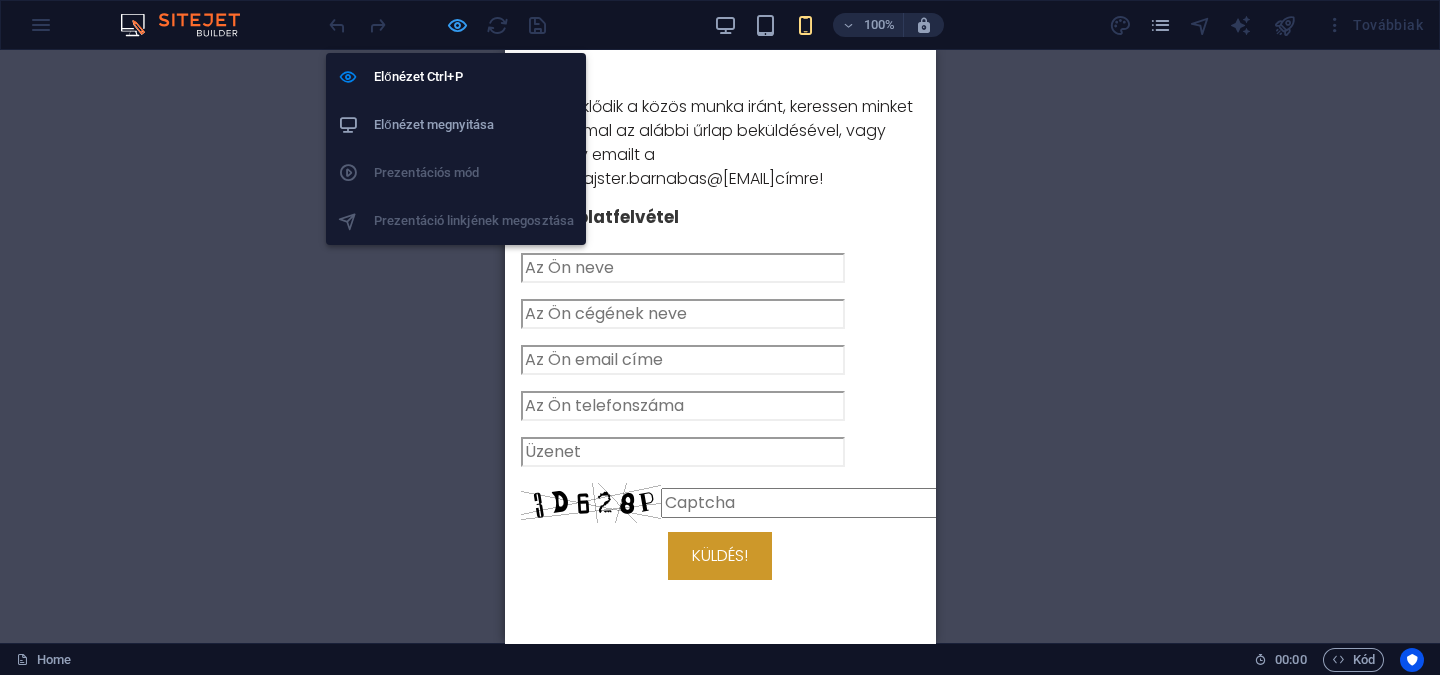 click at bounding box center (457, 25) 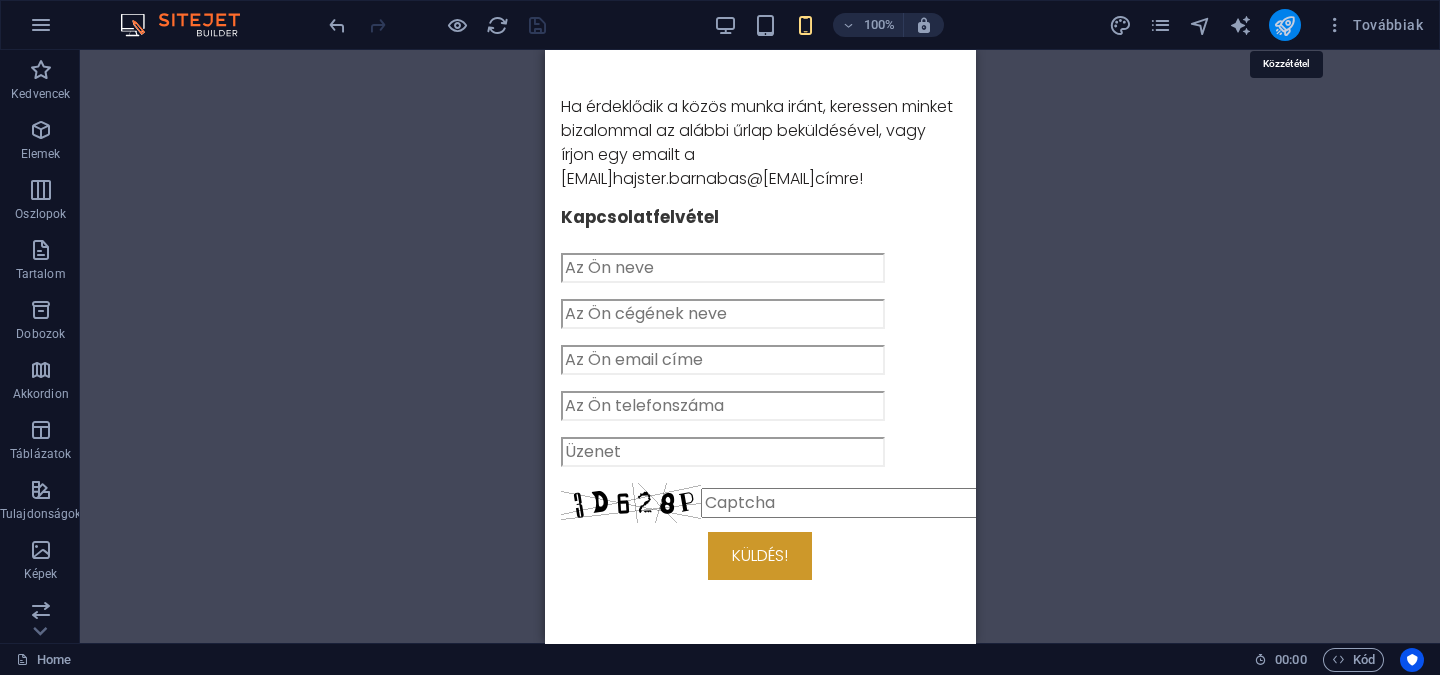 click at bounding box center (1284, 25) 